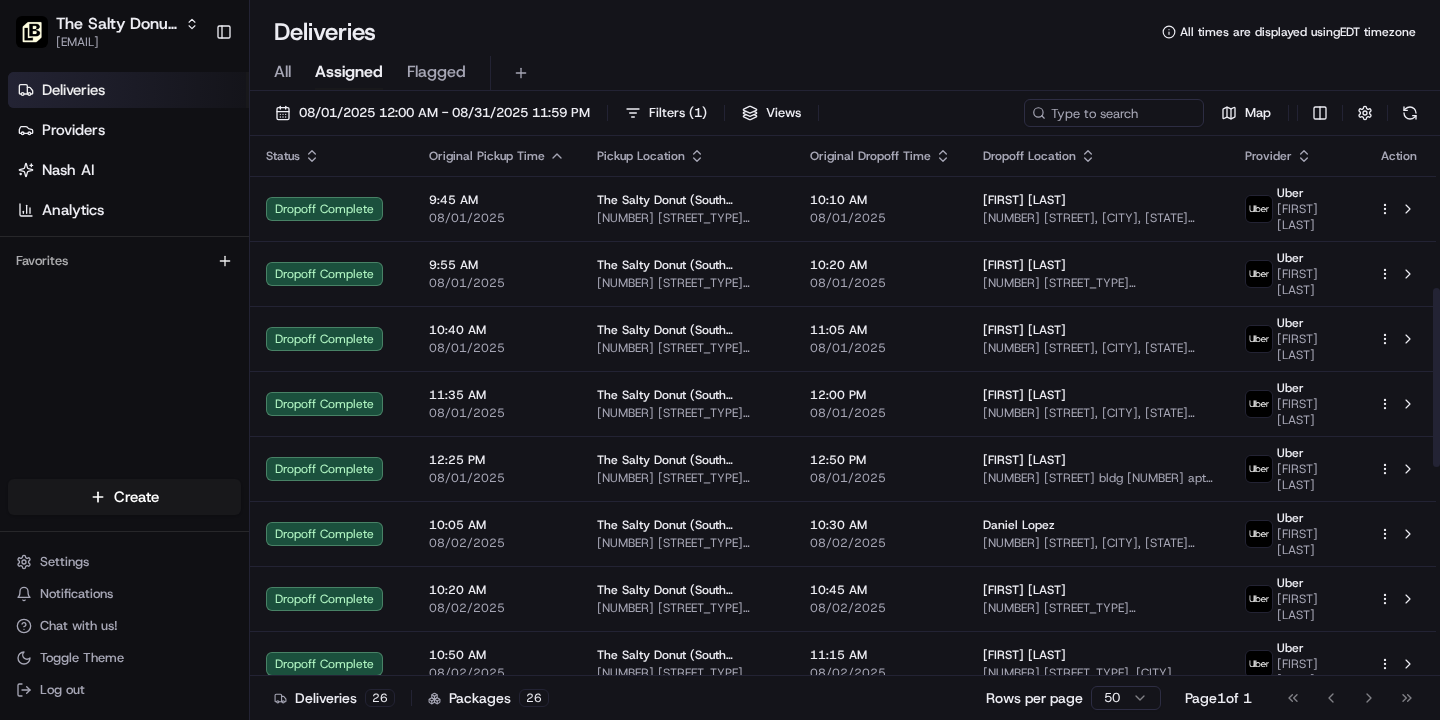scroll, scrollTop: 0, scrollLeft: 0, axis: both 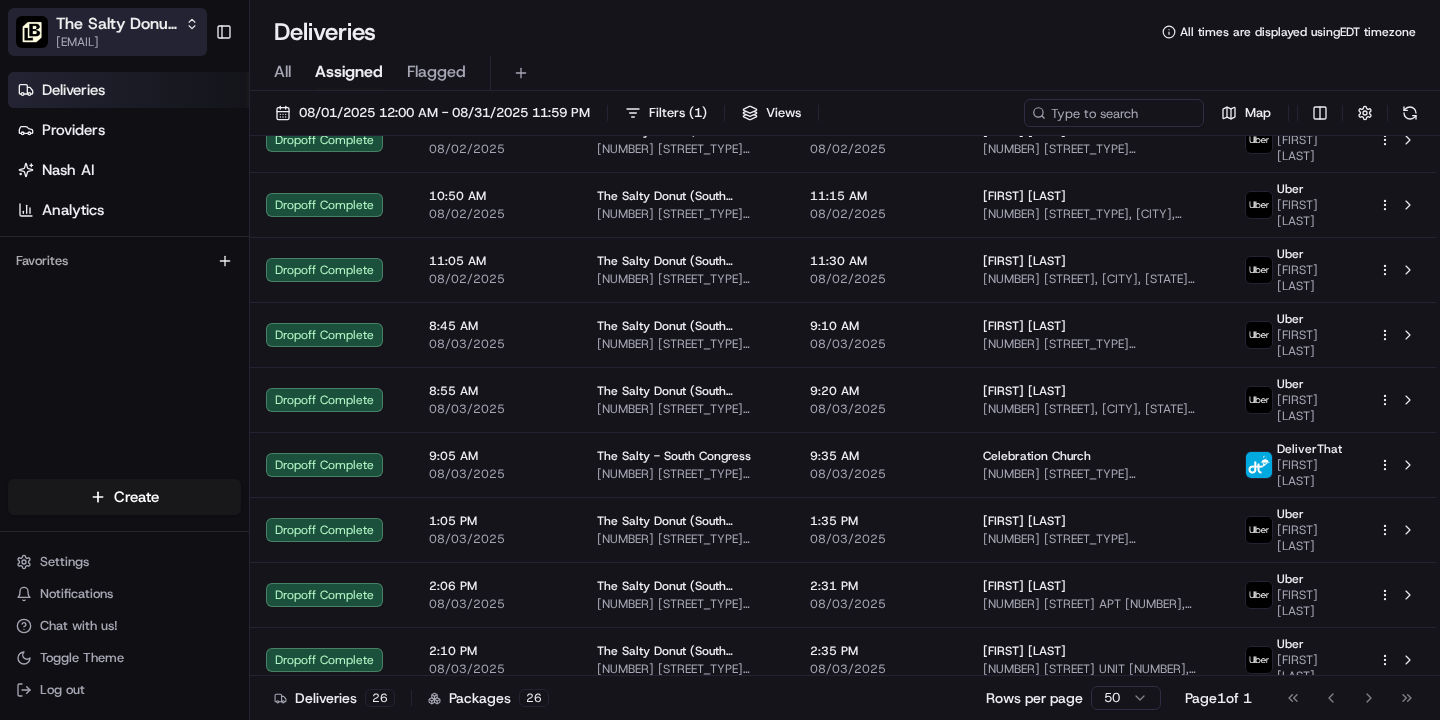 click on "The Salty Donut (South Congress)" at bounding box center [116, 24] 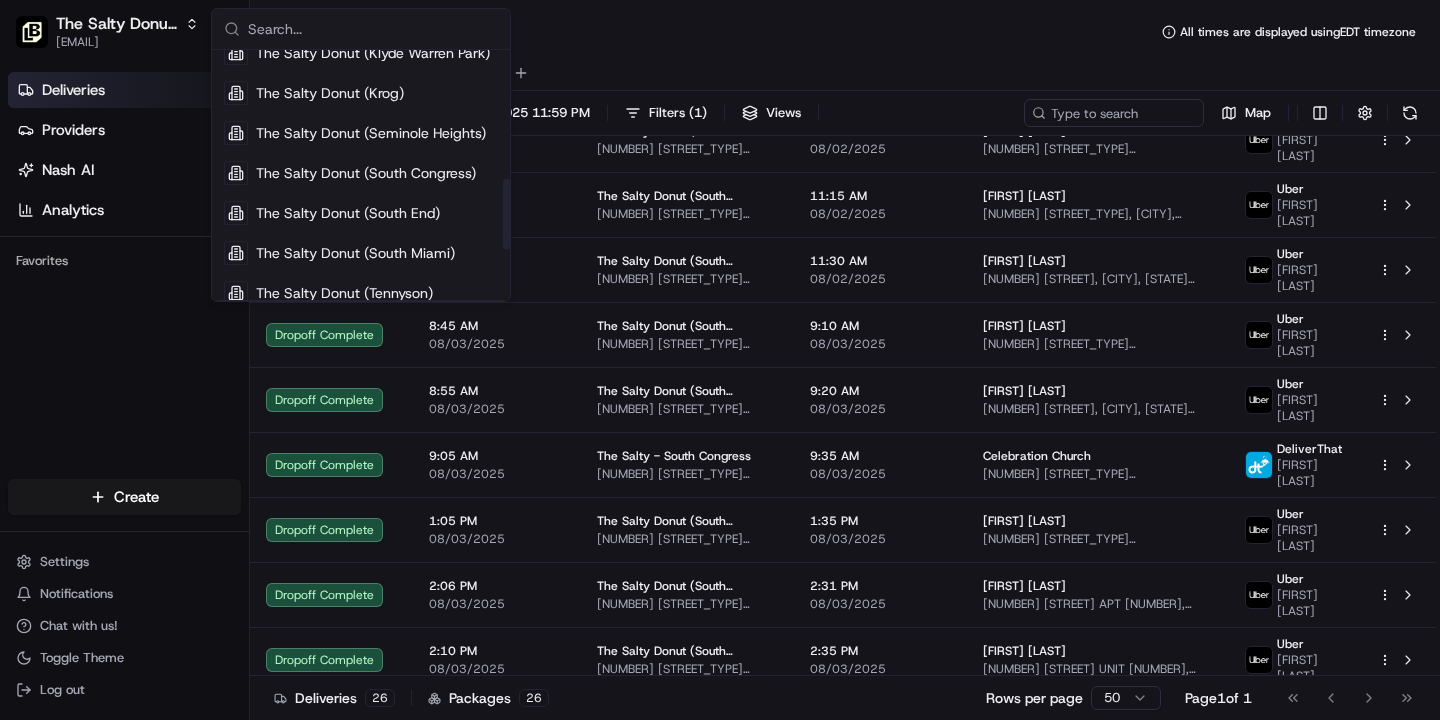 scroll, scrollTop: 468, scrollLeft: 0, axis: vertical 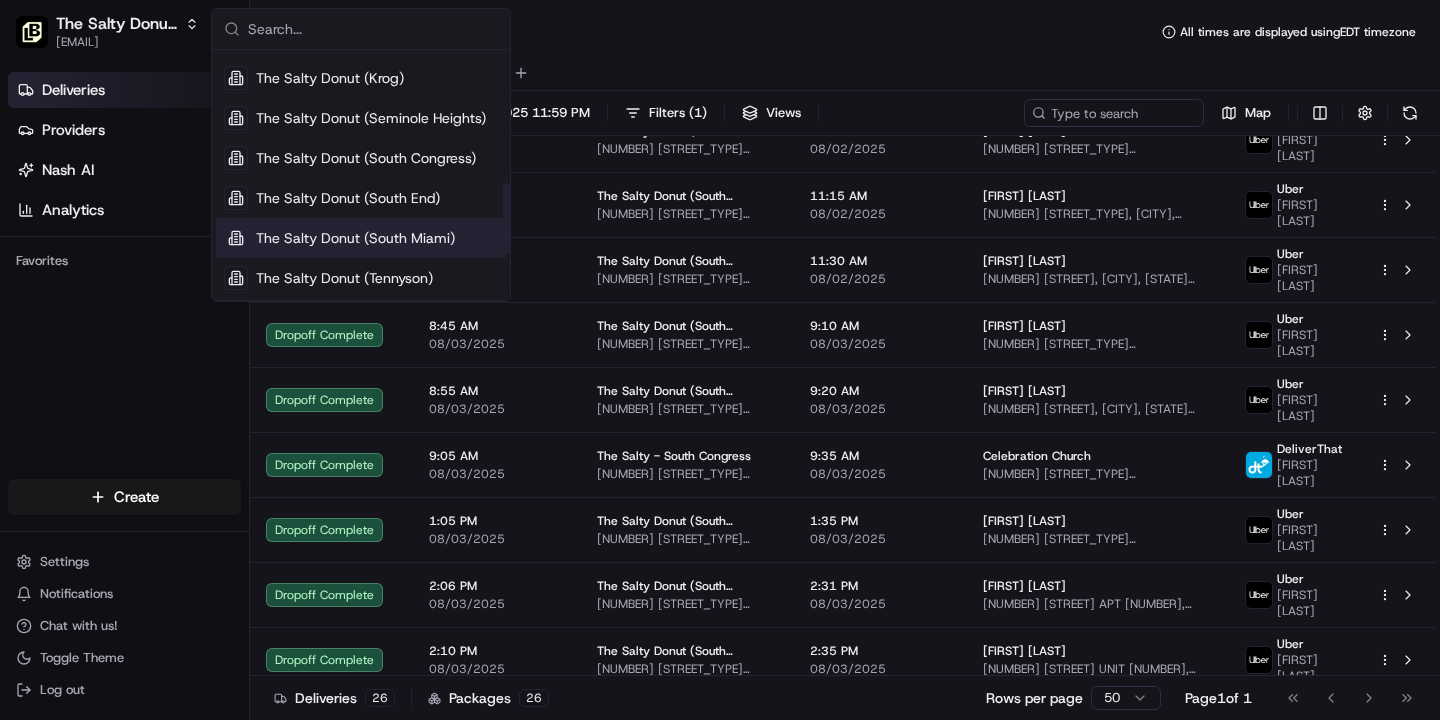 click on "The Salty Donut (South Miami)" at bounding box center (355, 238) 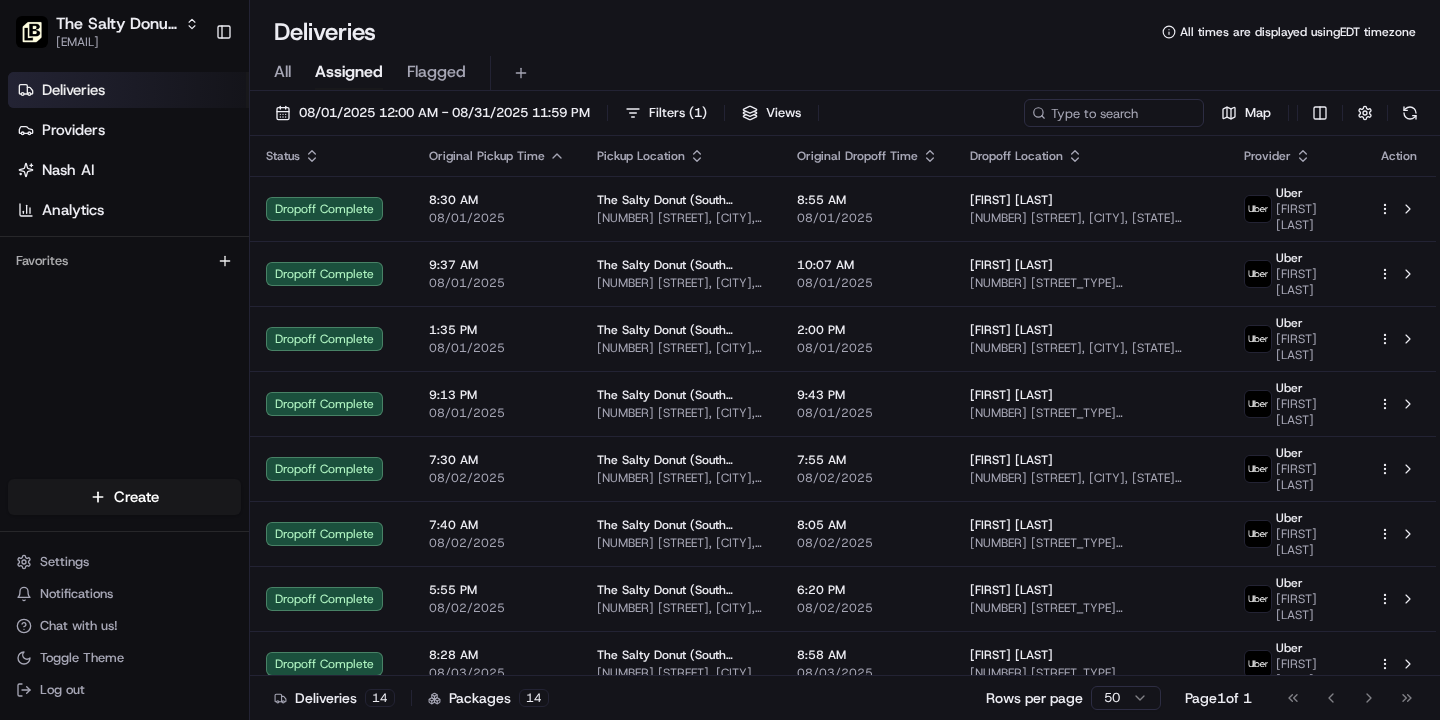click on "All" at bounding box center (282, 72) 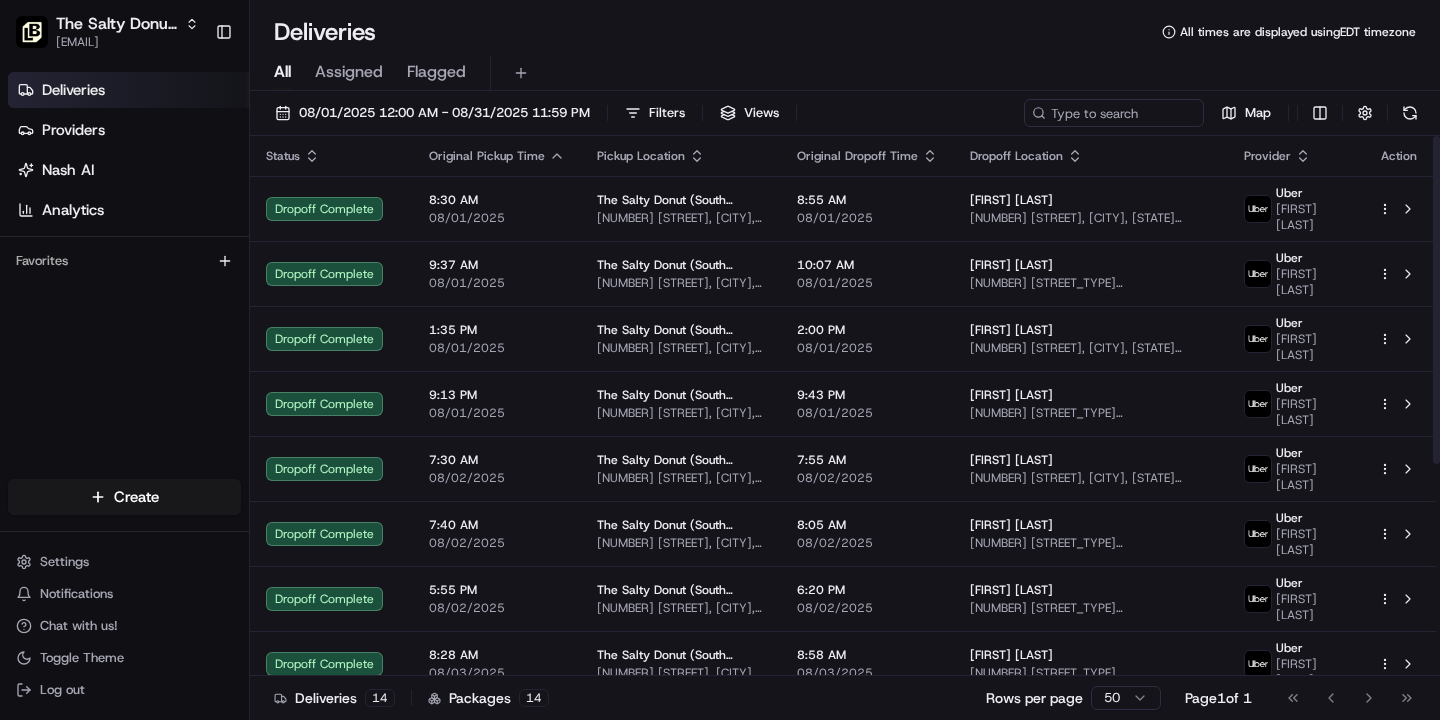 scroll, scrollTop: 350, scrollLeft: 0, axis: vertical 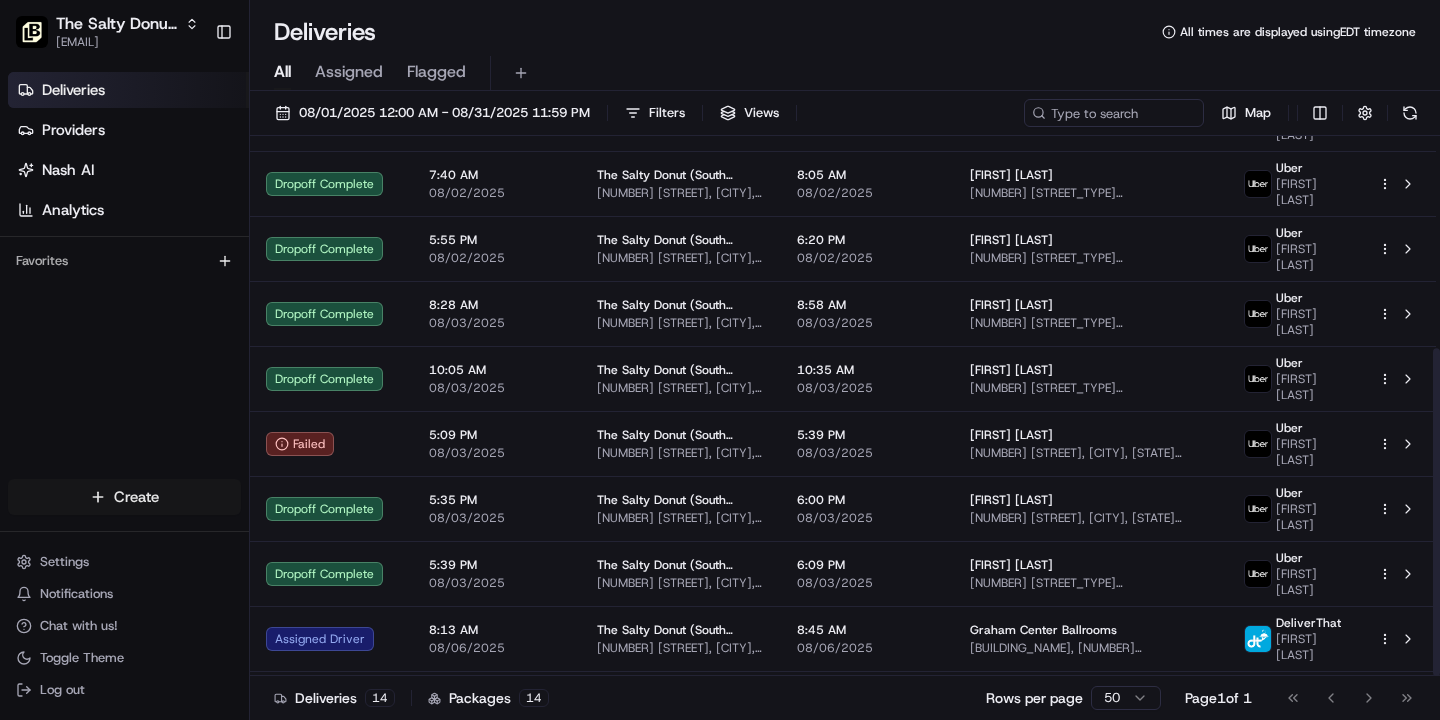 click on "All times are displayed using EDT timezone All Assigned Flagged [DATE] [TIME] - [DATE] [TIME] Filters Views Map Status Original Pickup Time Pickup Location Original Dropoff Time Dropoff Location Provider Action Dropoff Complete [TIME] [DATE] The Salty Donut (South Miami) [NUMBER] [STREET_TYPE] [STREET_NAME], [CITY], [STATE] [ZIP], [COUNTRY] [TIME] Uber [FIRST] [LAST] Dropoff Complete [TIME] [DATE] The Salty Donut (South Miami) [NUMBER] [STREET_TYPE] [STREET_NAME], [CITY], [STATE] [ZIP], [COUNTRY] [TIME] Uber [NUMBER]" at bounding box center (720, 360) 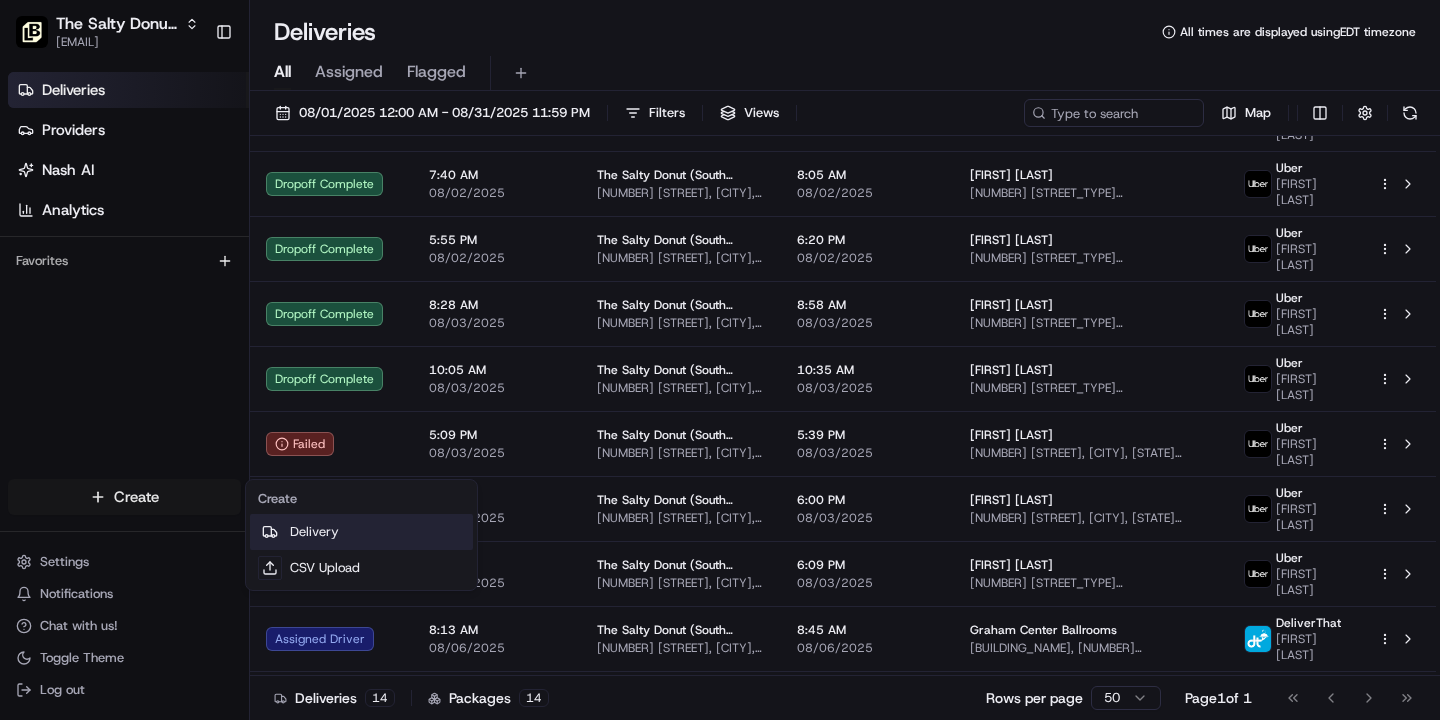 click on "Delivery" at bounding box center (361, 532) 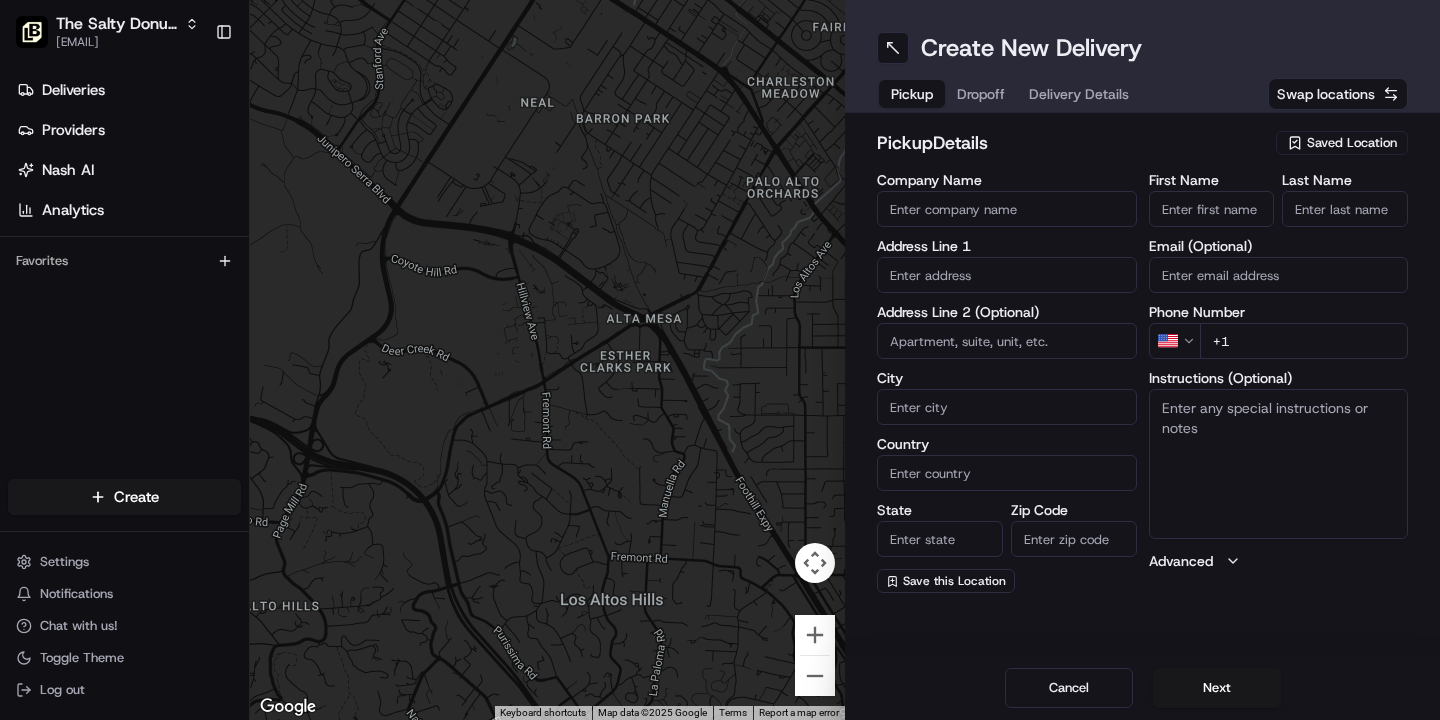 click on "Saved Location" at bounding box center [1352, 143] 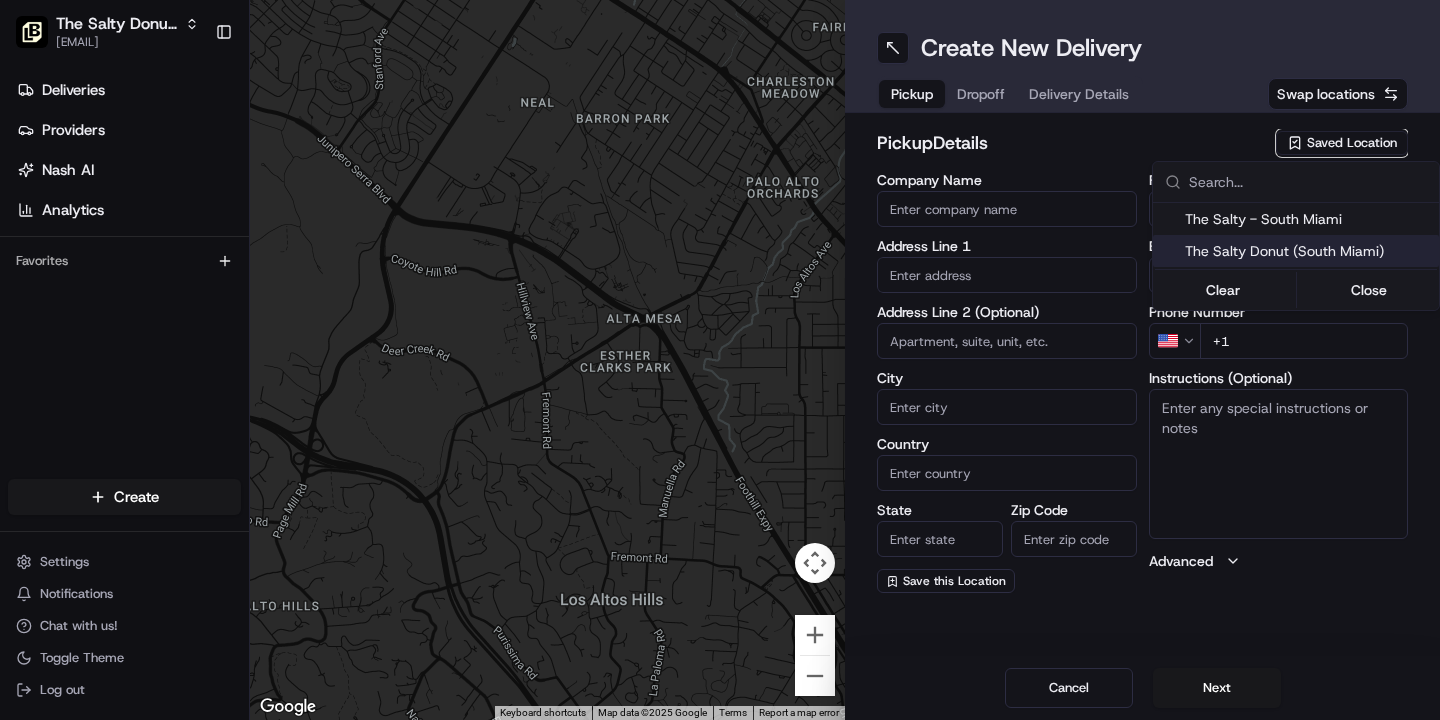 click on "The Salty Donut (South Miami)" at bounding box center (1308, 251) 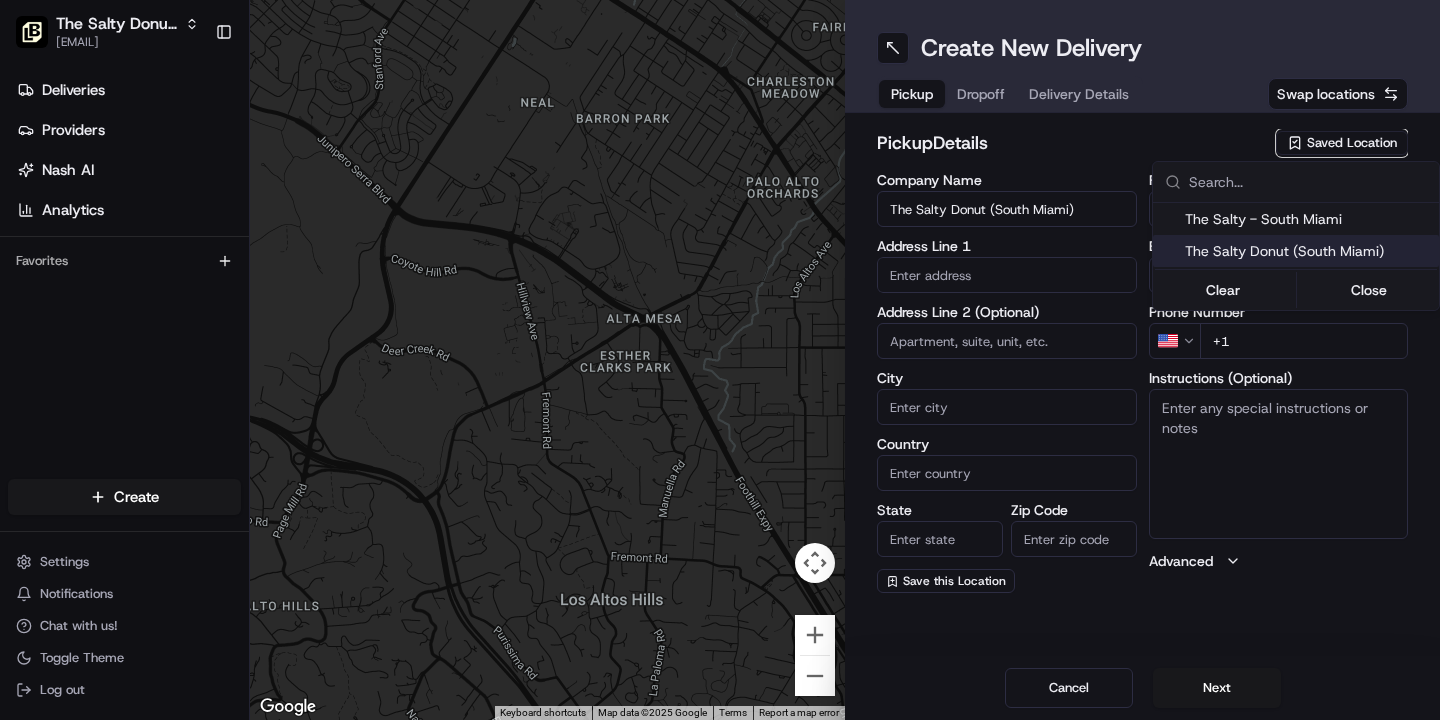 type on "[NUMBER] [STREET_TYPE] [STREET_NAME]" 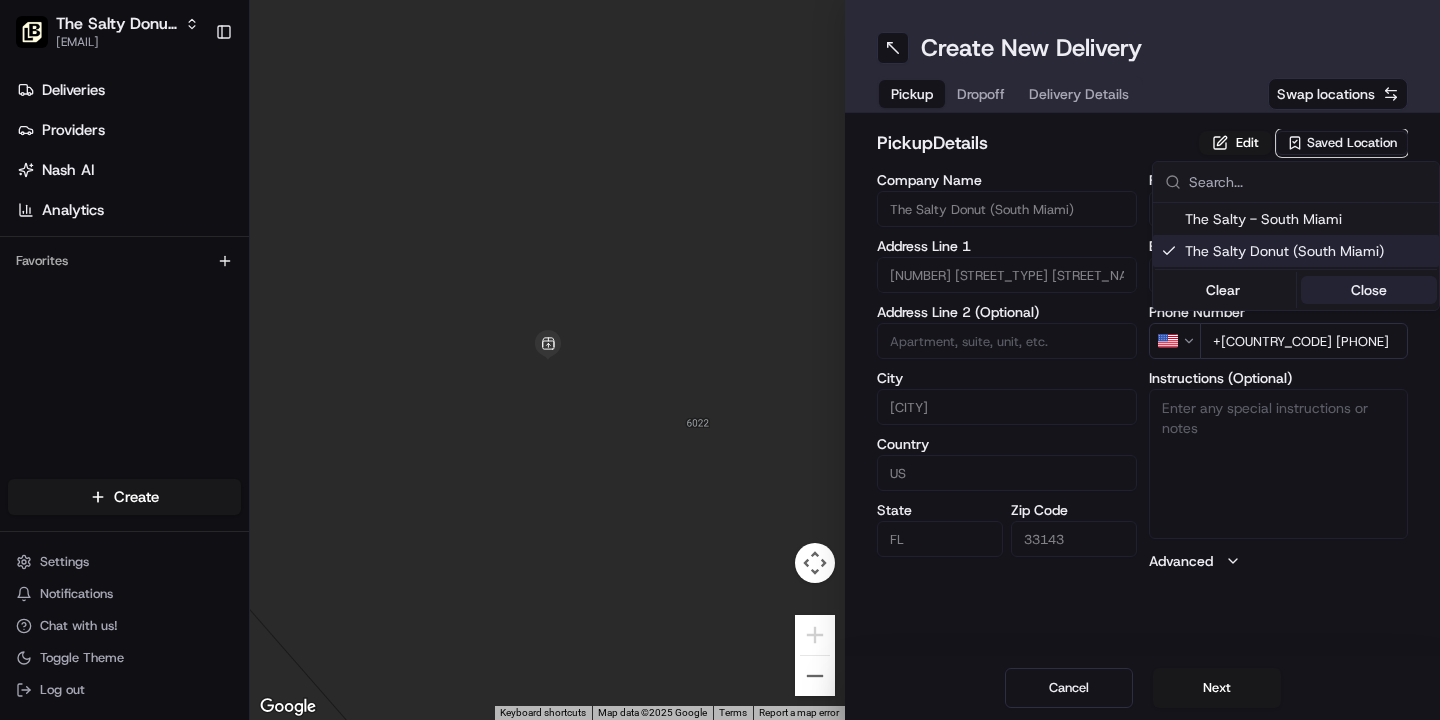click on "Close" at bounding box center (1369, 290) 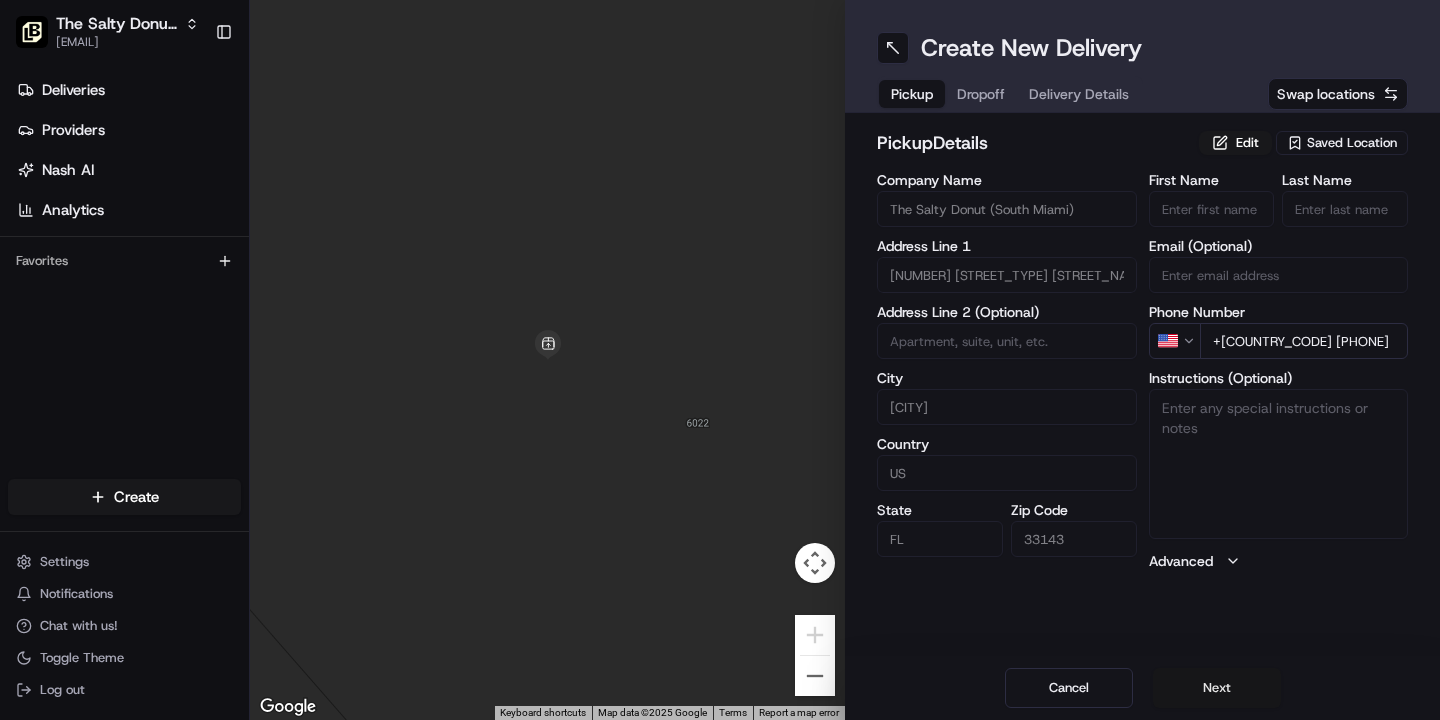 click on "Next" at bounding box center [1217, 688] 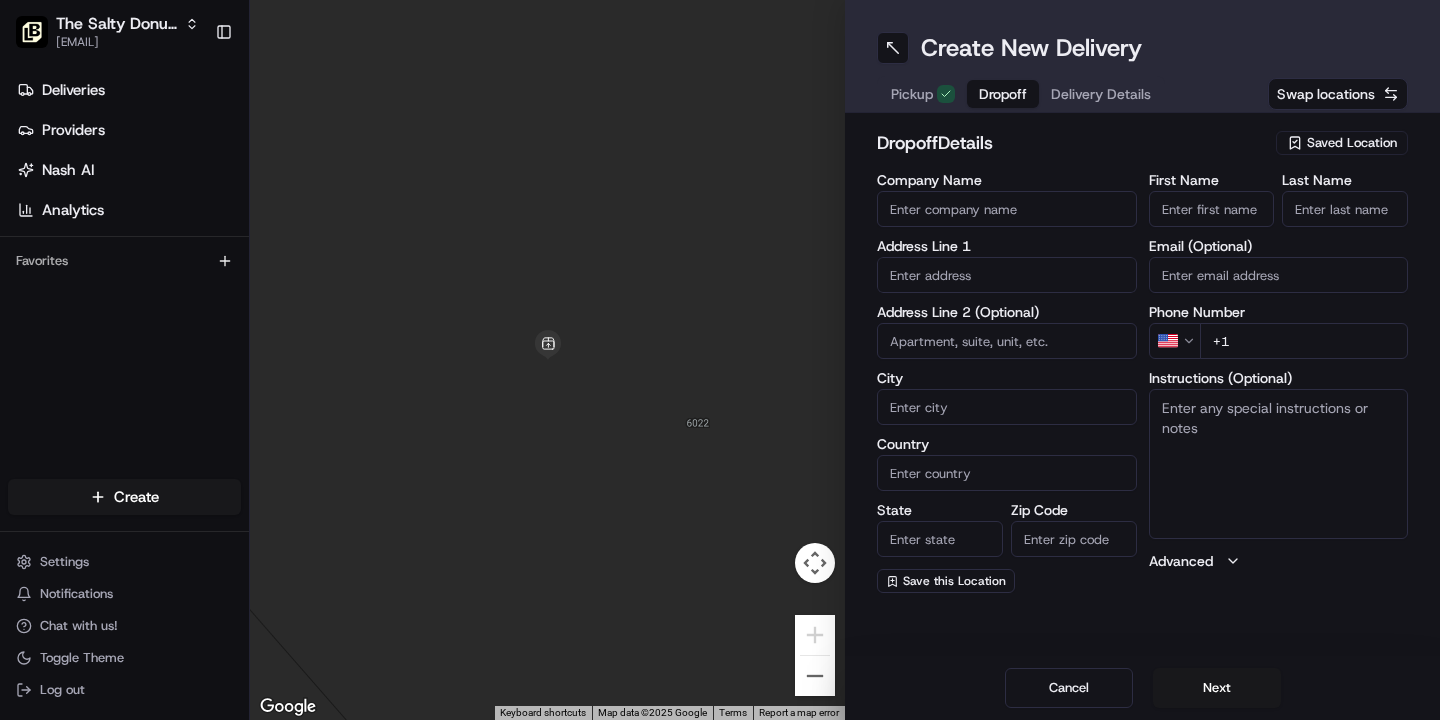 click on "First Name" at bounding box center [1212, 209] 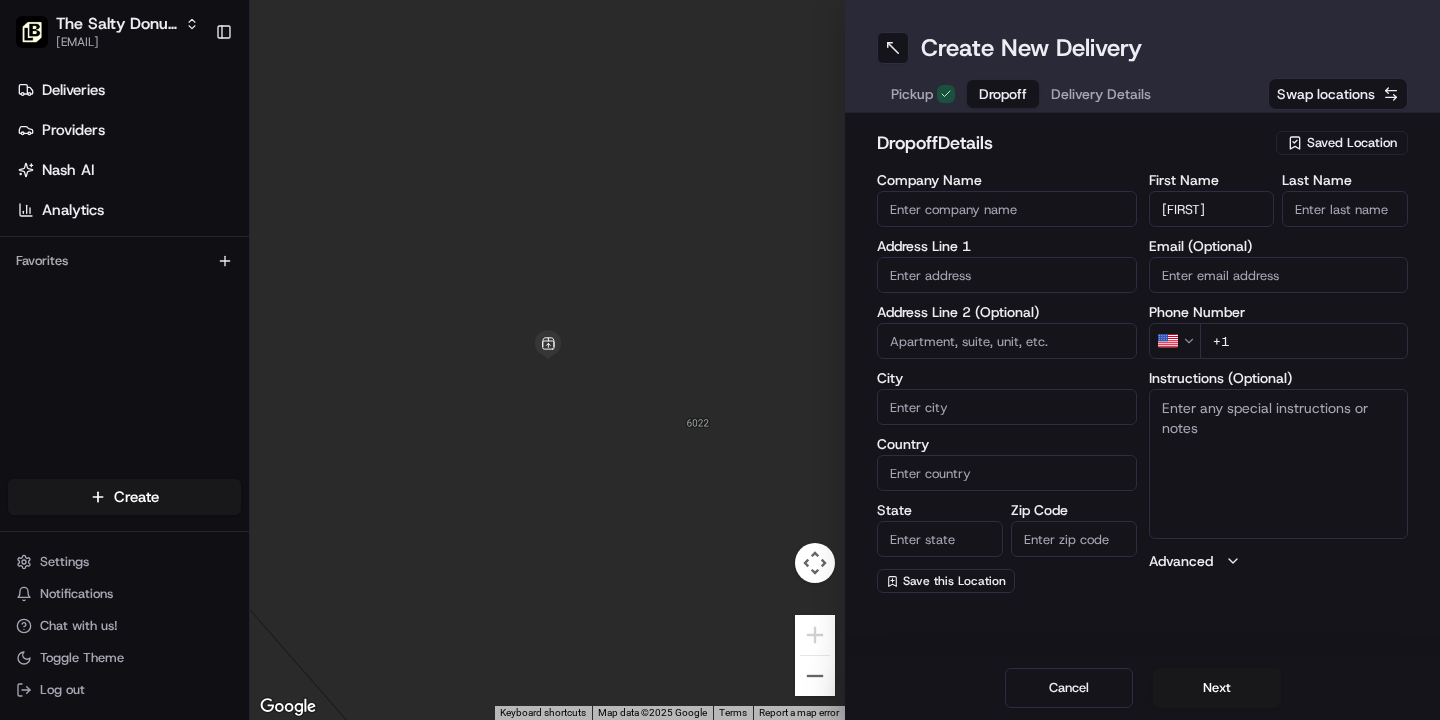 type on "[FIRST]" 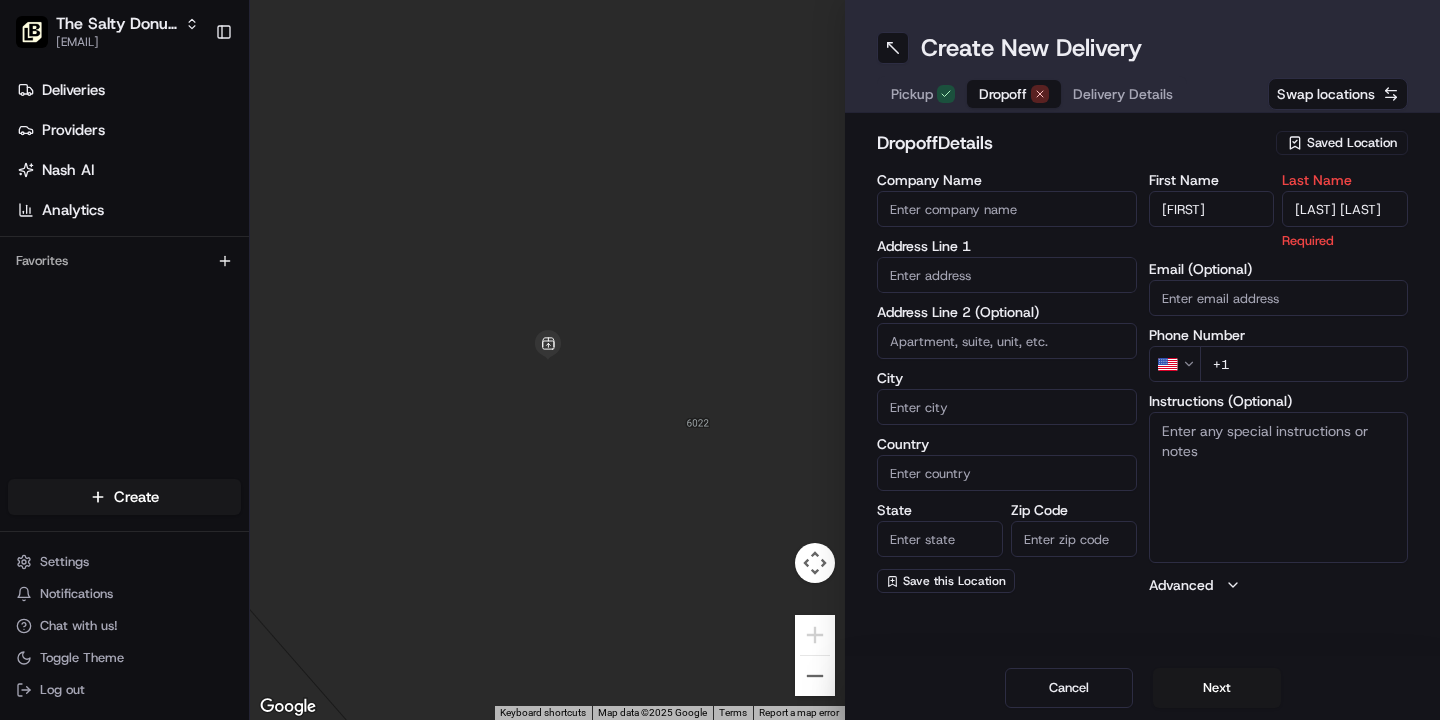 type on "[LAST] [LAST]" 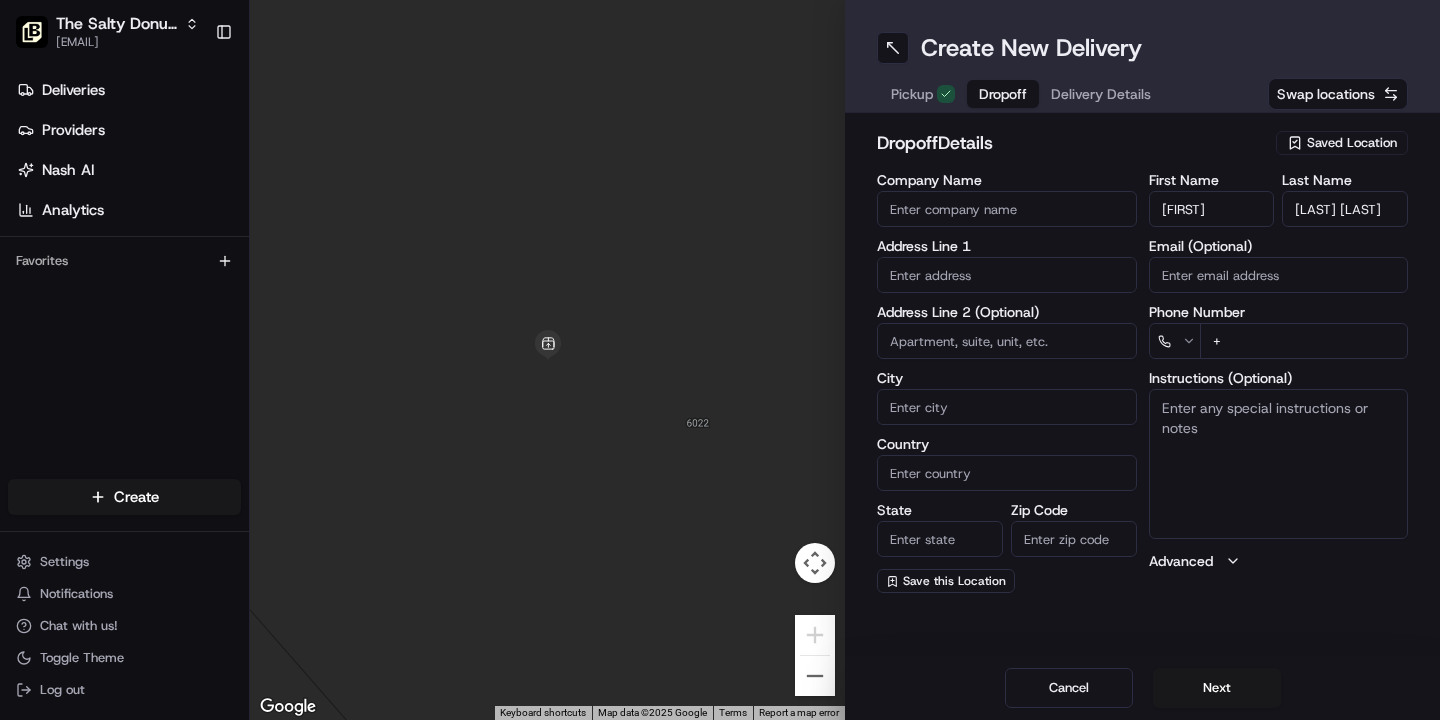 paste 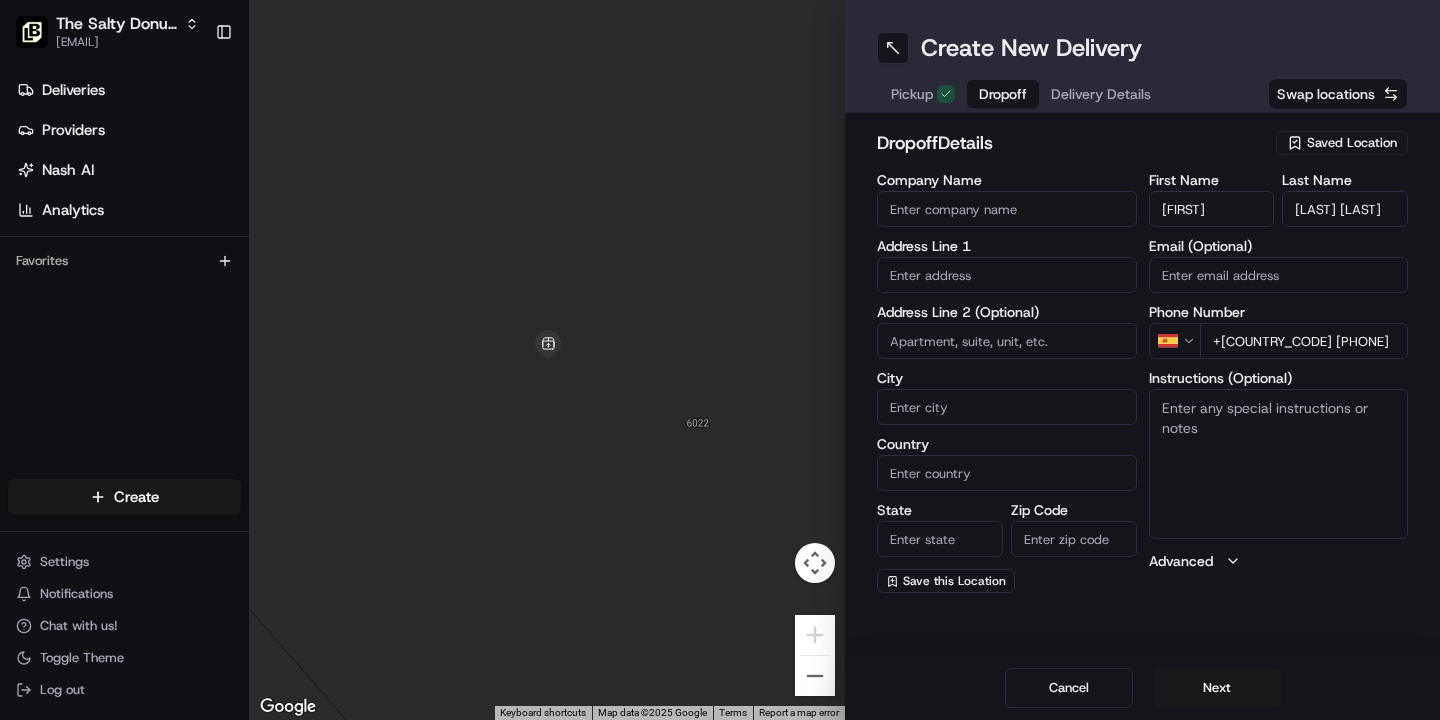 type on "+[COUNTRY_CODE] [PHONE]" 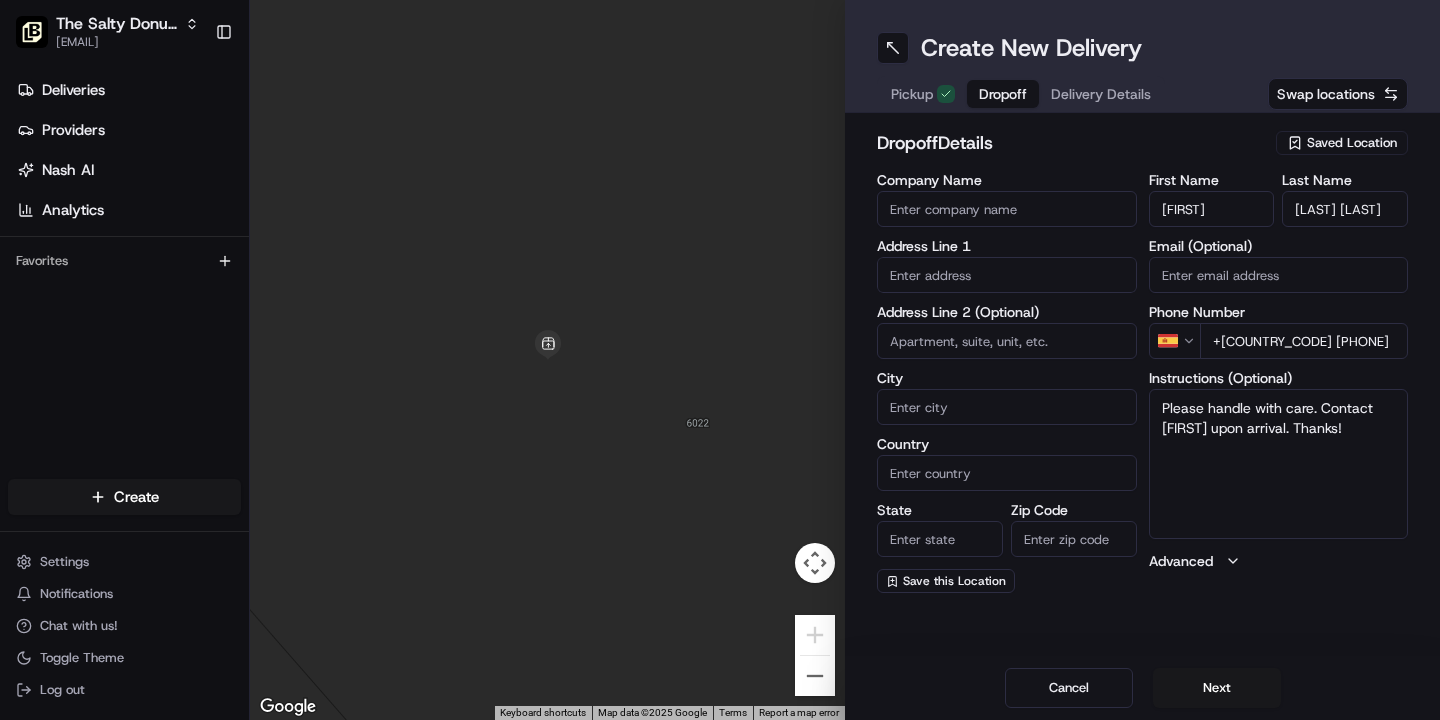 type on "Please handle with care. Contact [FIRST] upon arrival. Thanks!" 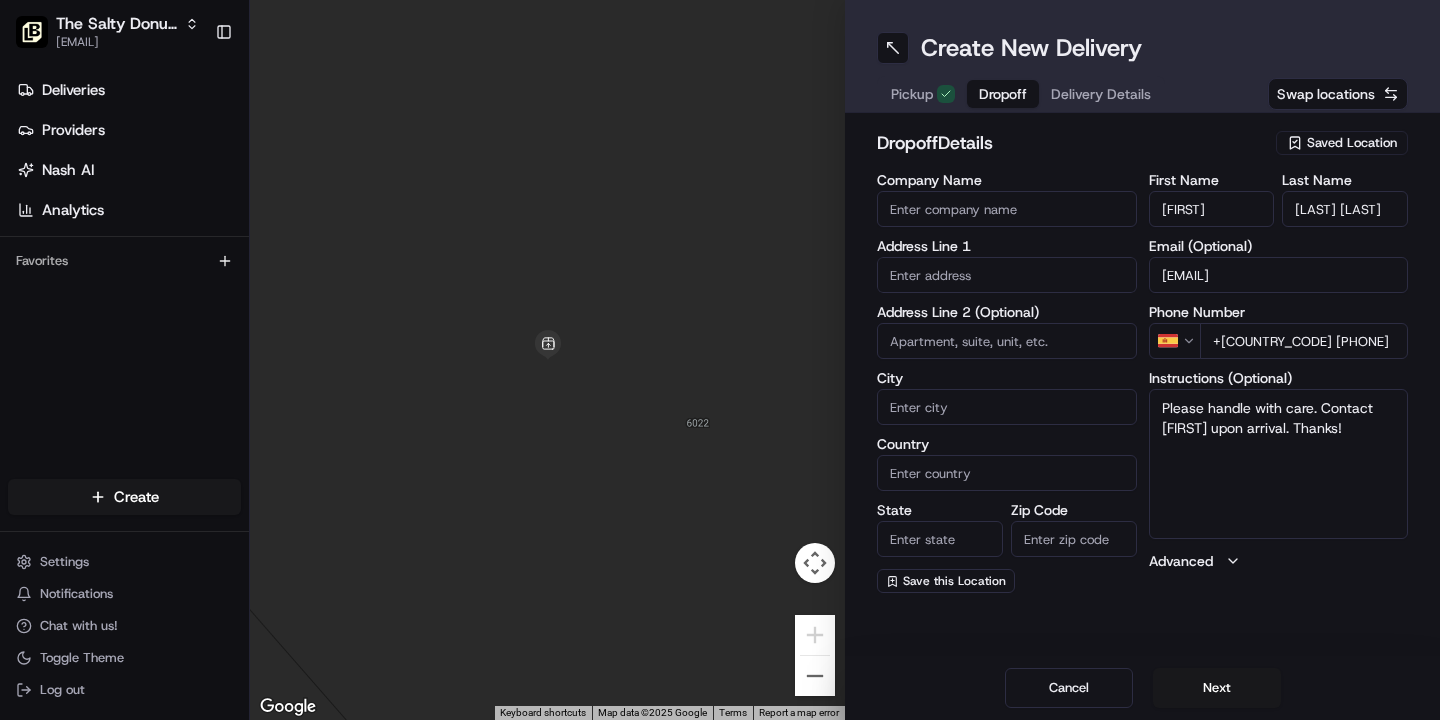 type on "[EMAIL]" 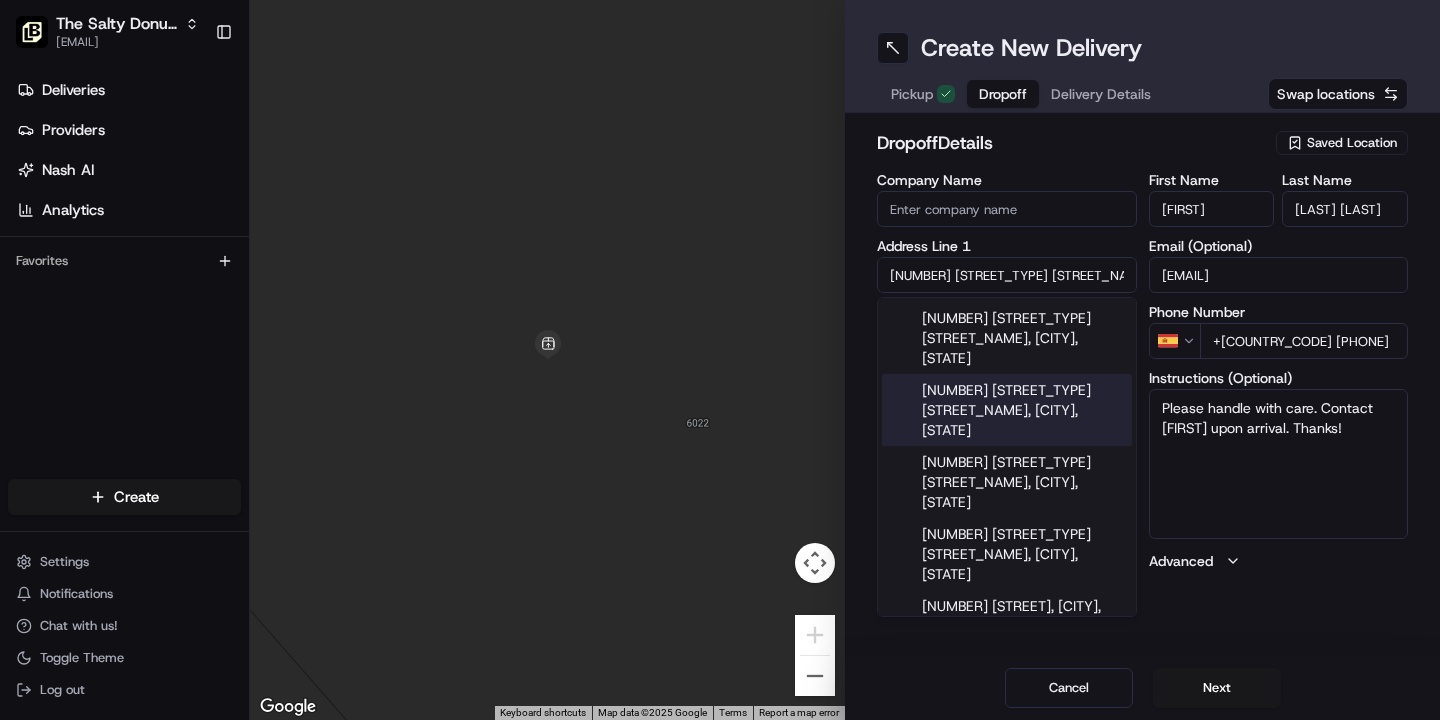 click on "[NUMBER] [STREET_TYPE] [STREET_NAME], [CITY], [STATE]" at bounding box center [1007, 410] 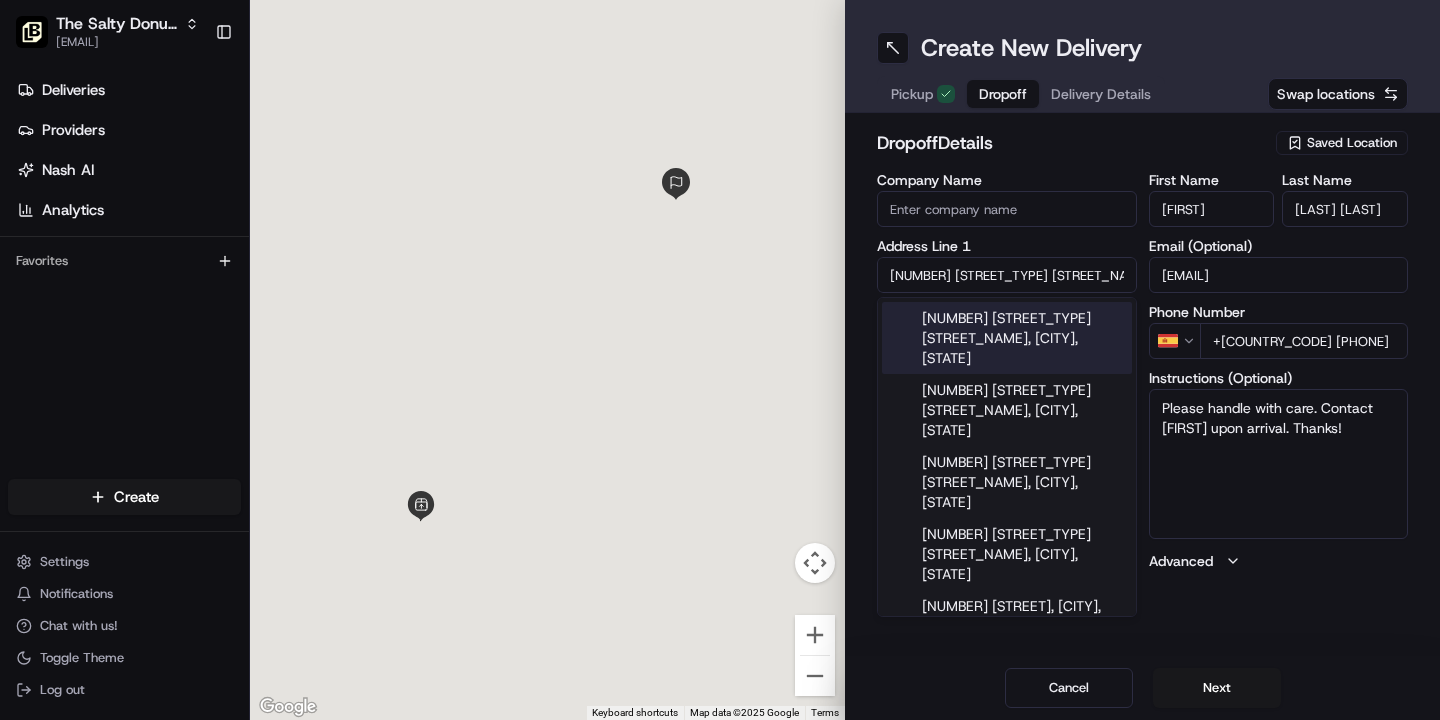type on "[NUMBER] [STREET_TYPE] [STREET_NAME]" 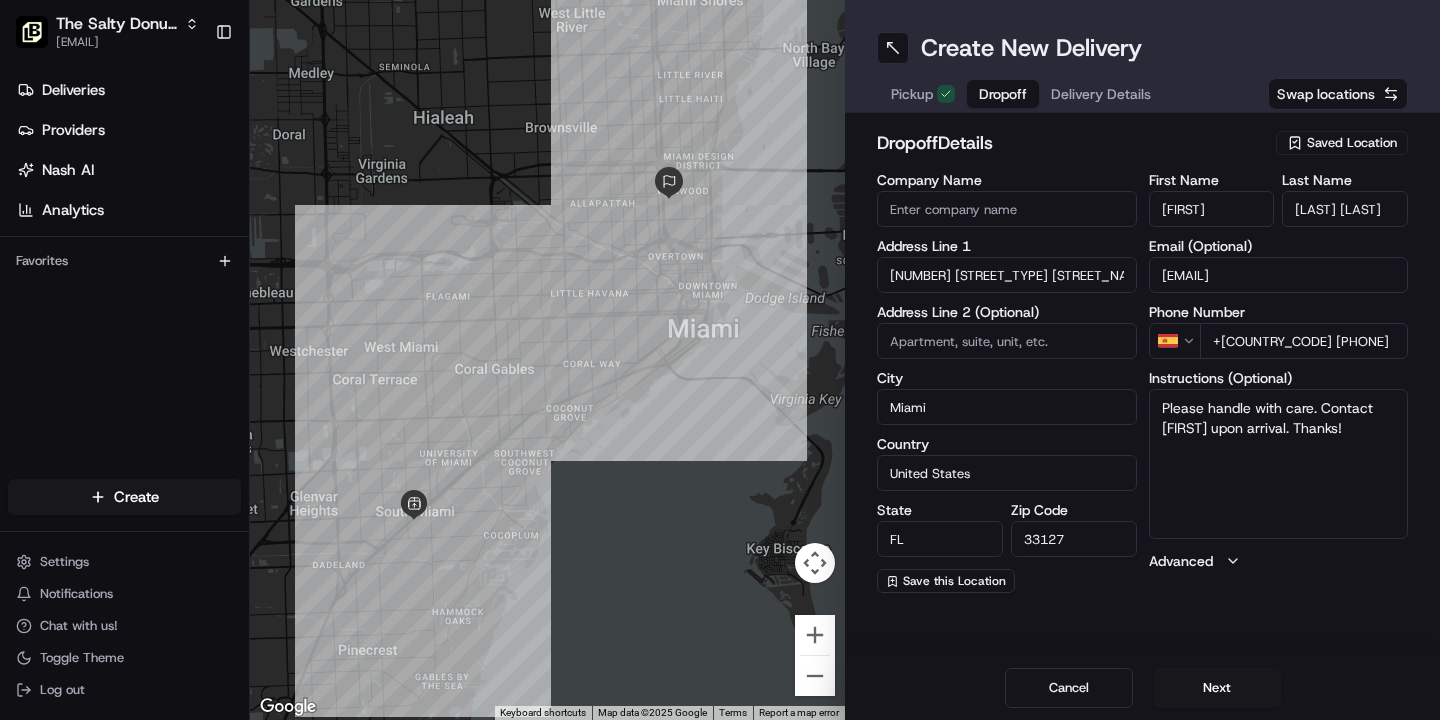 click on "Company Name" at bounding box center (1007, 209) 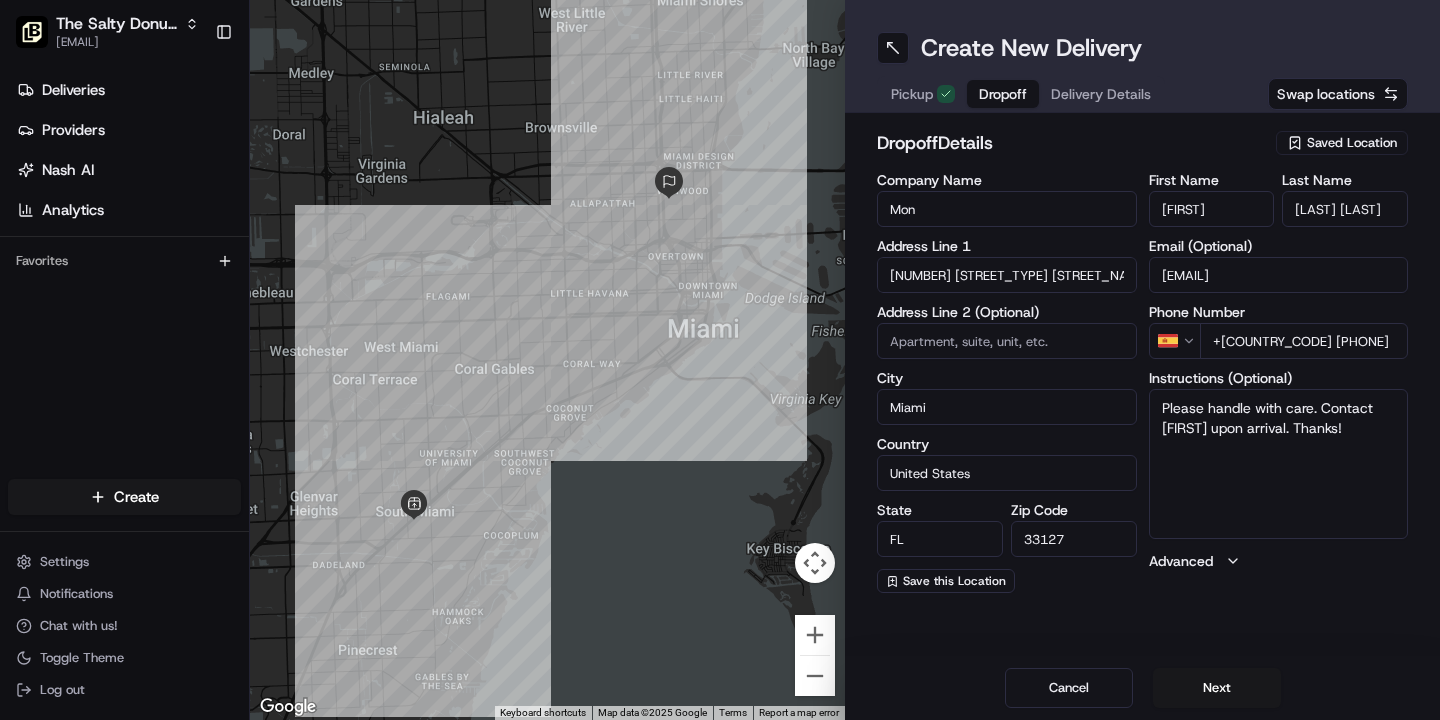 click on "Mon" at bounding box center [1007, 209] 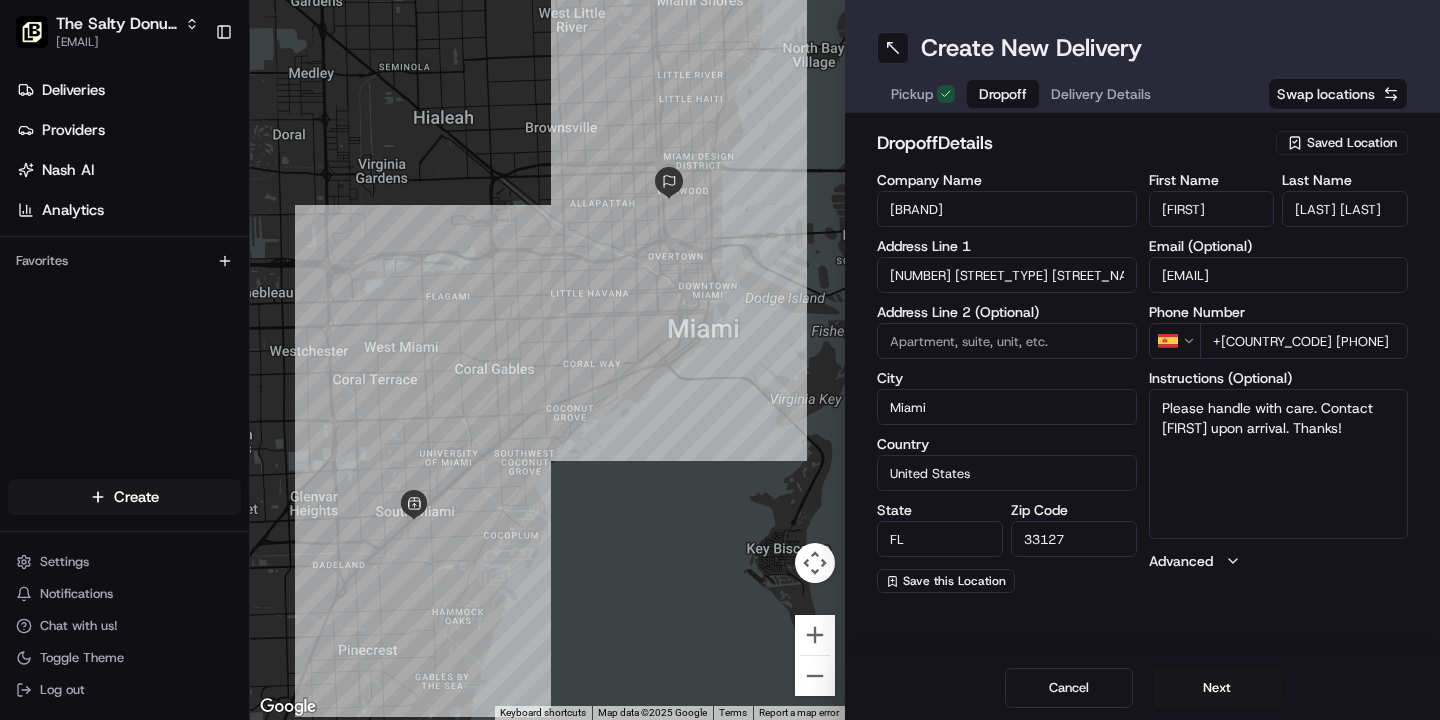 type on "[BRAND]" 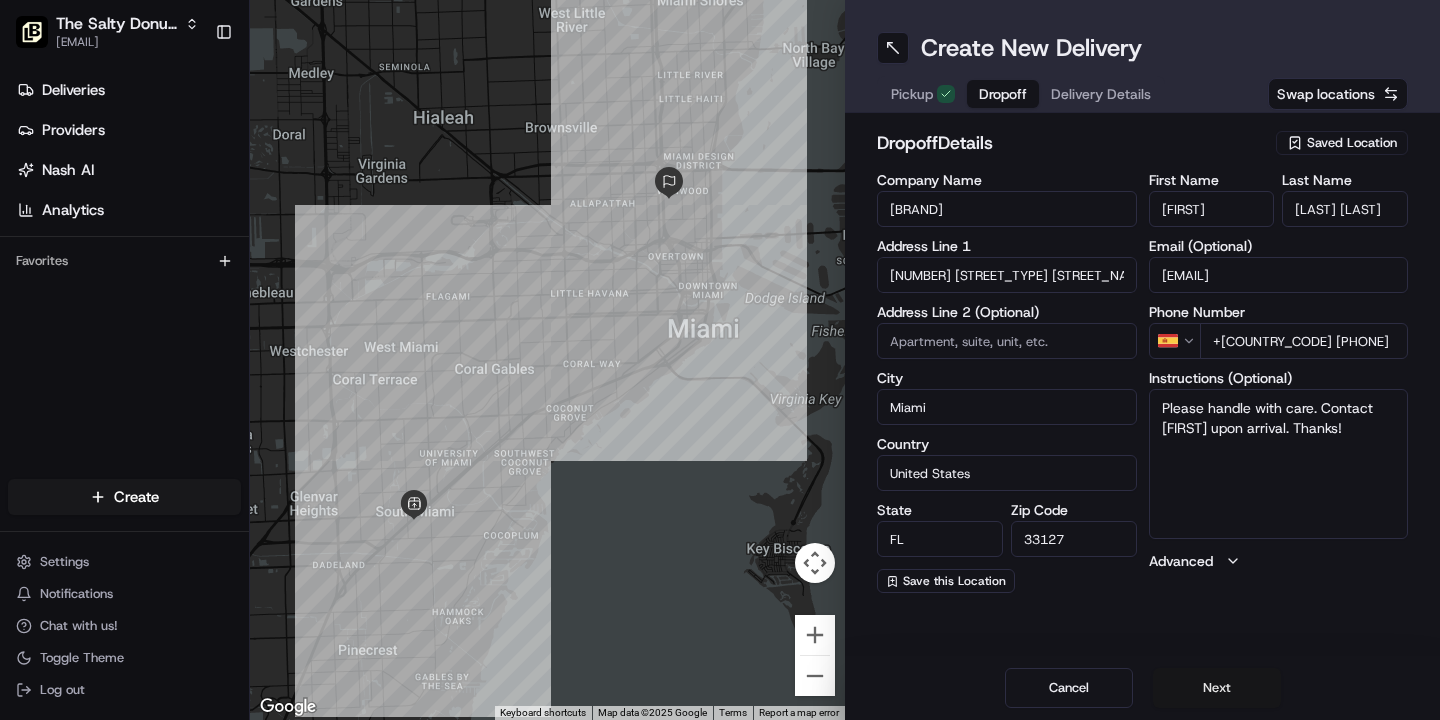 click on "Next" at bounding box center [1217, 688] 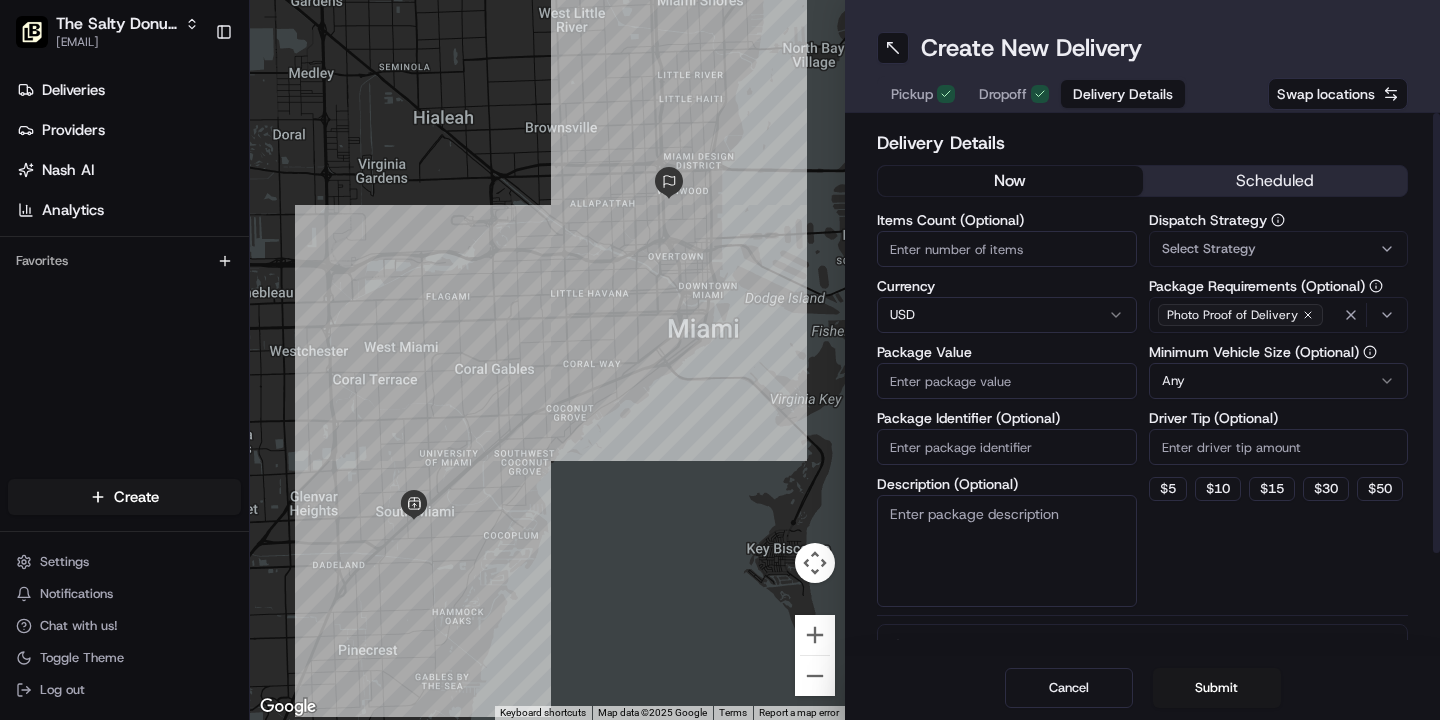 click on "scheduled" at bounding box center (1275, 181) 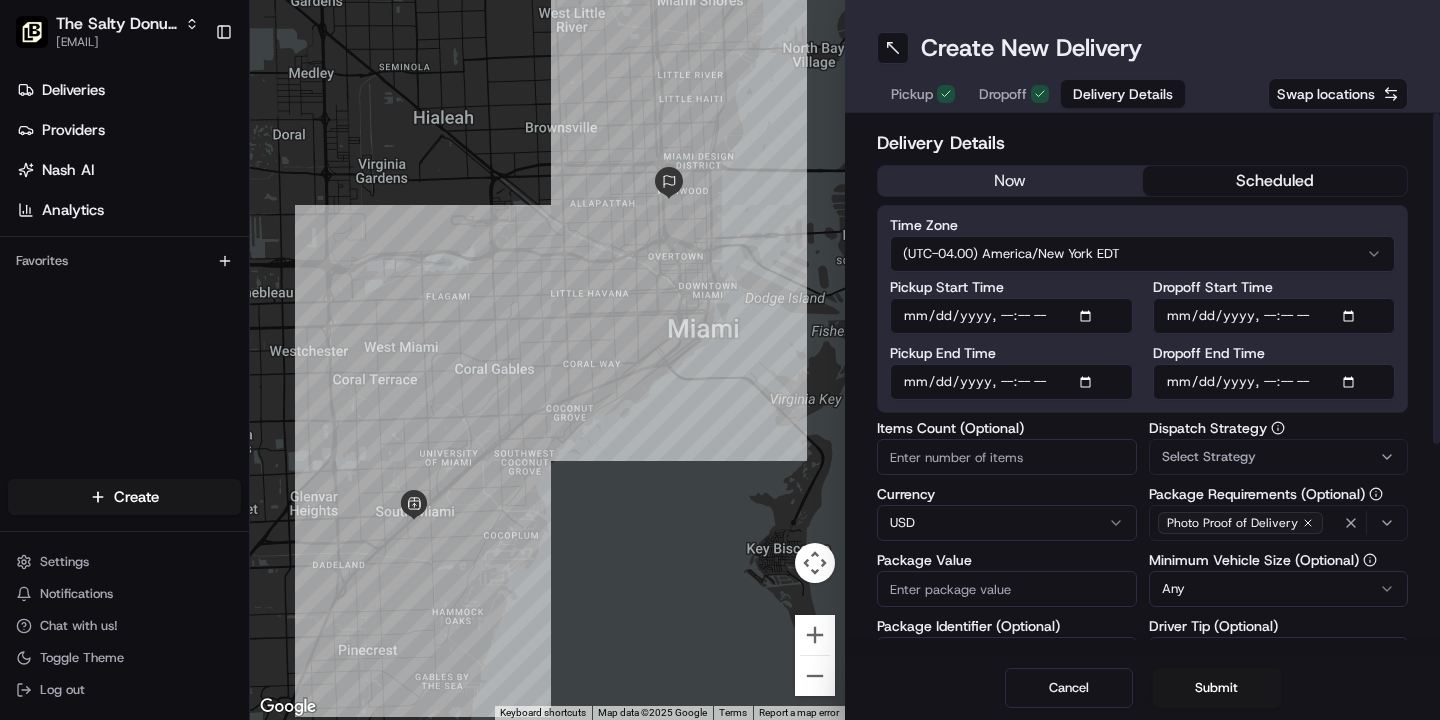 click on "Dropoff Start Time" at bounding box center (1274, 316) 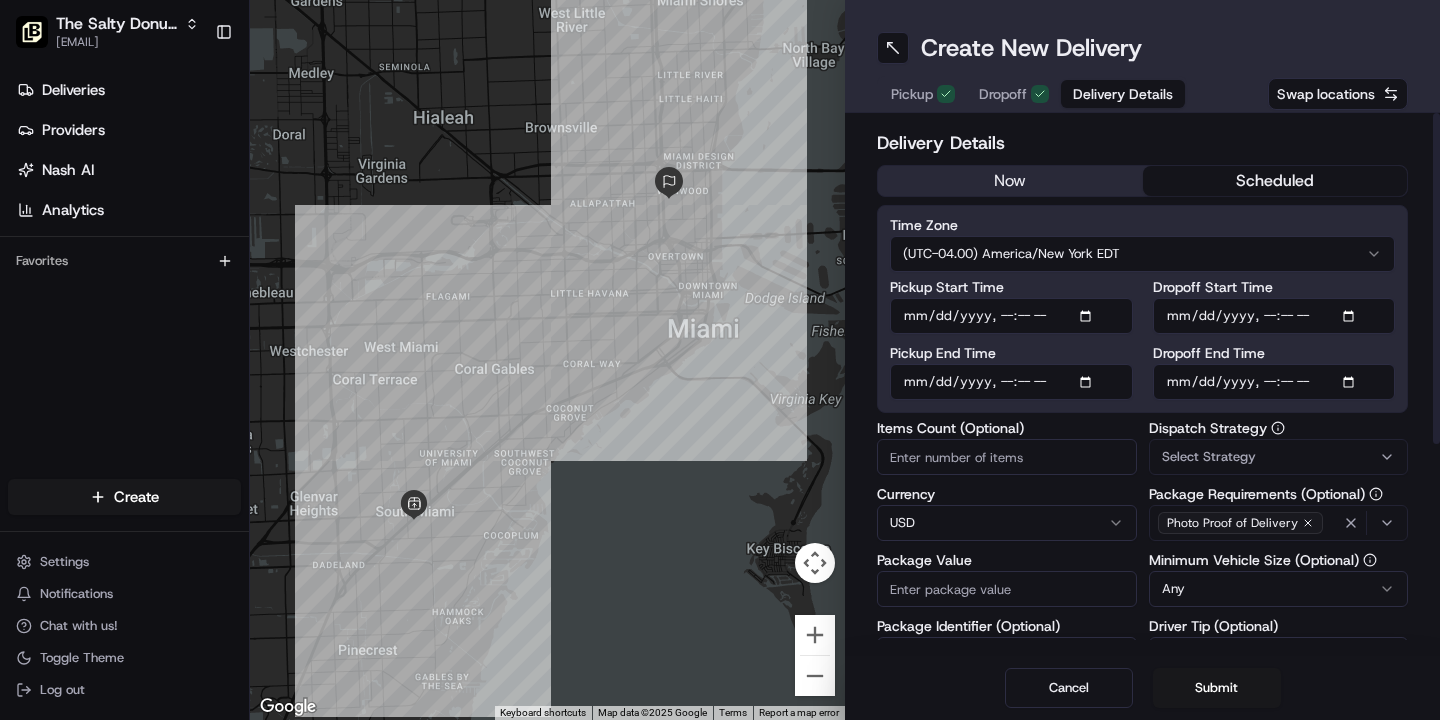type on "[DATE]T[TIME]" 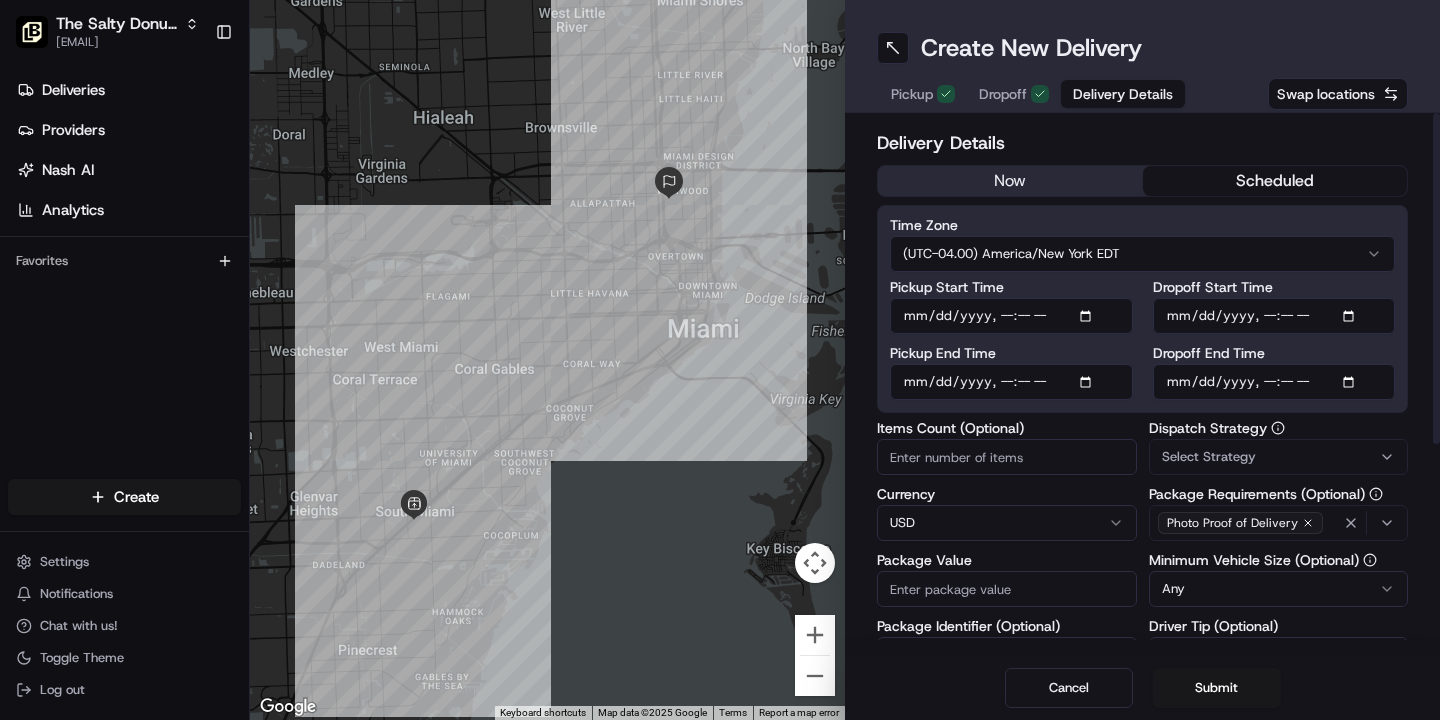 click on "Dropoff End Time" at bounding box center [1274, 382] 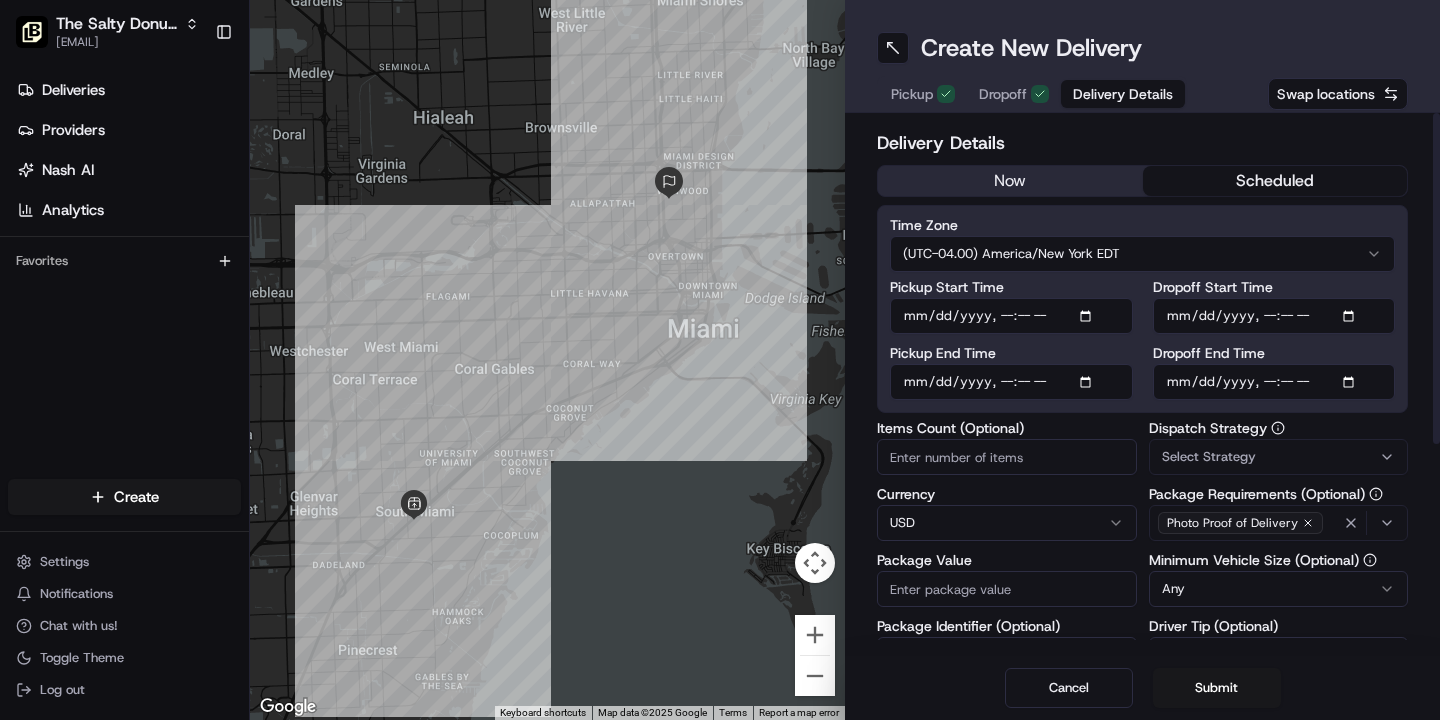type on "[DATE]T[TIME]" 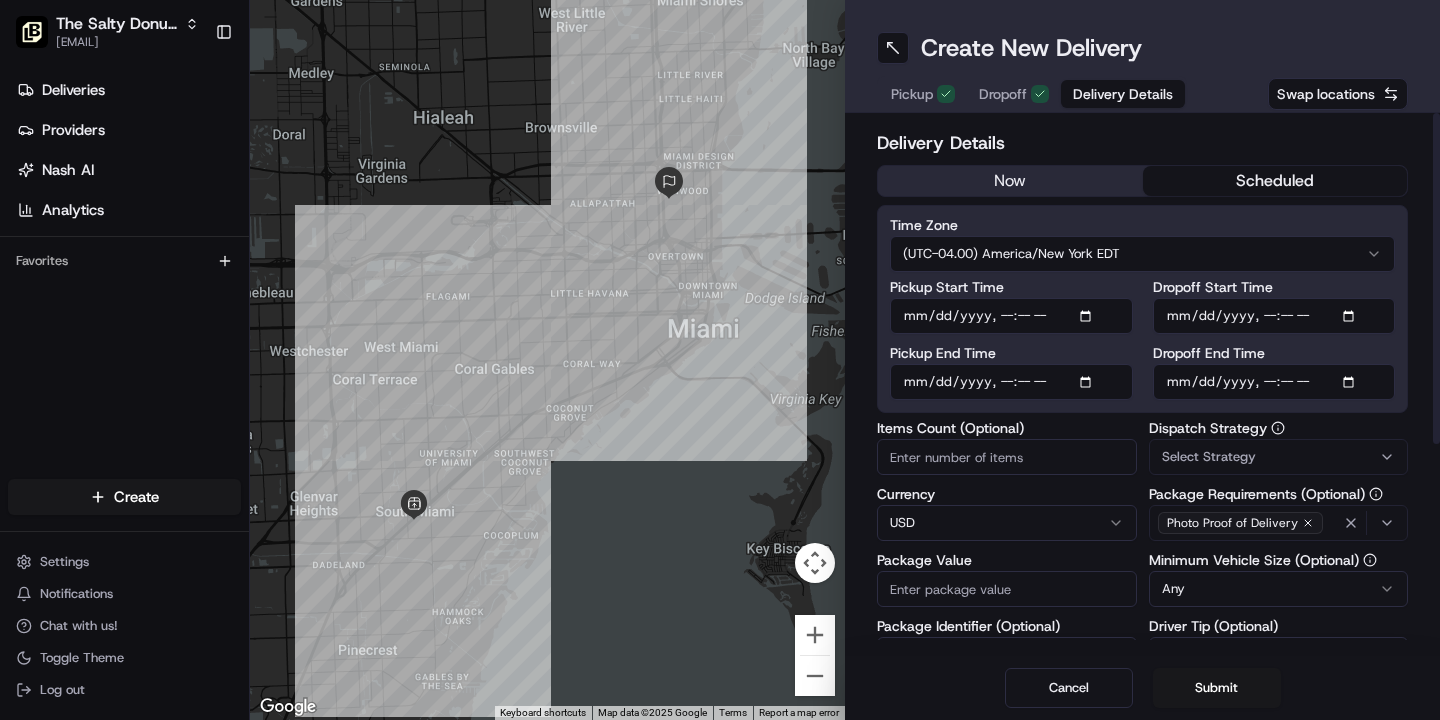 click on "Select Strategy" at bounding box center (1209, 457) 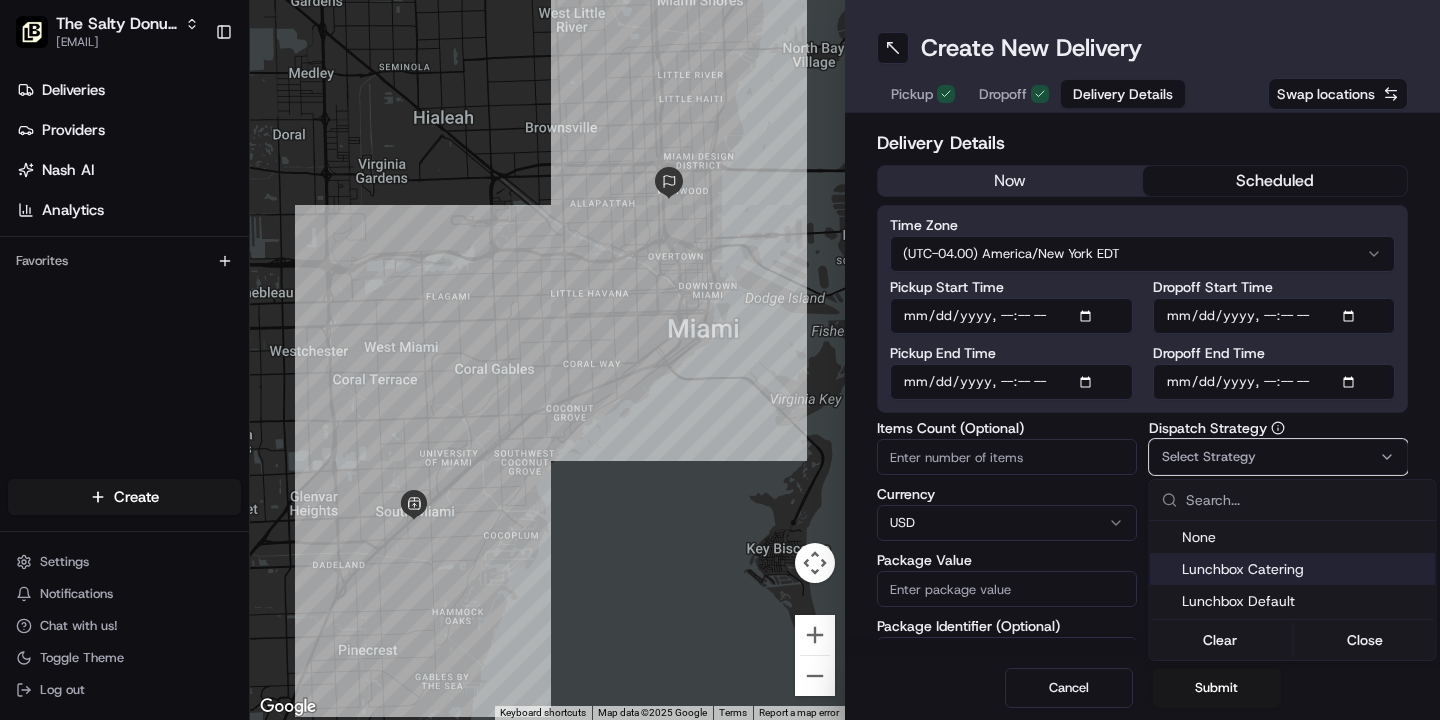 click on "Lunchbox Catering" at bounding box center (1305, 569) 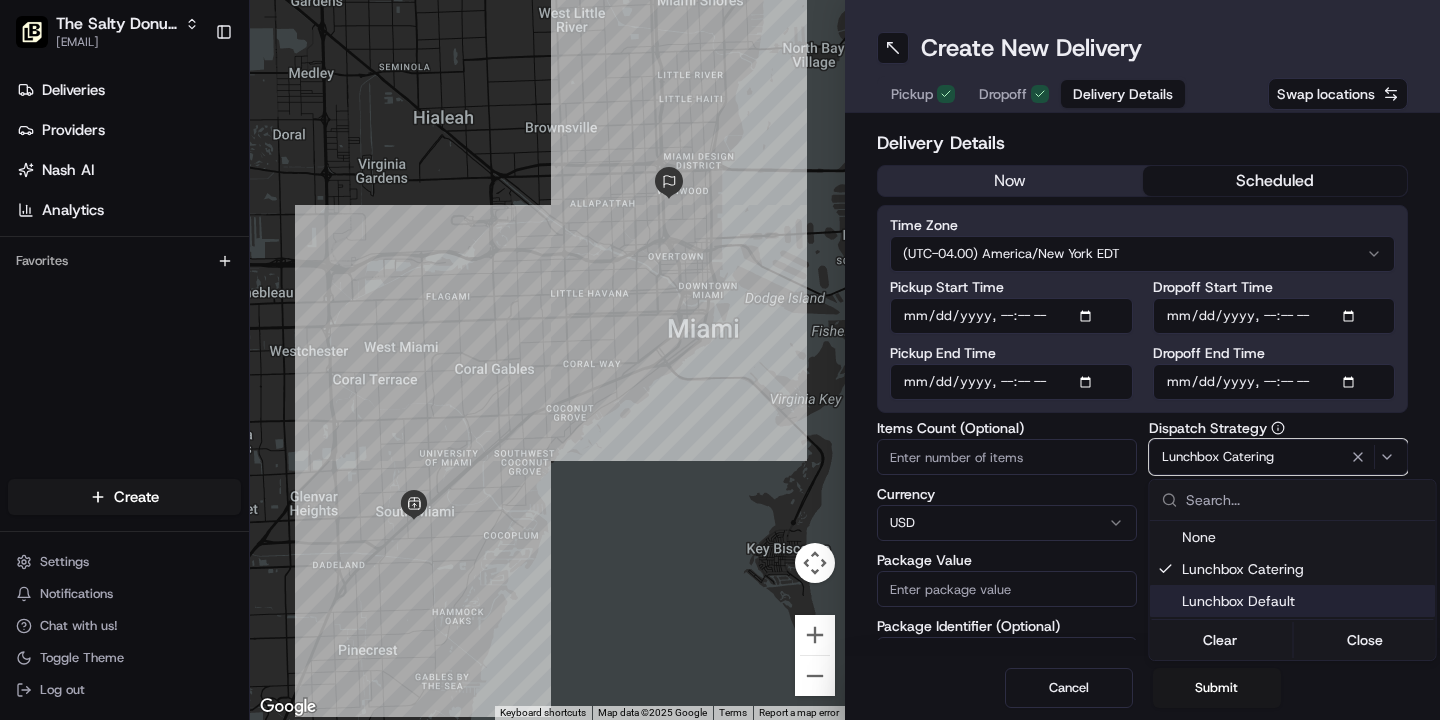 click on "Clear Close" at bounding box center (1293, 640) 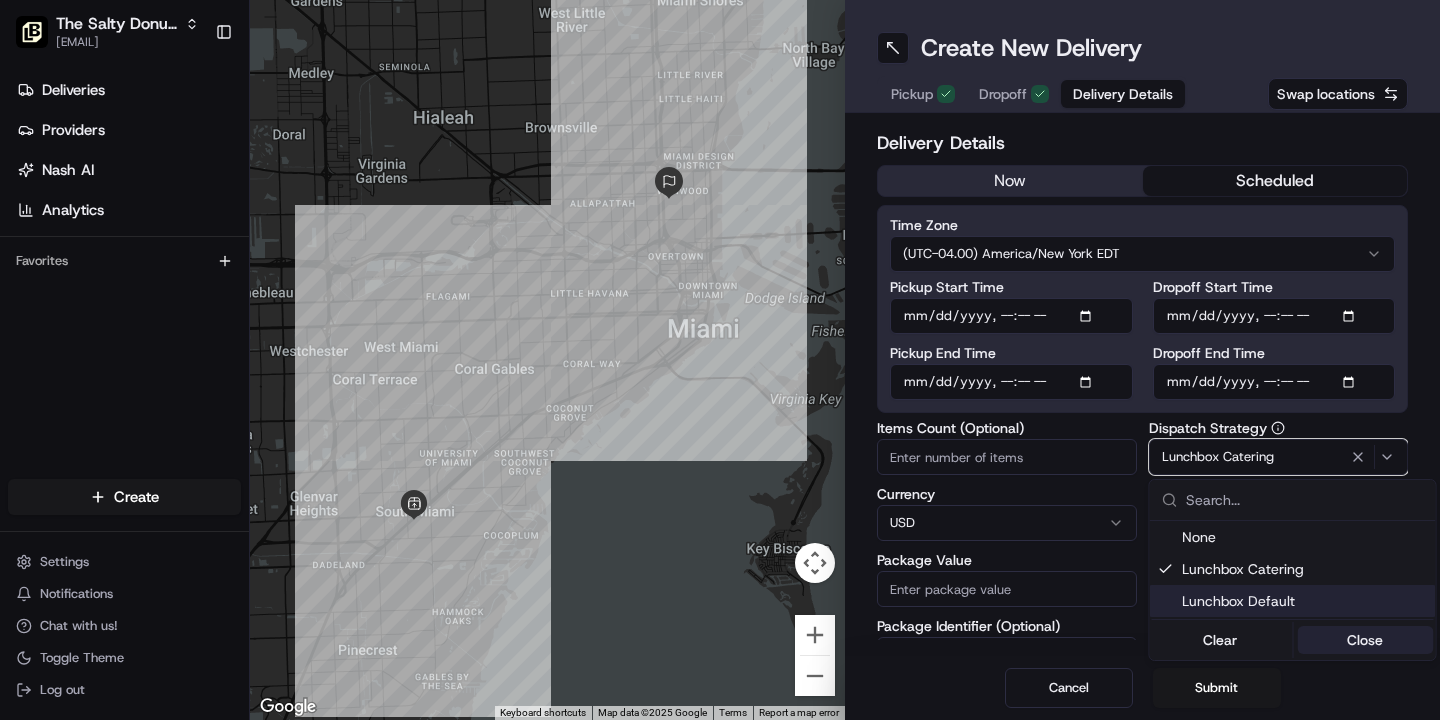 click on "Close" at bounding box center (1365, 640) 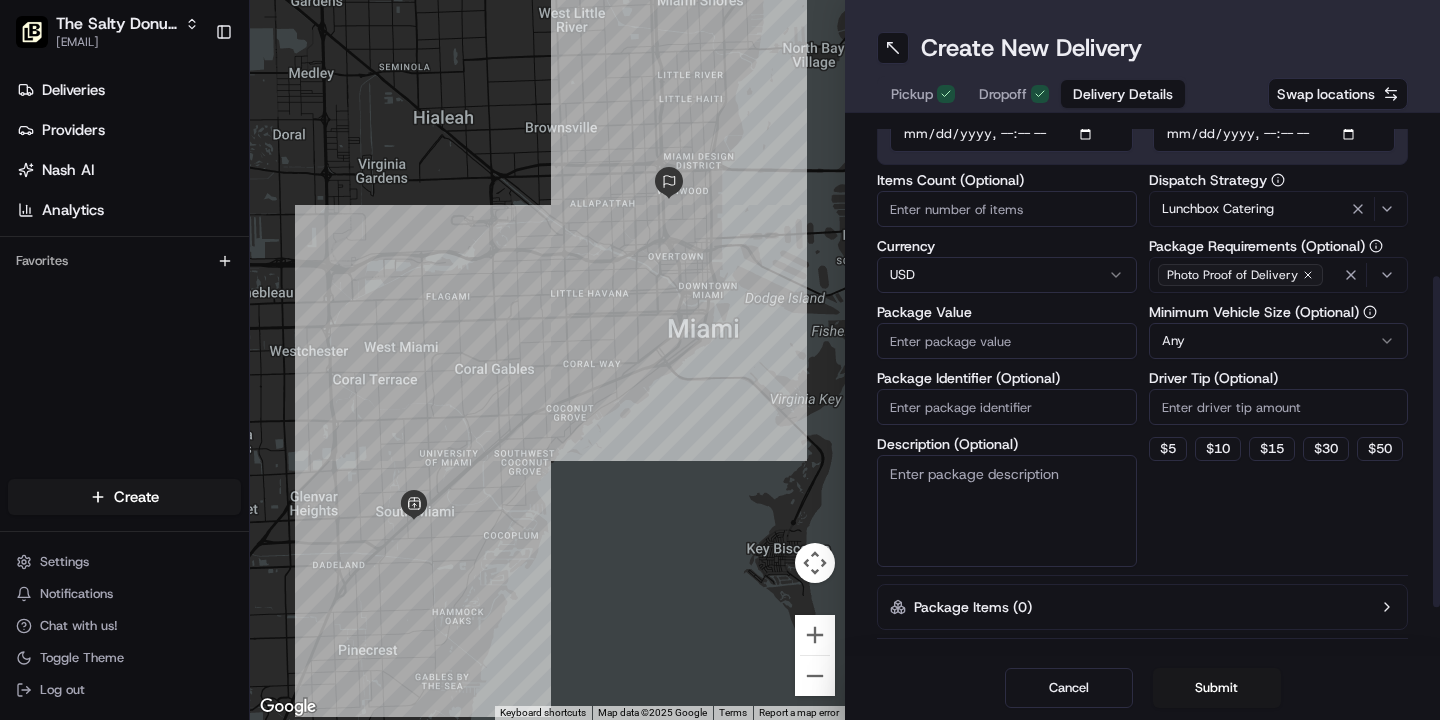 scroll, scrollTop: 262, scrollLeft: 0, axis: vertical 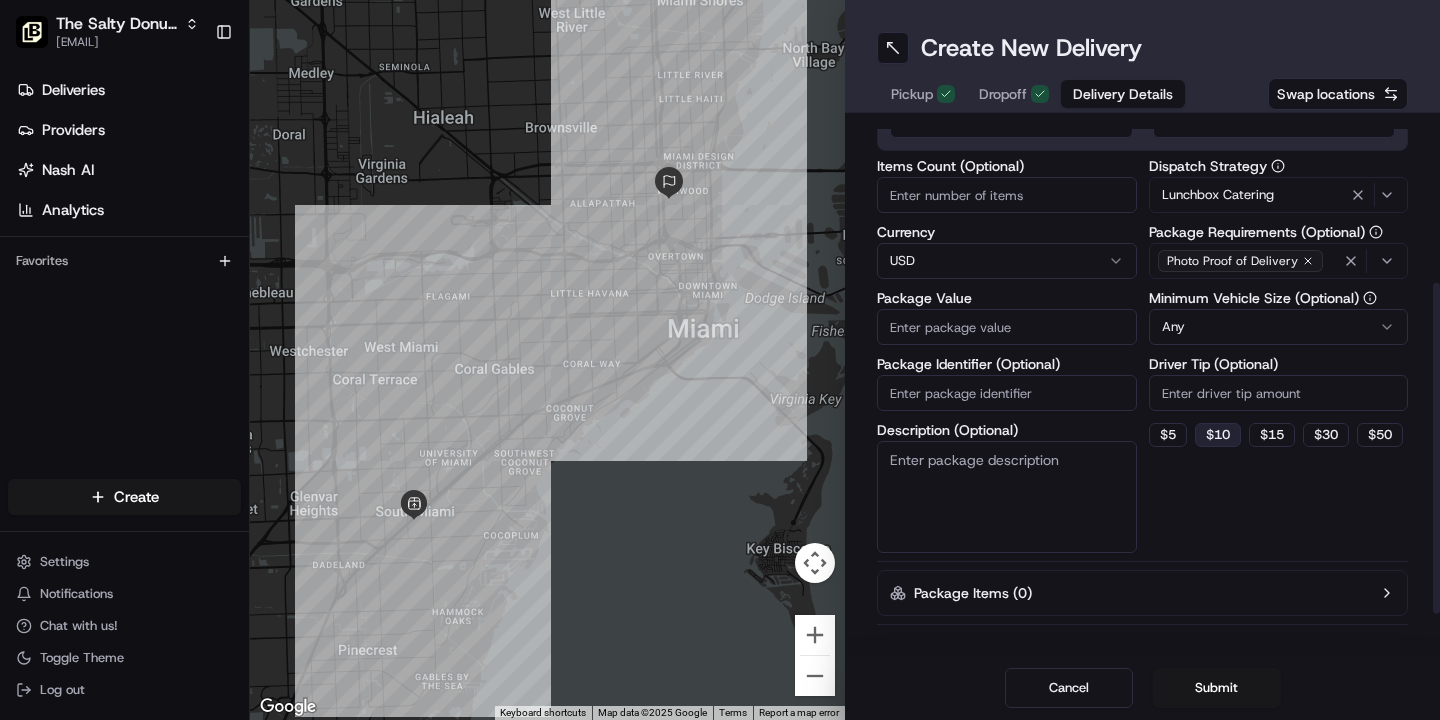 click on "$ 10" at bounding box center (1218, 435) 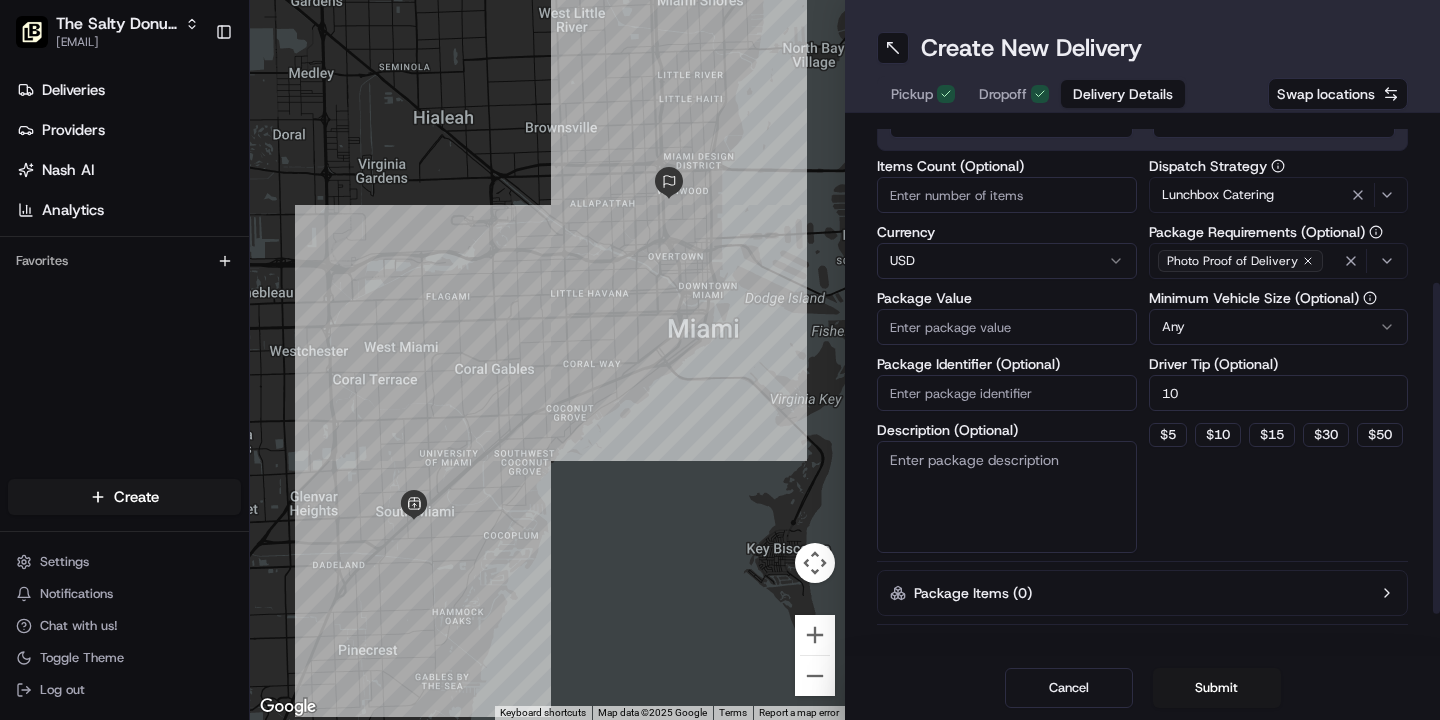click on "Description (Optional)" at bounding box center (1007, 497) 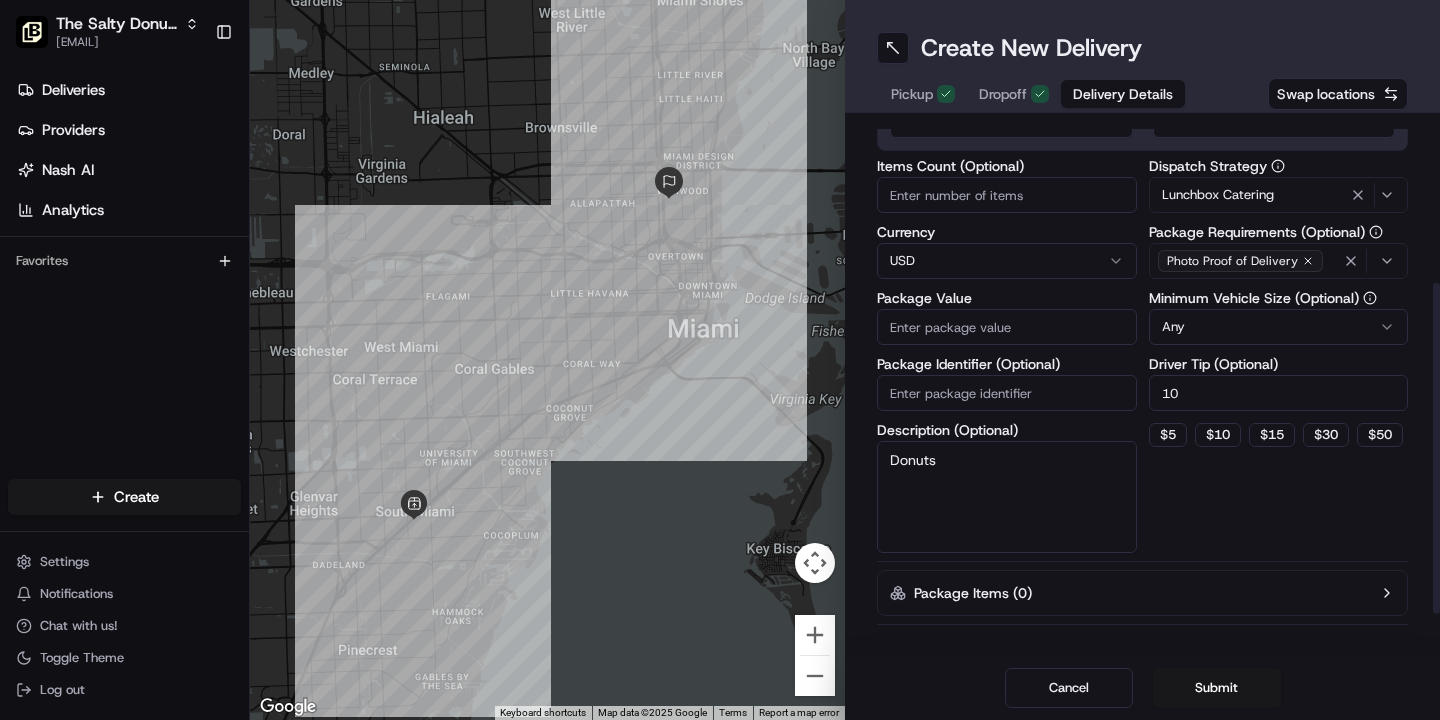 type on "Donuts" 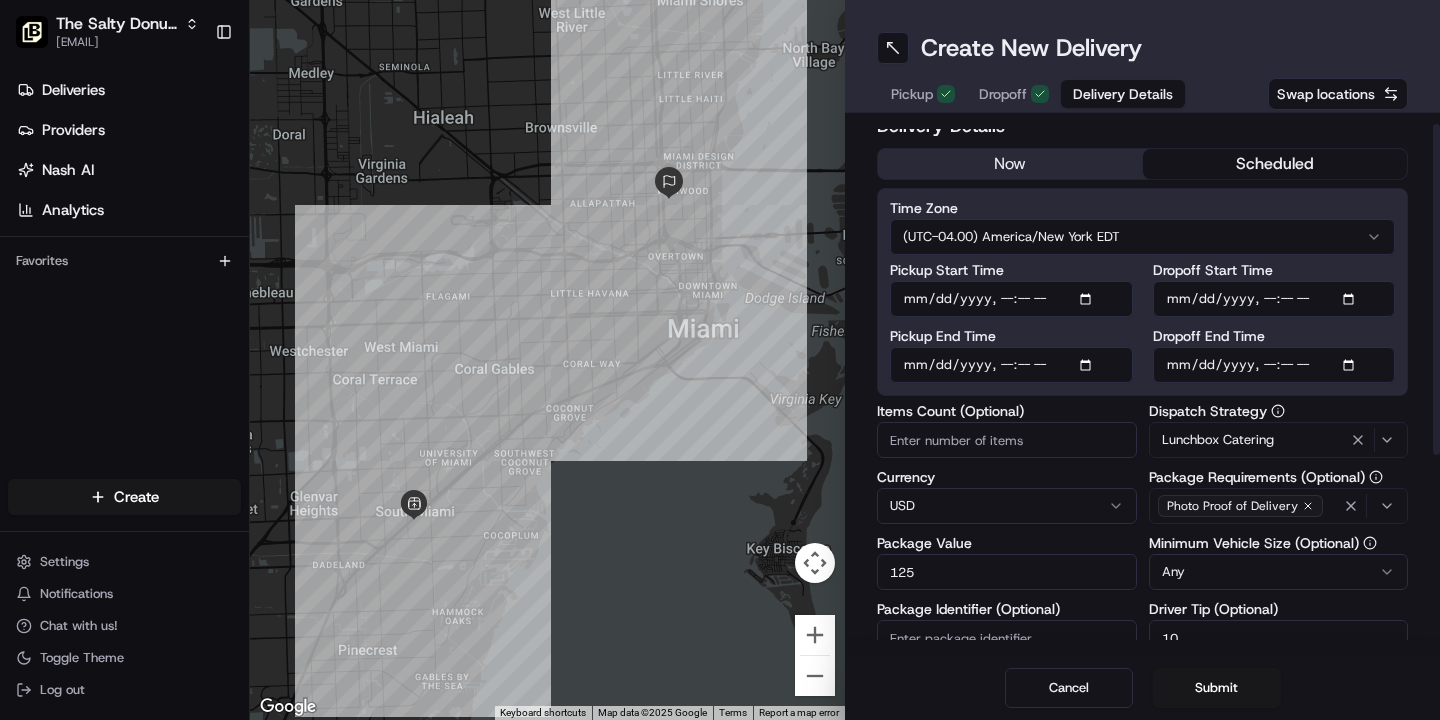 scroll, scrollTop: 21, scrollLeft: 0, axis: vertical 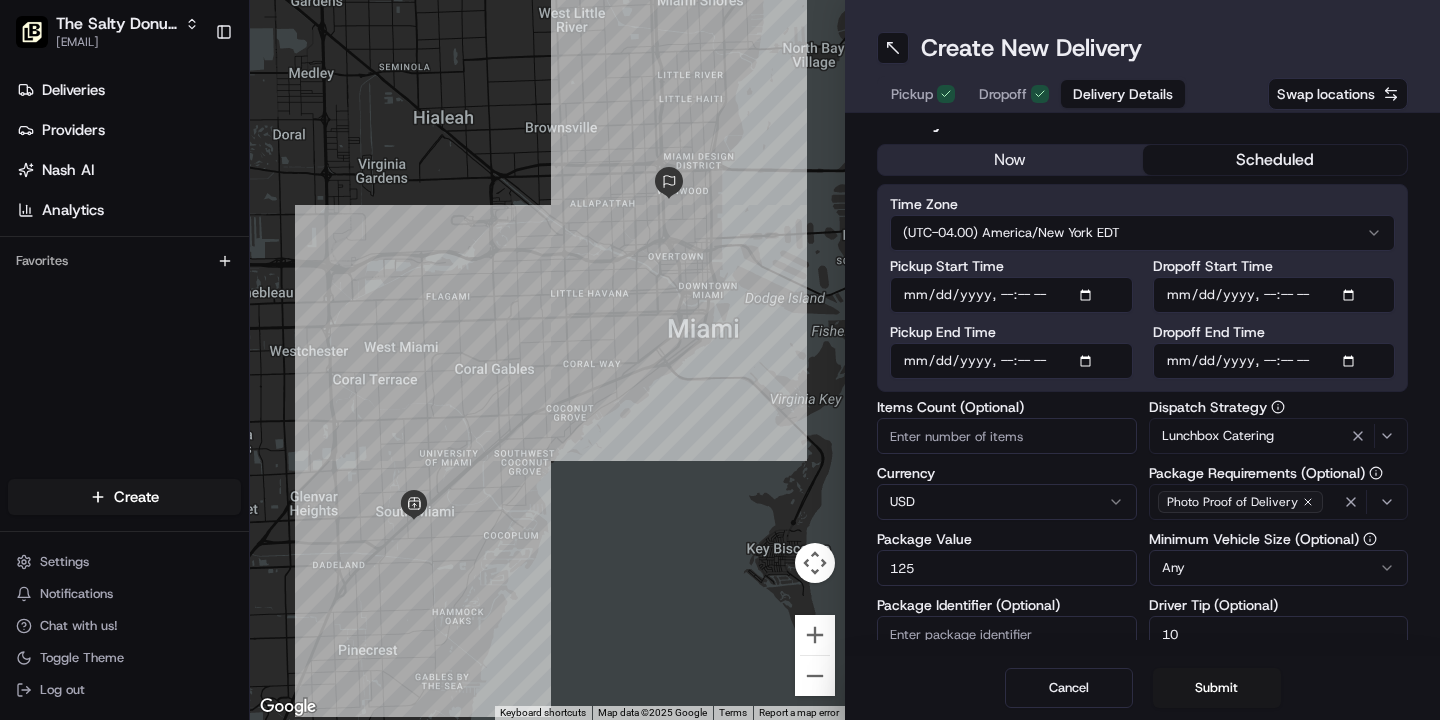 type on "125" 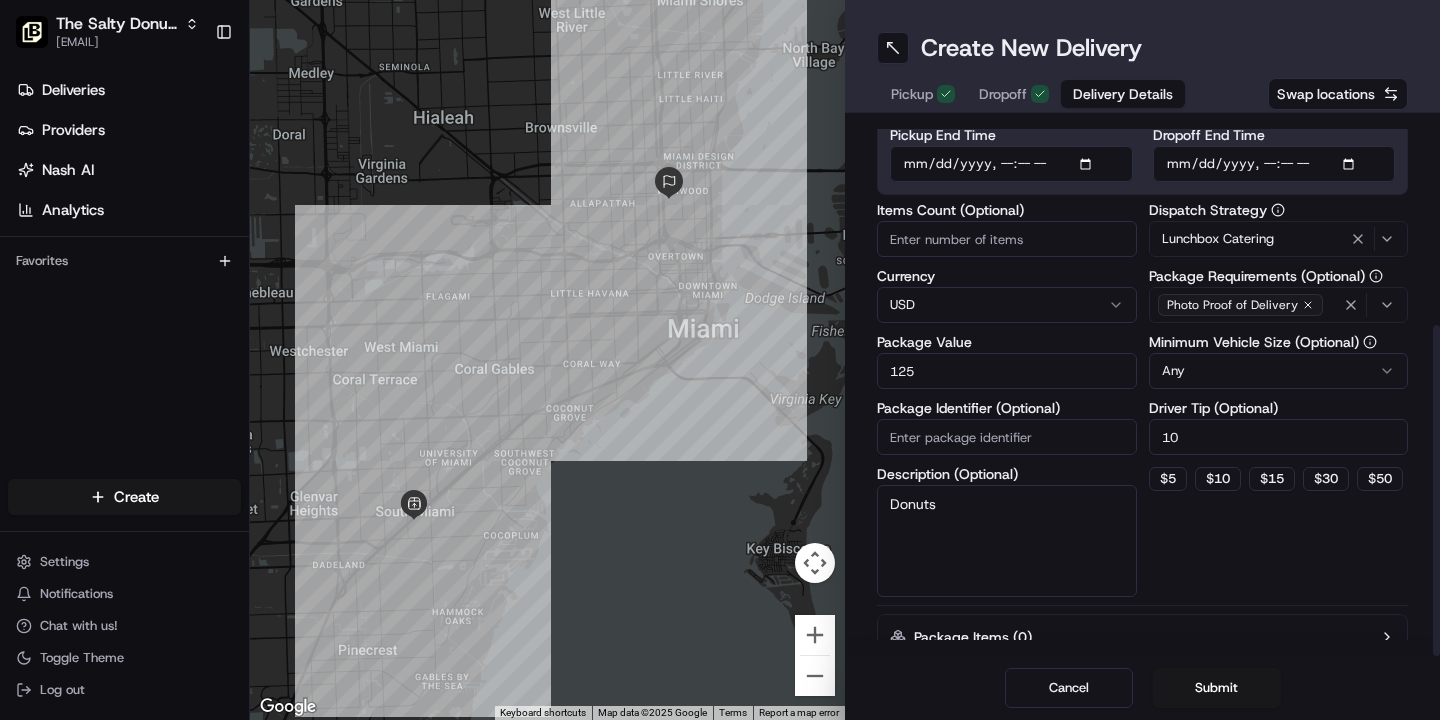 scroll, scrollTop: 327, scrollLeft: 0, axis: vertical 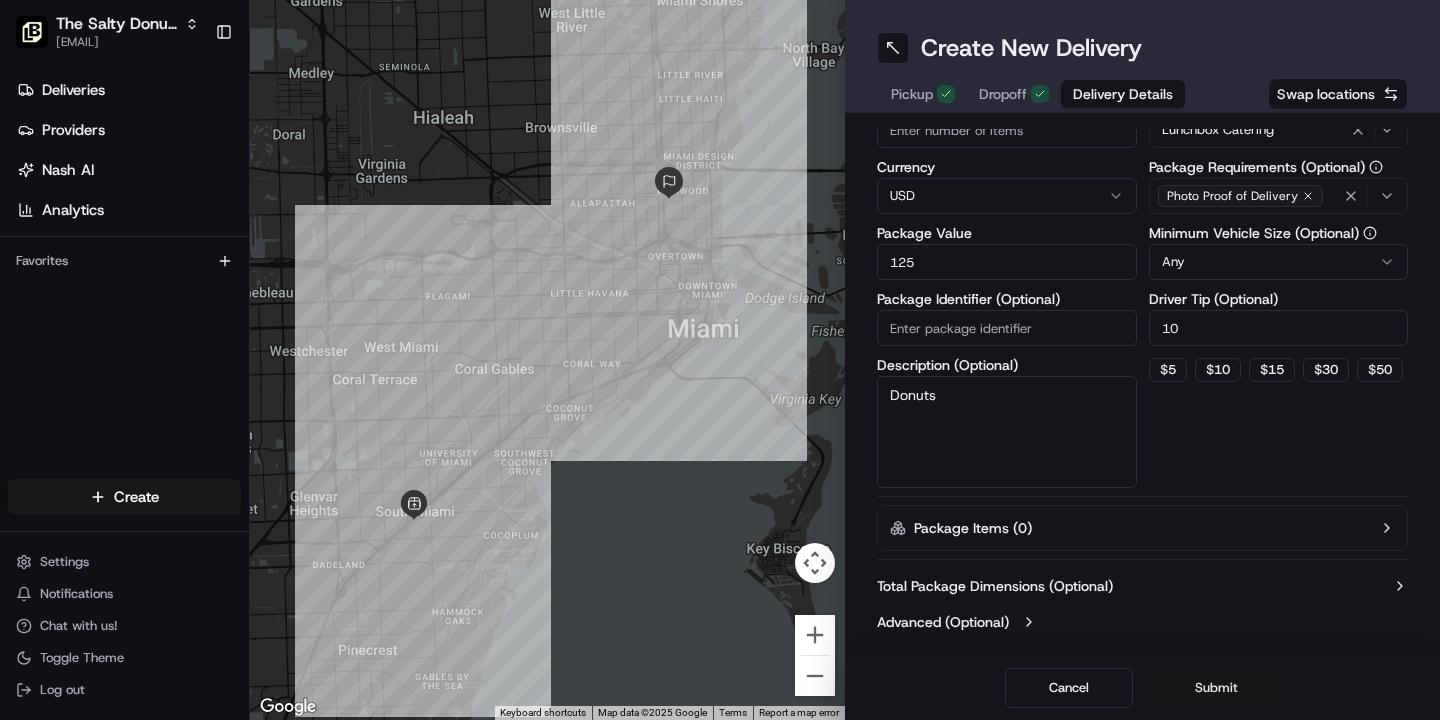 click on "Submit" at bounding box center [1217, 688] 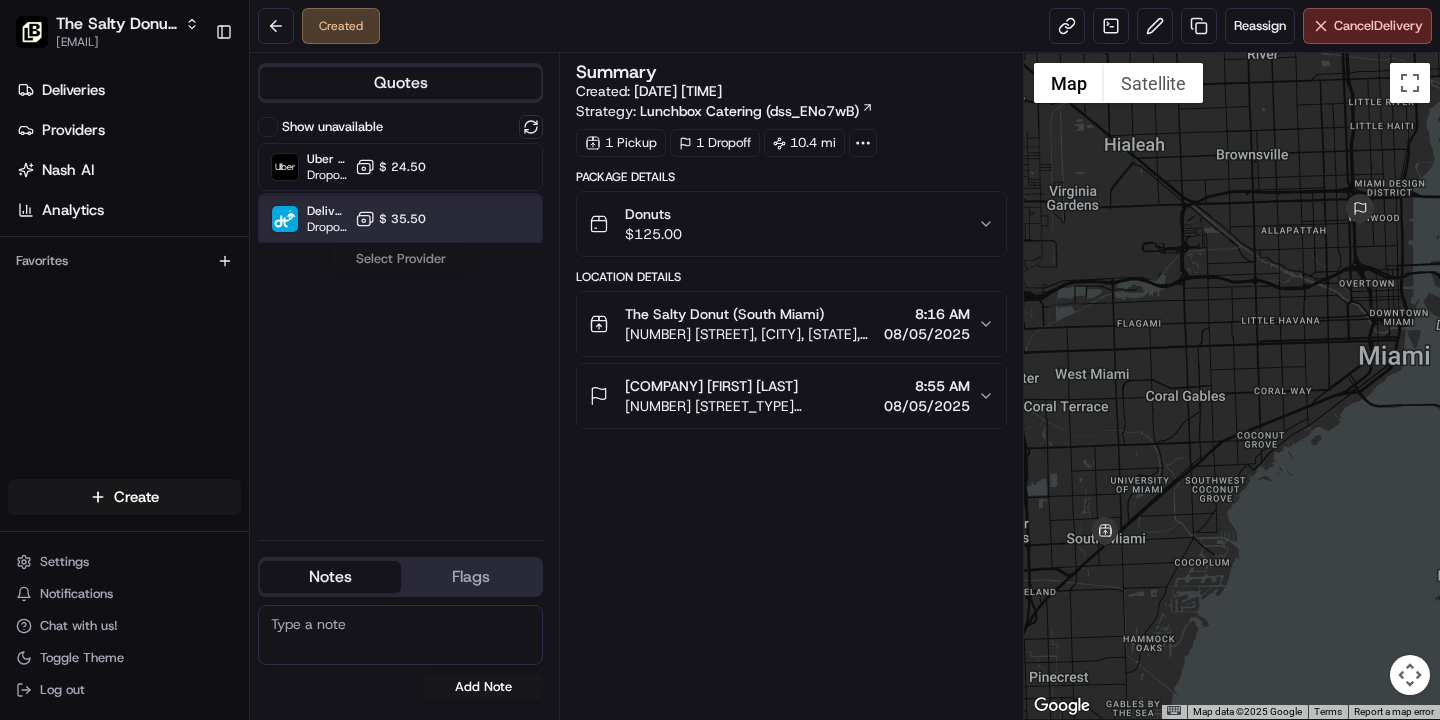 click on "DeliverThat Dropoff ETA   - $   35.50" at bounding box center (400, 219) 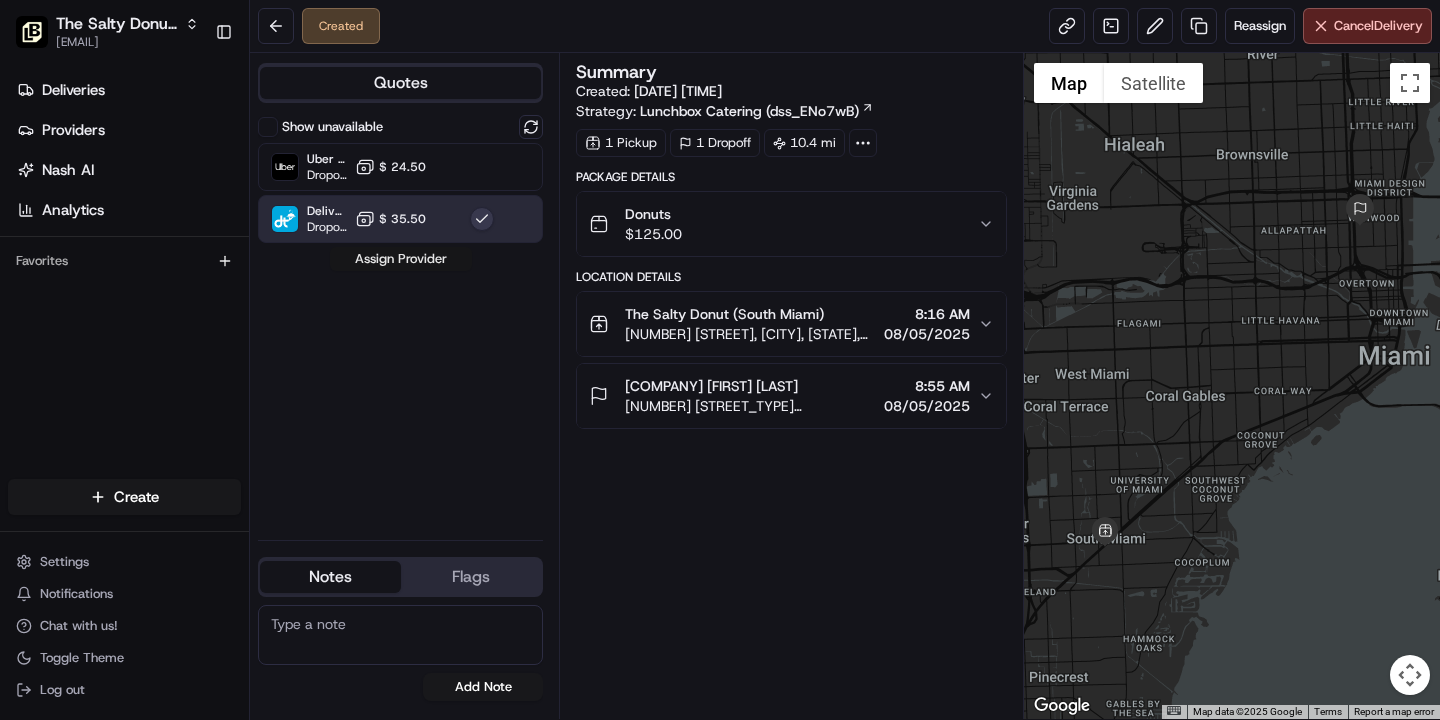 click on "Assign Provider" at bounding box center [401, 259] 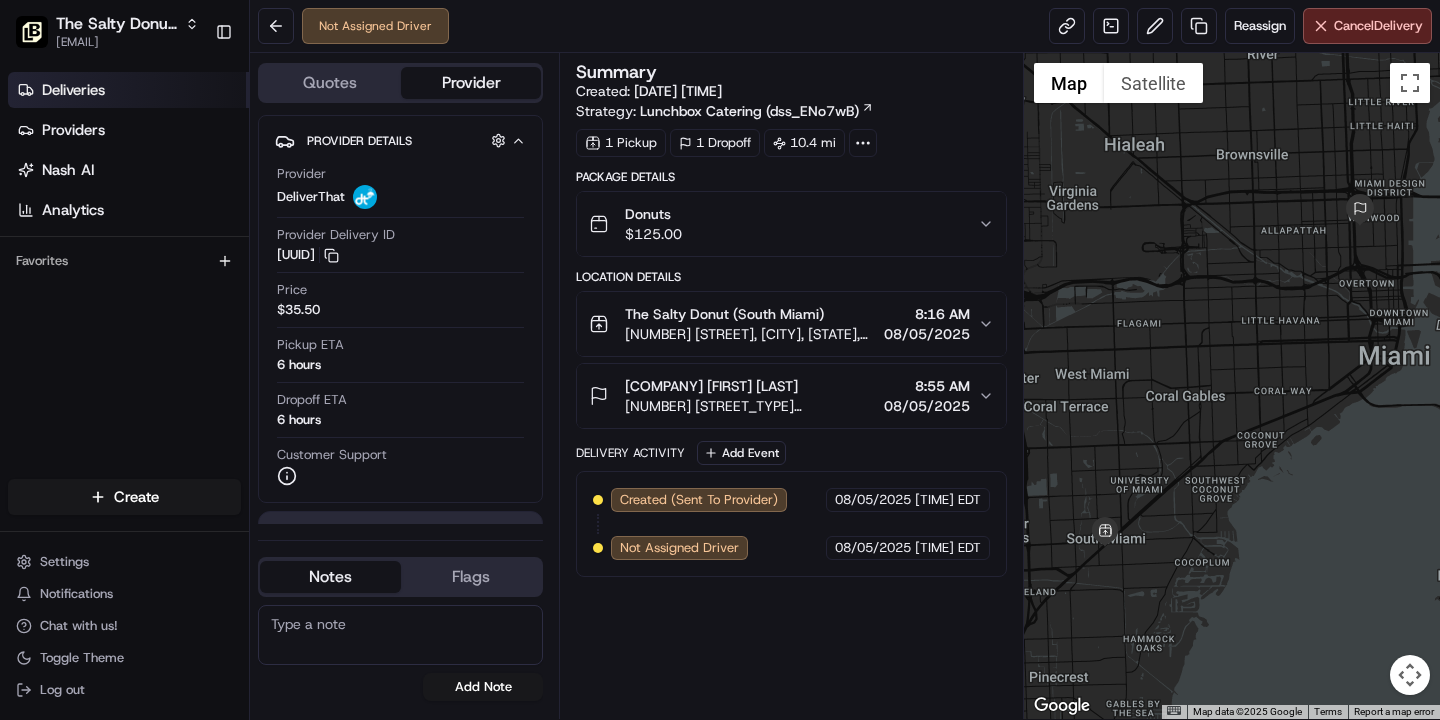 click on "Deliveries" at bounding box center [128, 90] 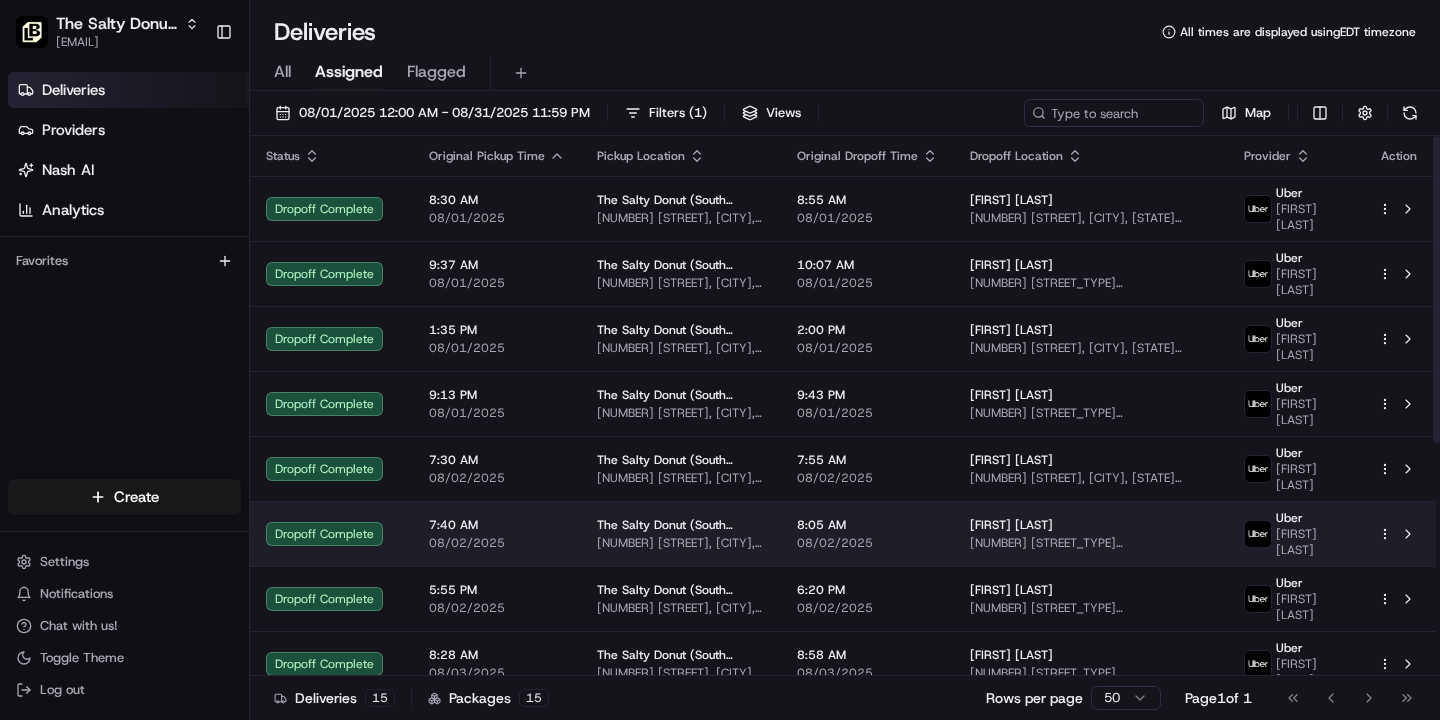 scroll, scrollTop: 410, scrollLeft: 0, axis: vertical 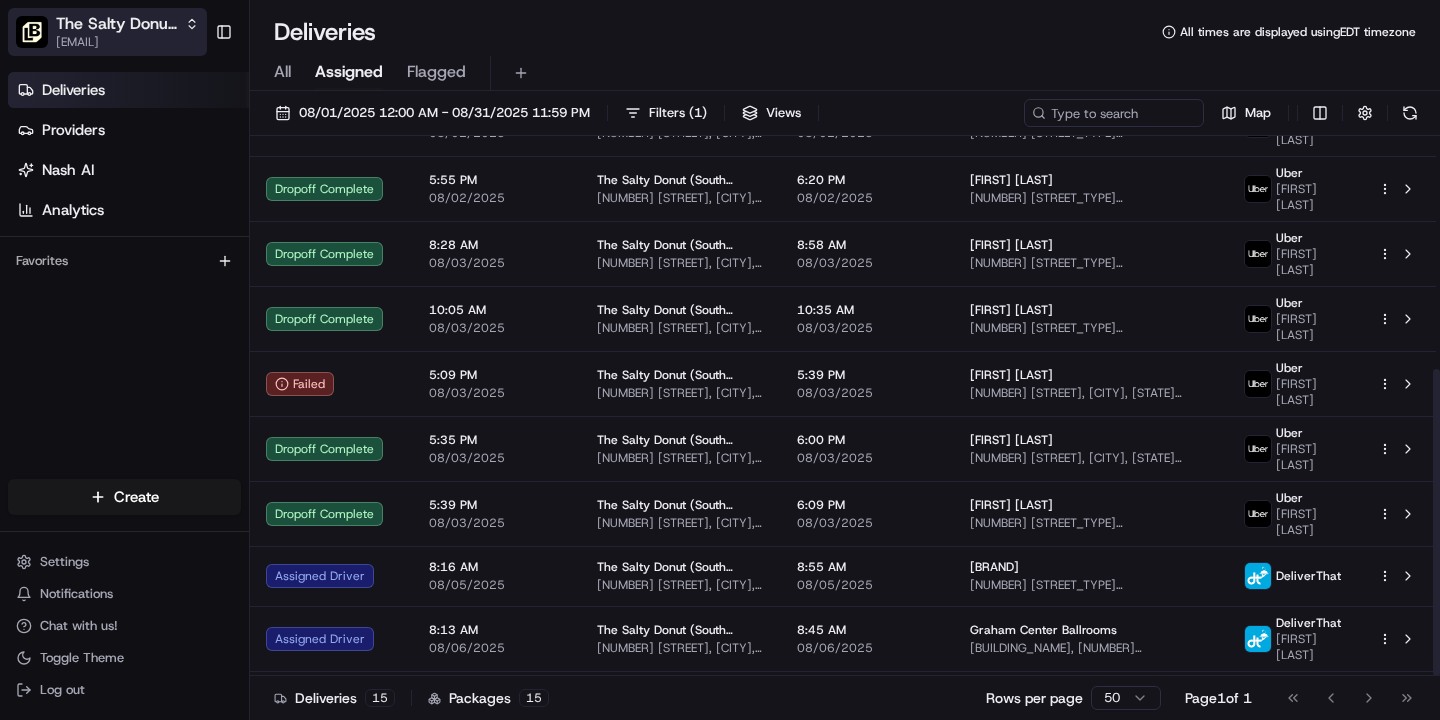 click on "The Salty Donut (South Miami)" at bounding box center (116, 24) 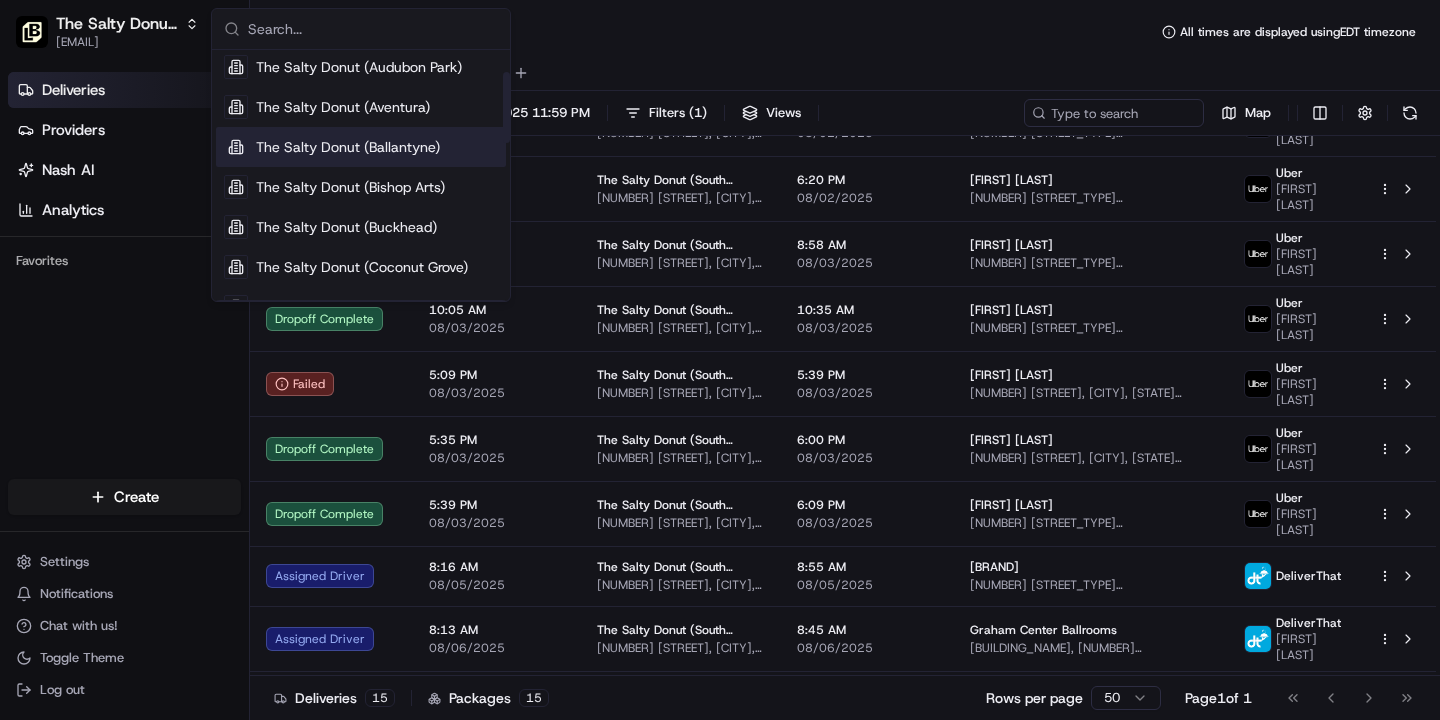 scroll, scrollTop: 84, scrollLeft: 0, axis: vertical 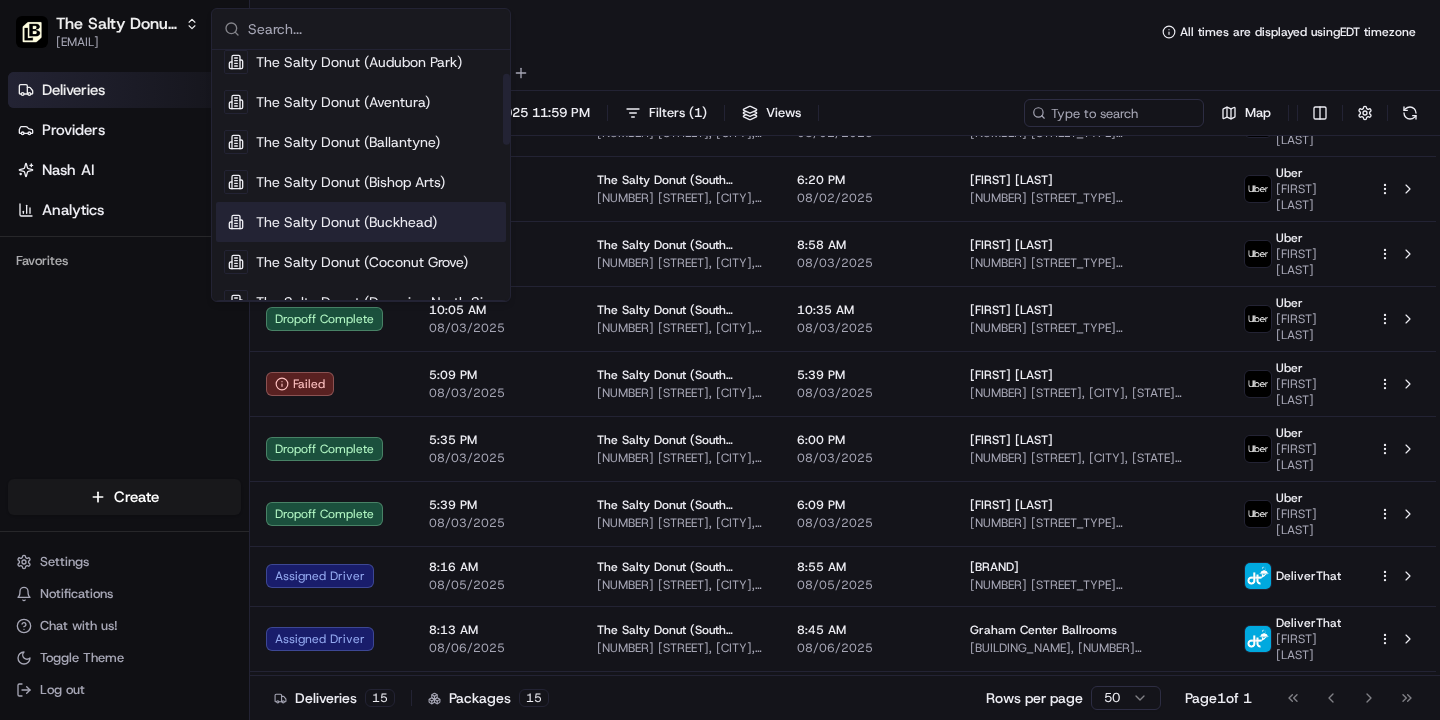 click on "The Salty Donut (Buckhead)" at bounding box center [346, 222] 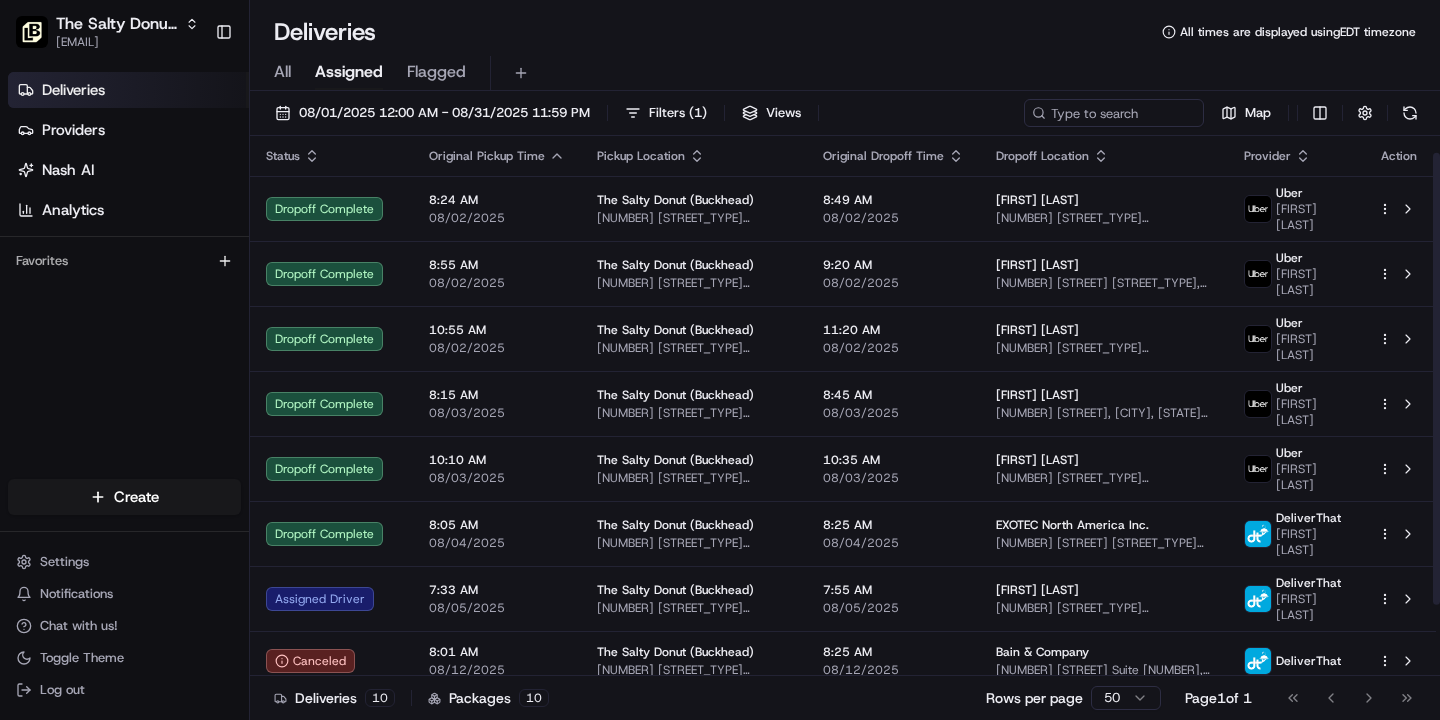scroll, scrollTop: 105, scrollLeft: 0, axis: vertical 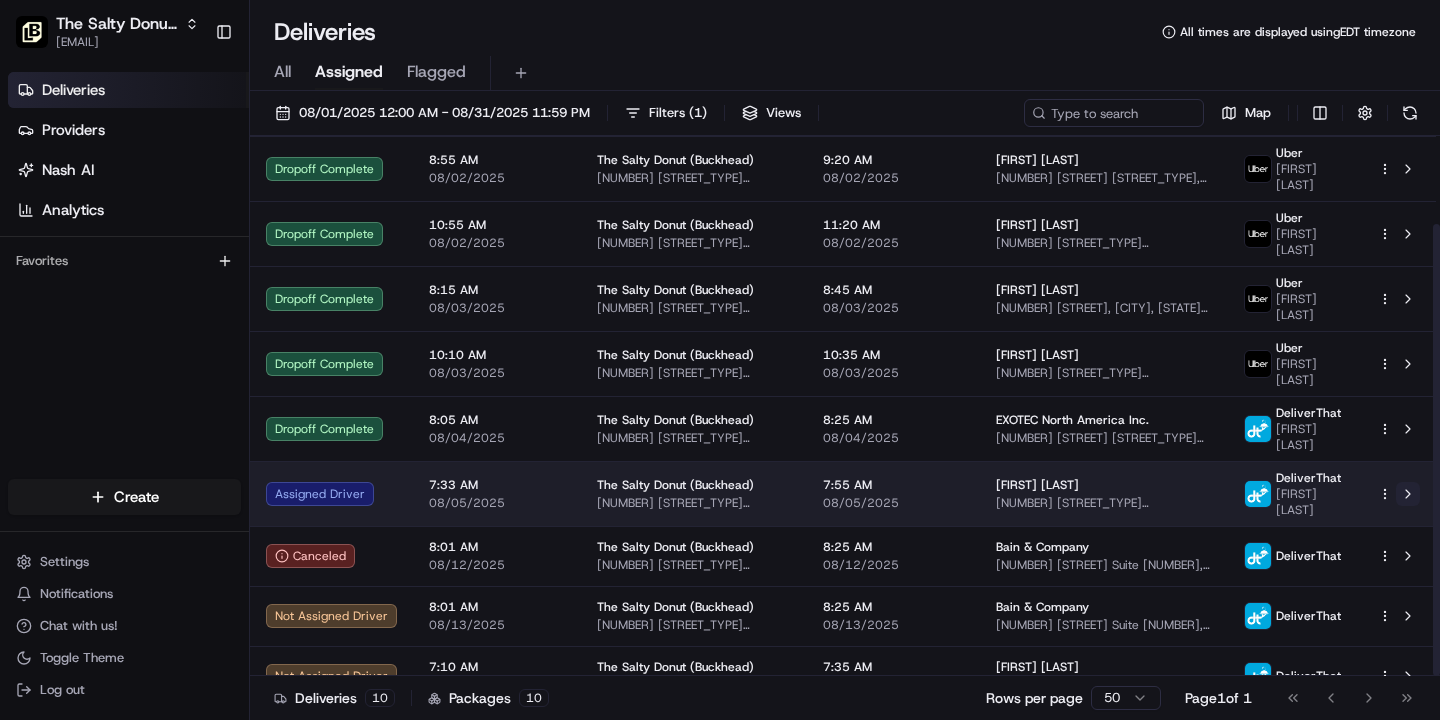 click at bounding box center (1408, 494) 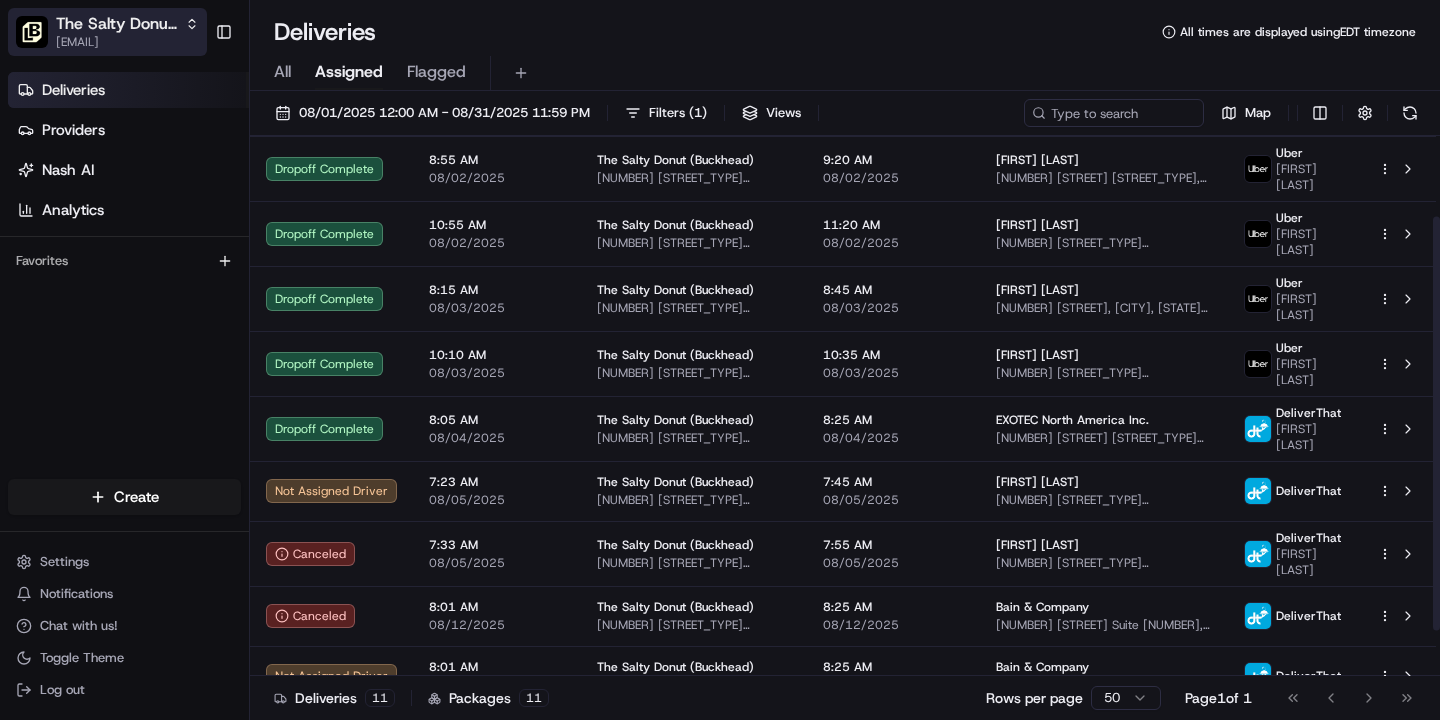 click on "The Salty Donut (Buckhead)" at bounding box center [116, 24] 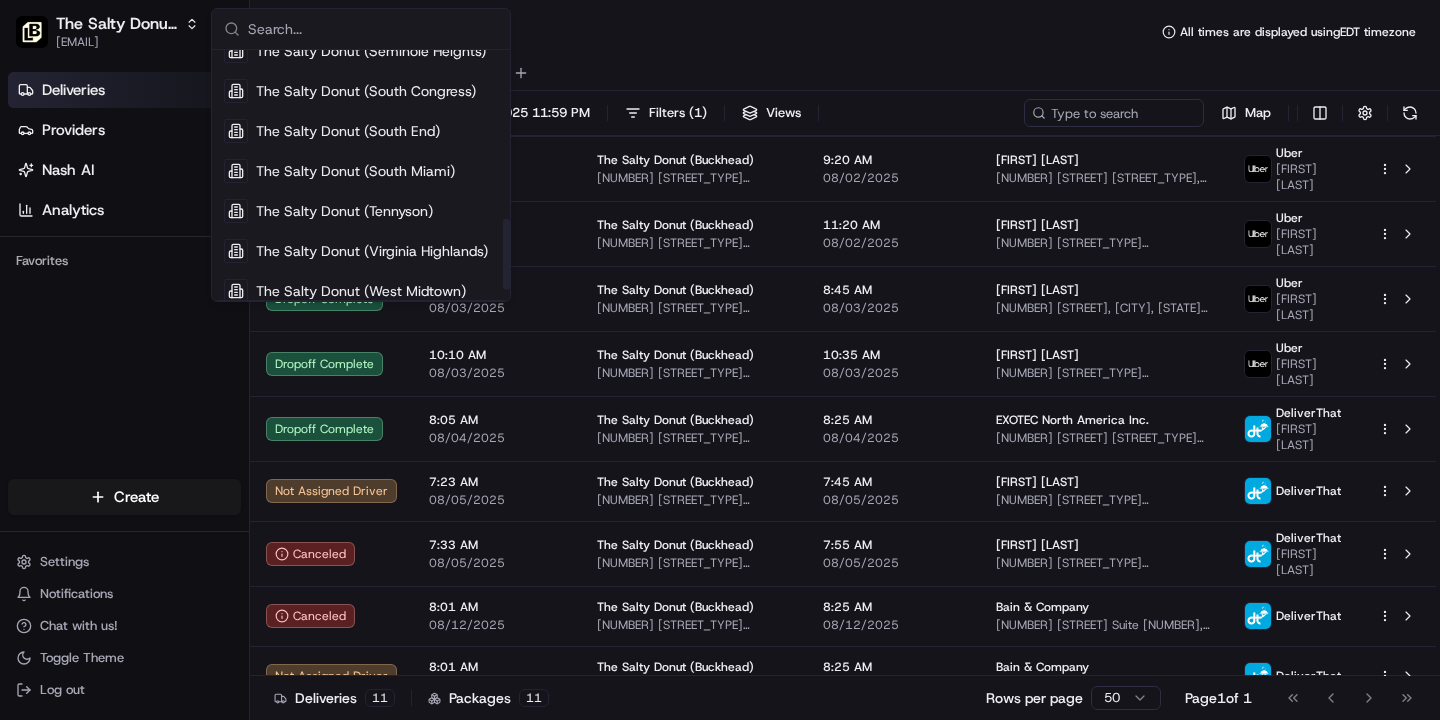 scroll, scrollTop: 630, scrollLeft: 0, axis: vertical 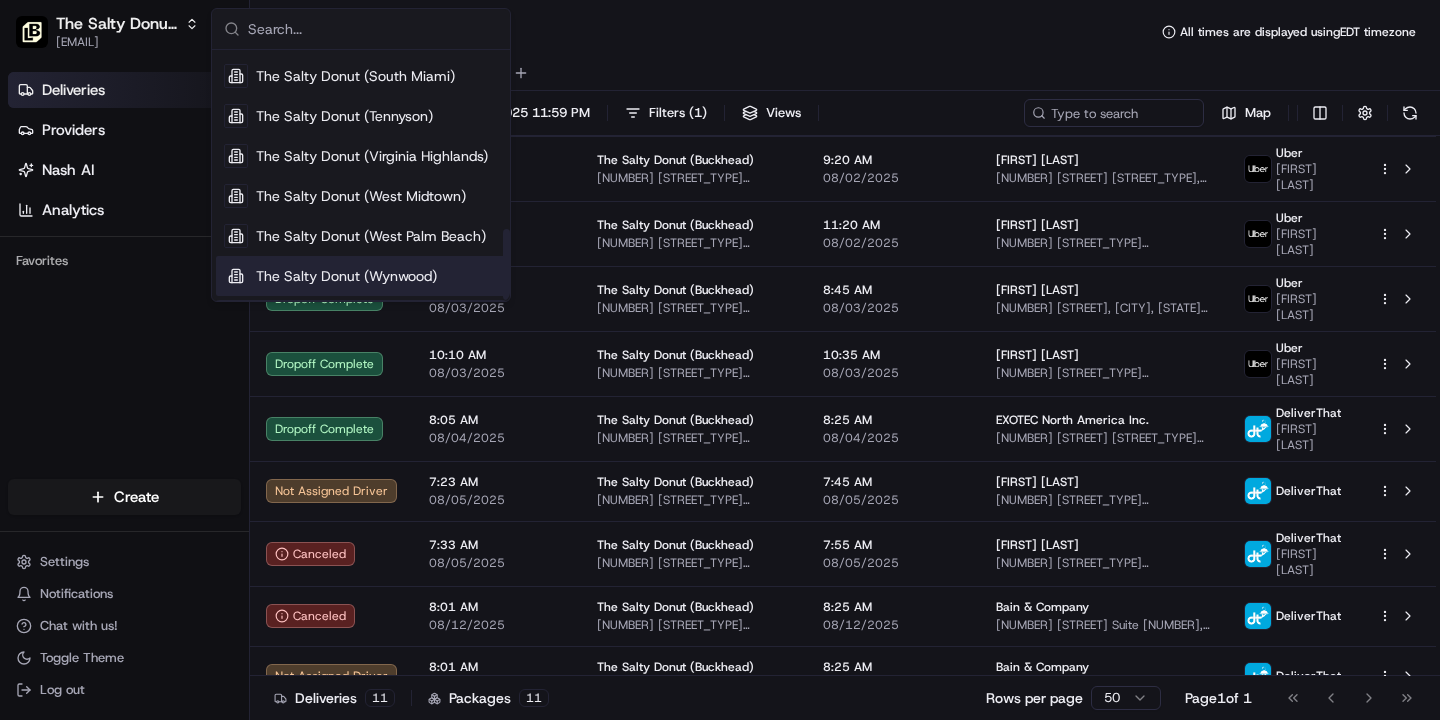 click on "The Salty Donut (Wynwood)" at bounding box center [346, 276] 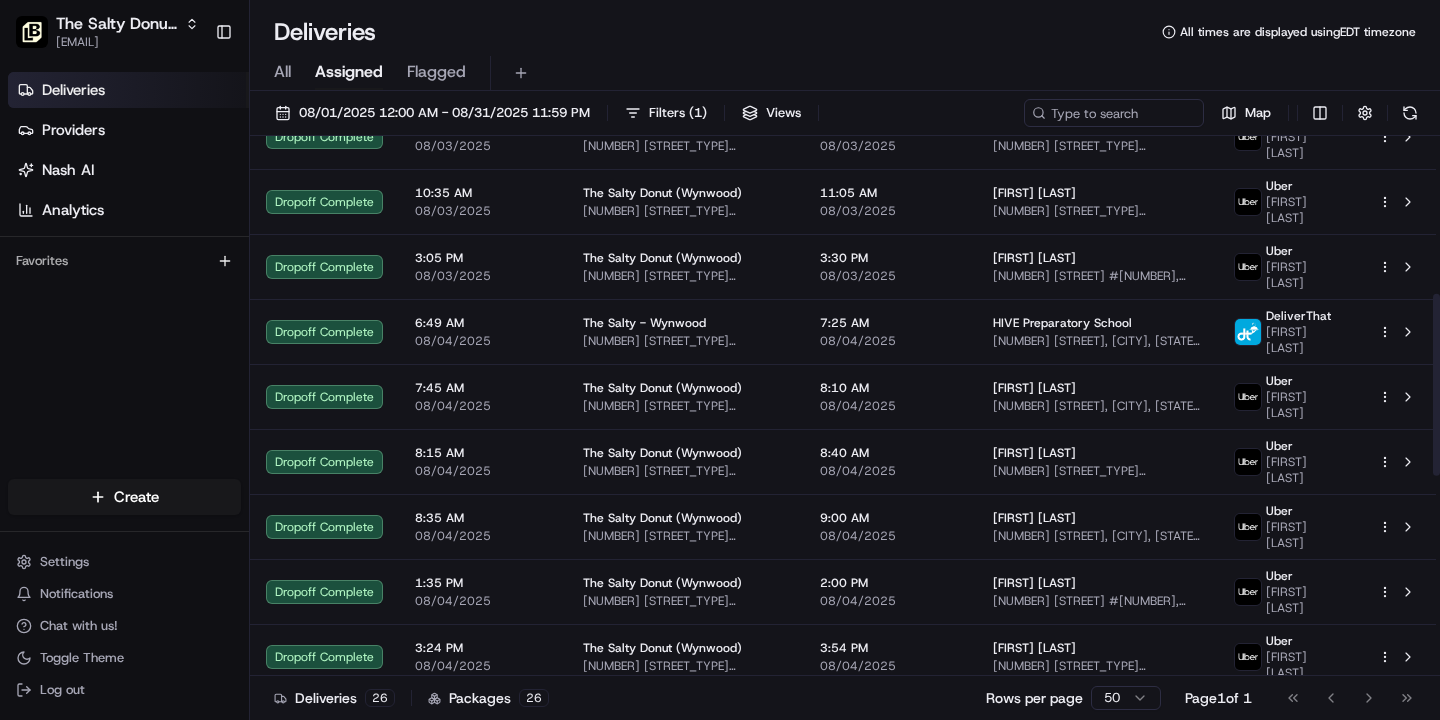 scroll, scrollTop: 1065, scrollLeft: 0, axis: vertical 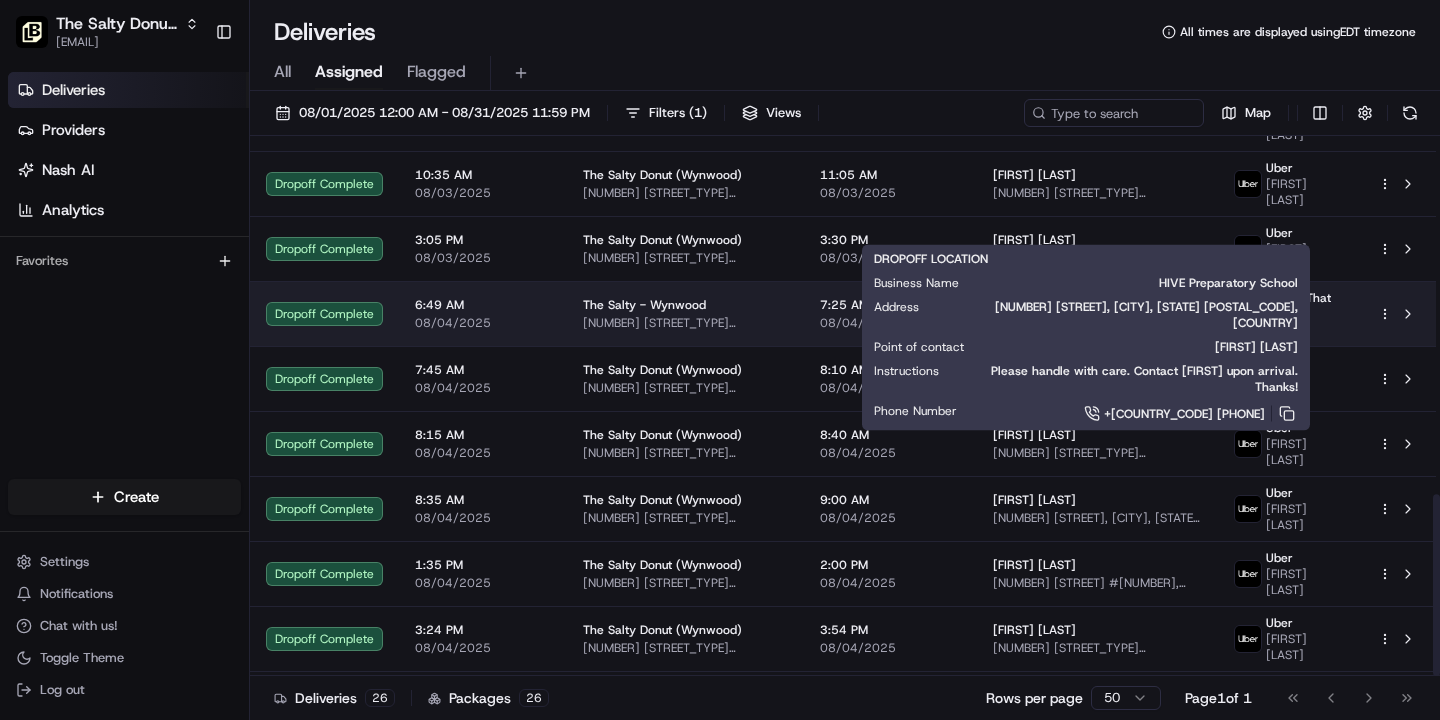 click on "HIVE Preparatory School" at bounding box center [1062, 305] 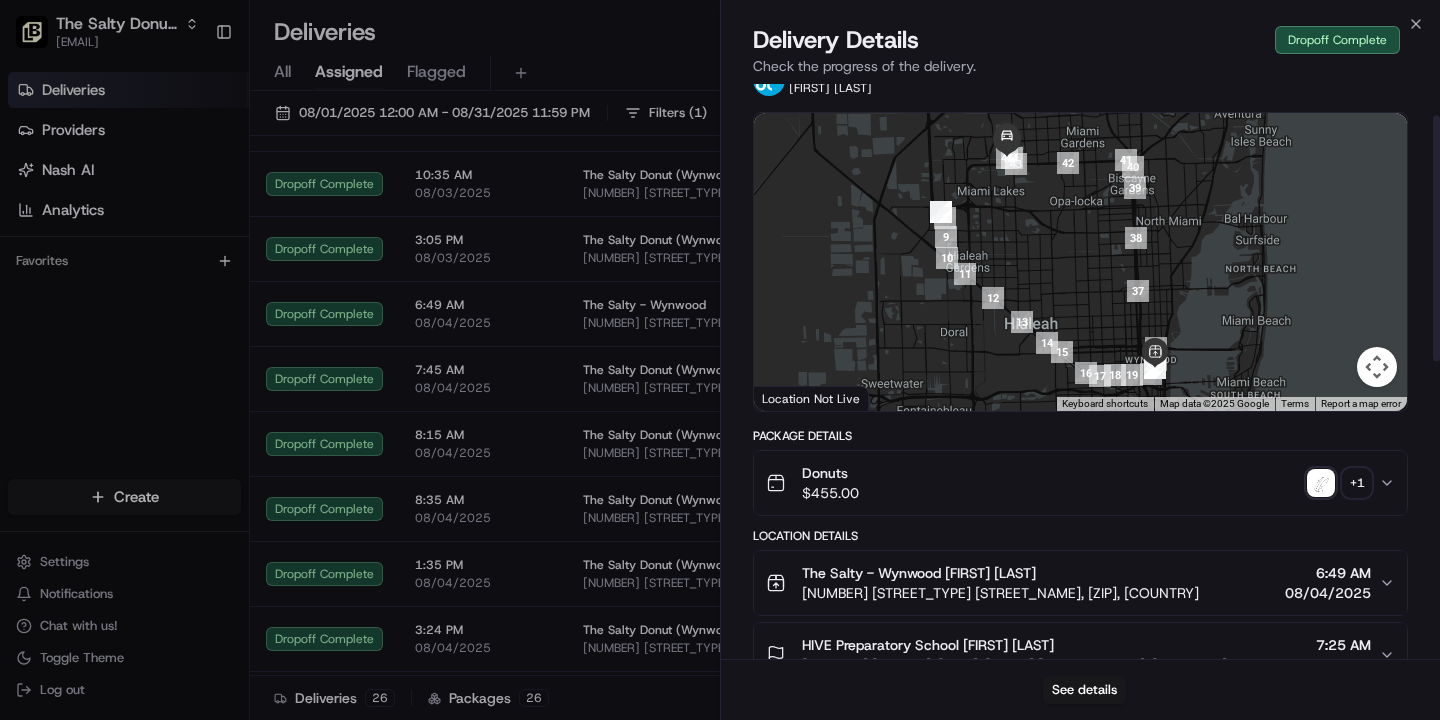 scroll, scrollTop: 77, scrollLeft: 0, axis: vertical 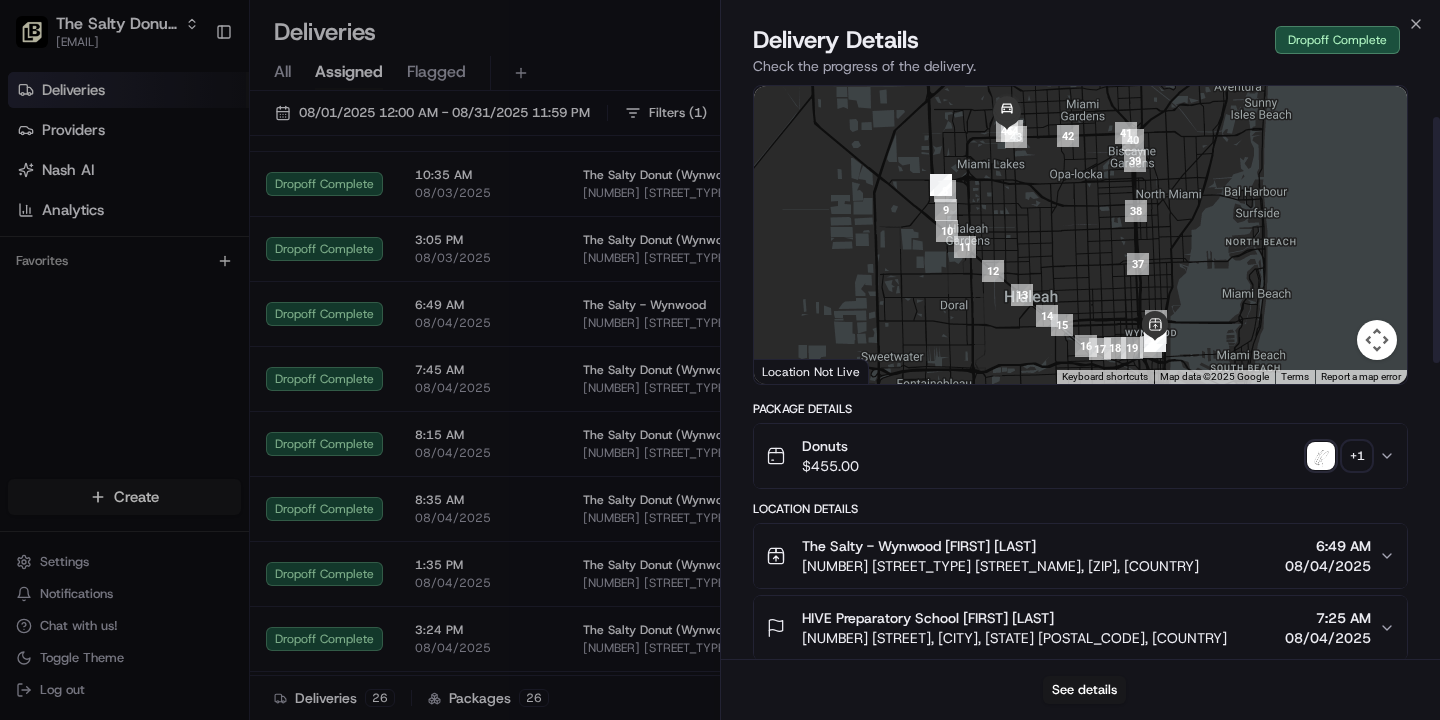 click on "+ 1" at bounding box center [1357, 456] 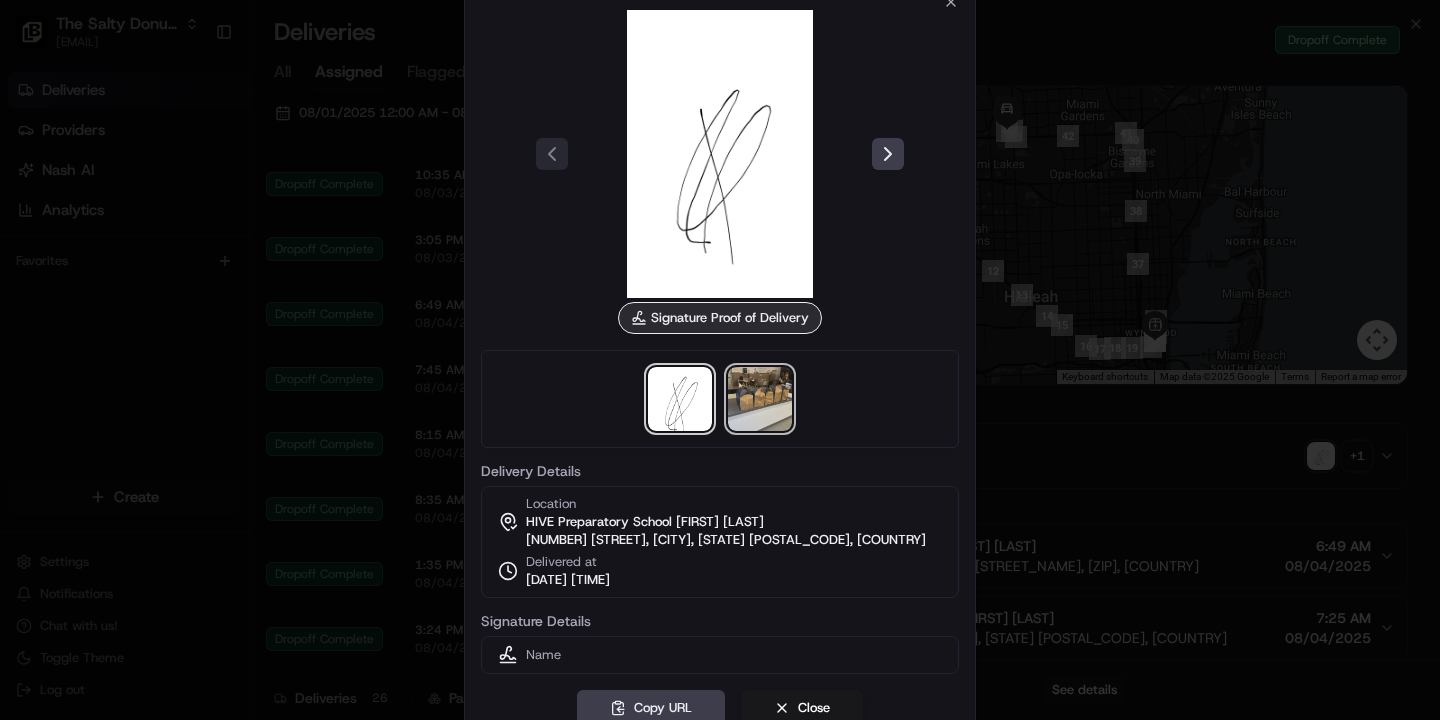click at bounding box center [760, 399] 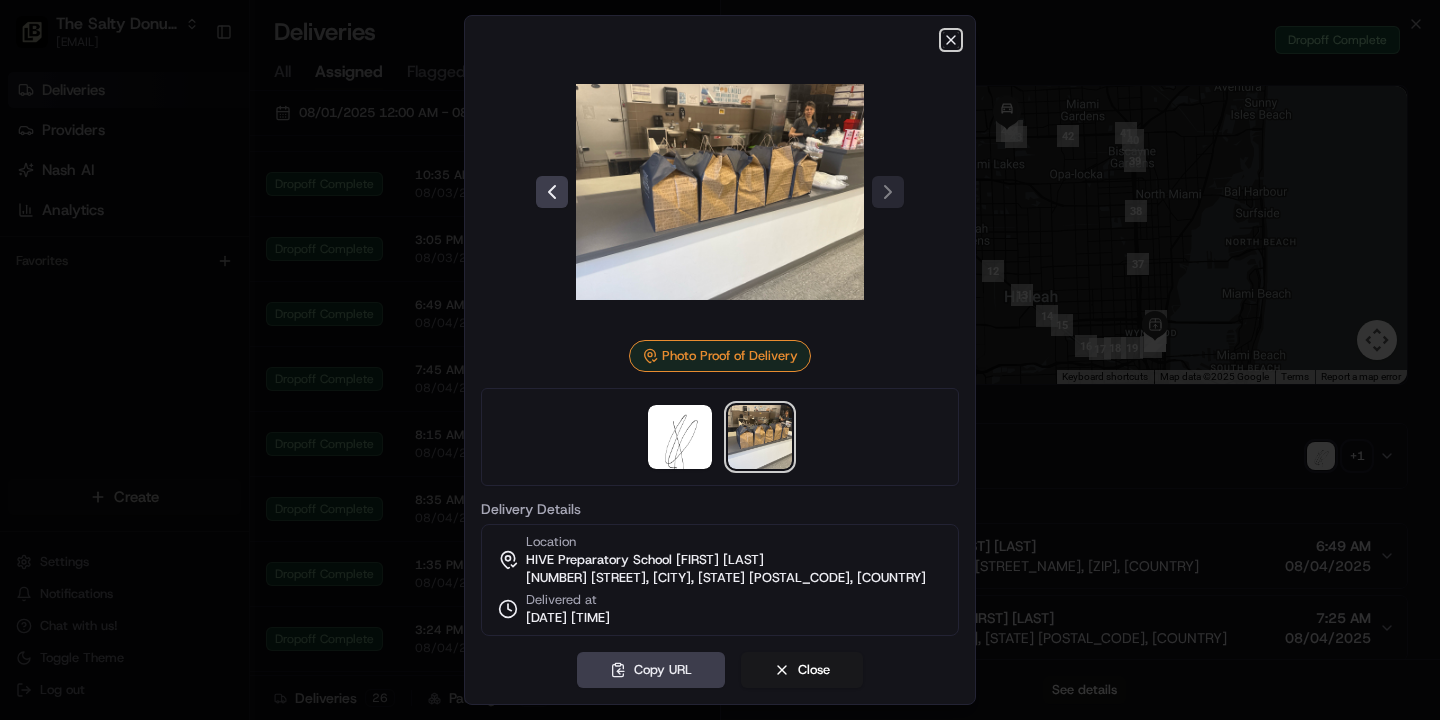 click 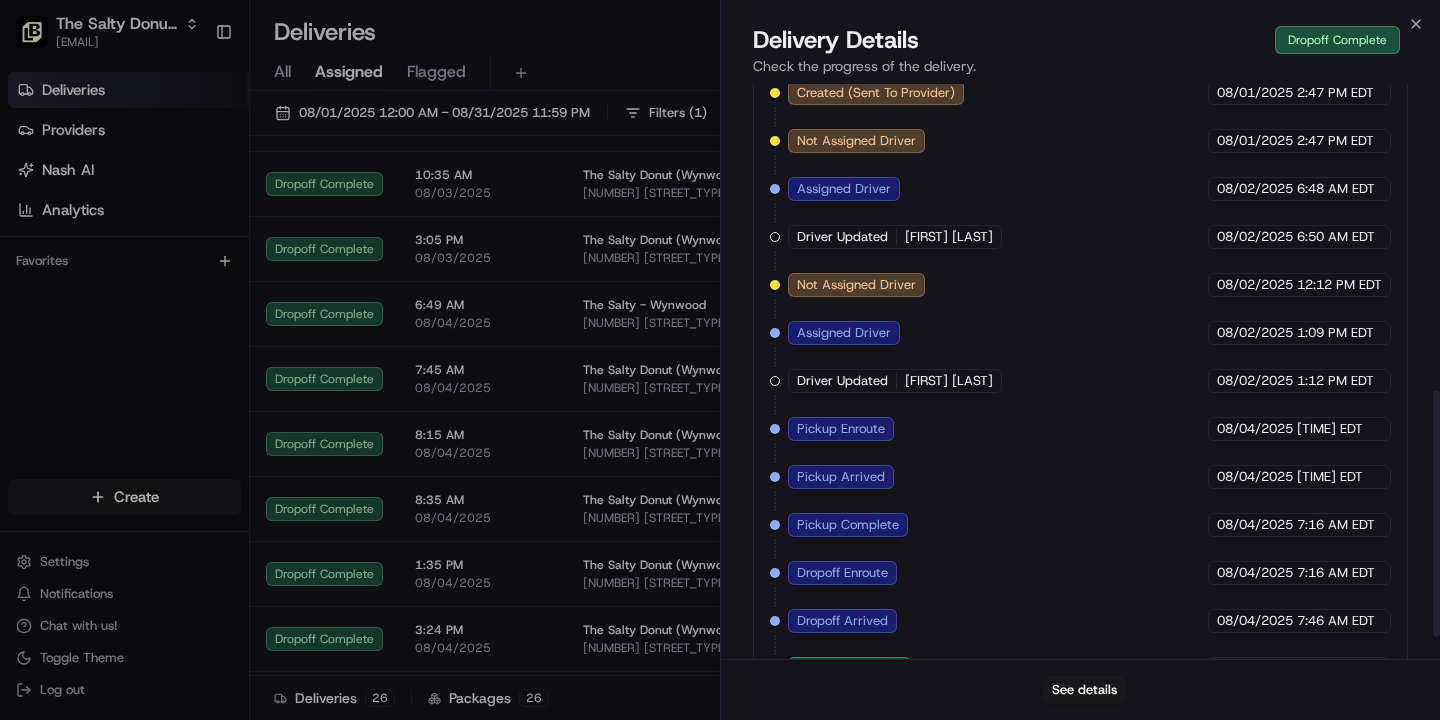 scroll, scrollTop: 767, scrollLeft: 0, axis: vertical 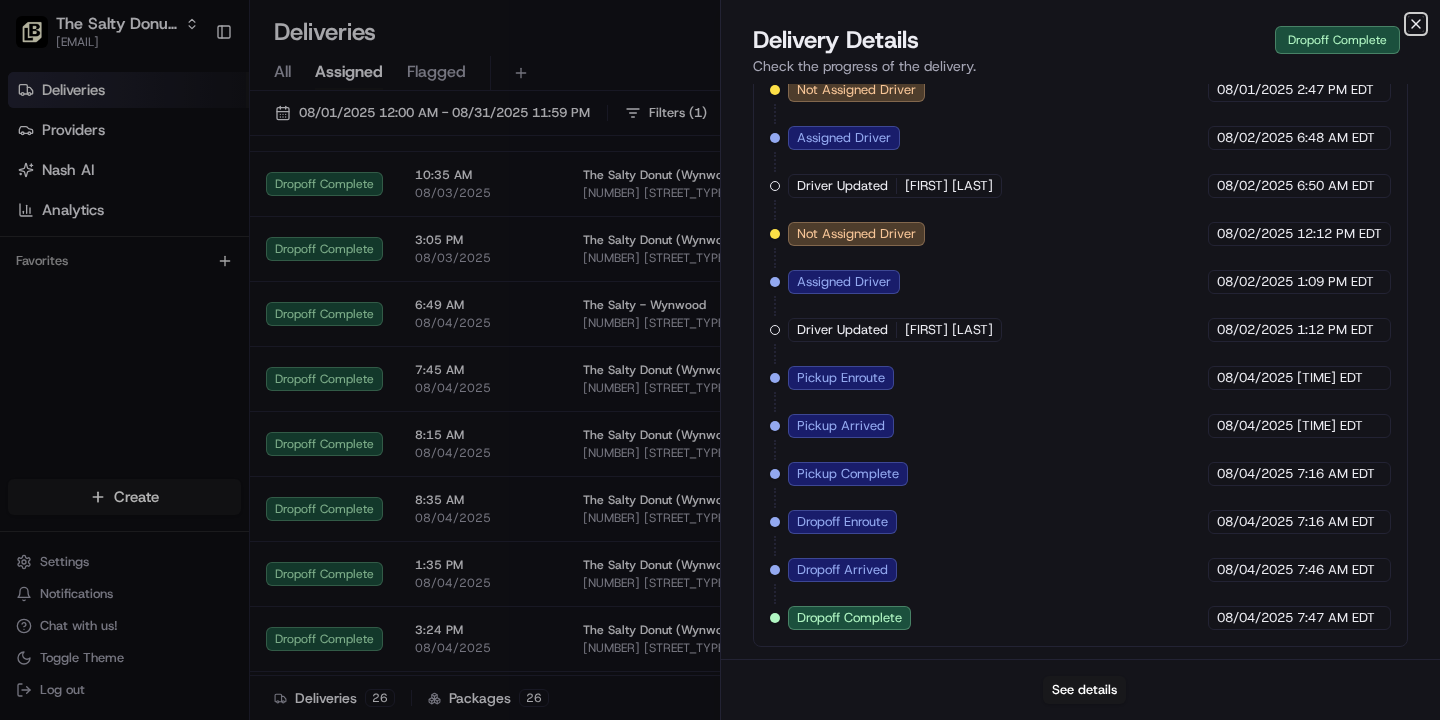 click 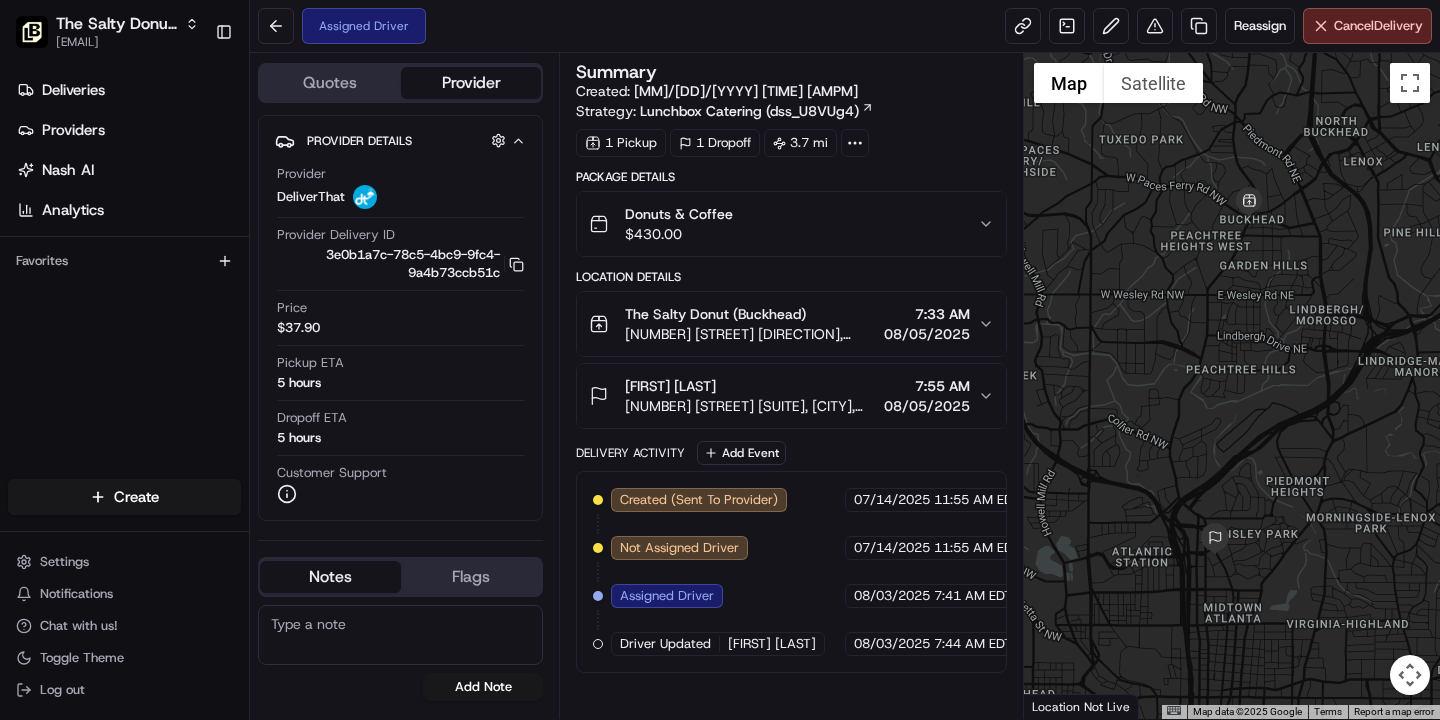 scroll, scrollTop: 0, scrollLeft: 0, axis: both 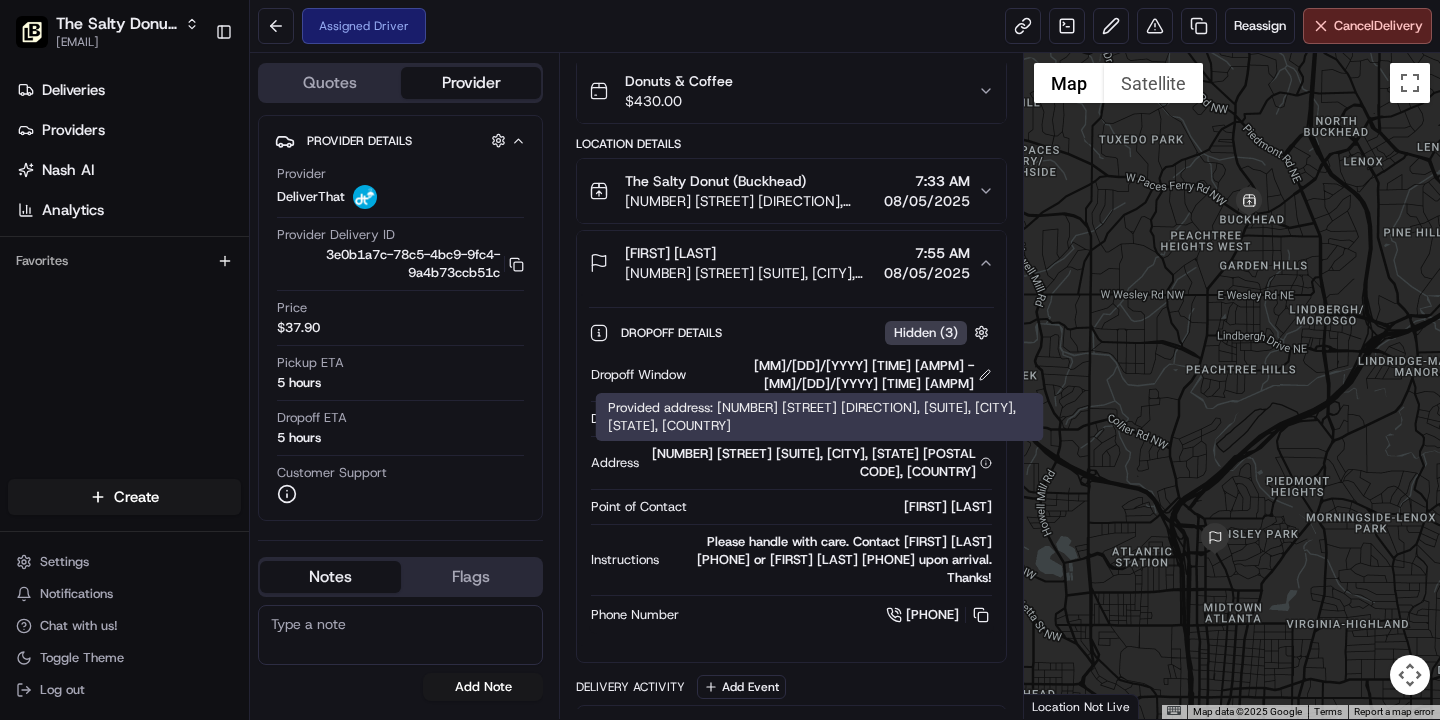 click 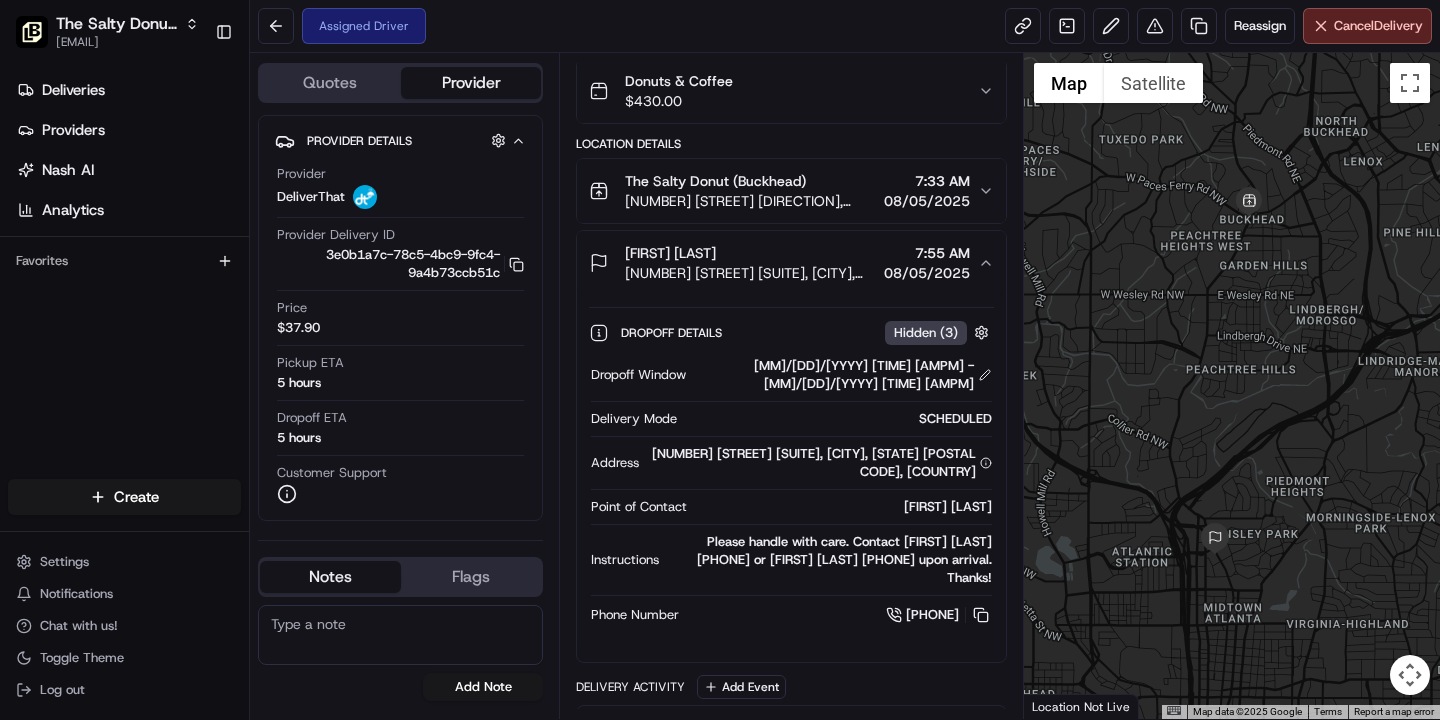 click 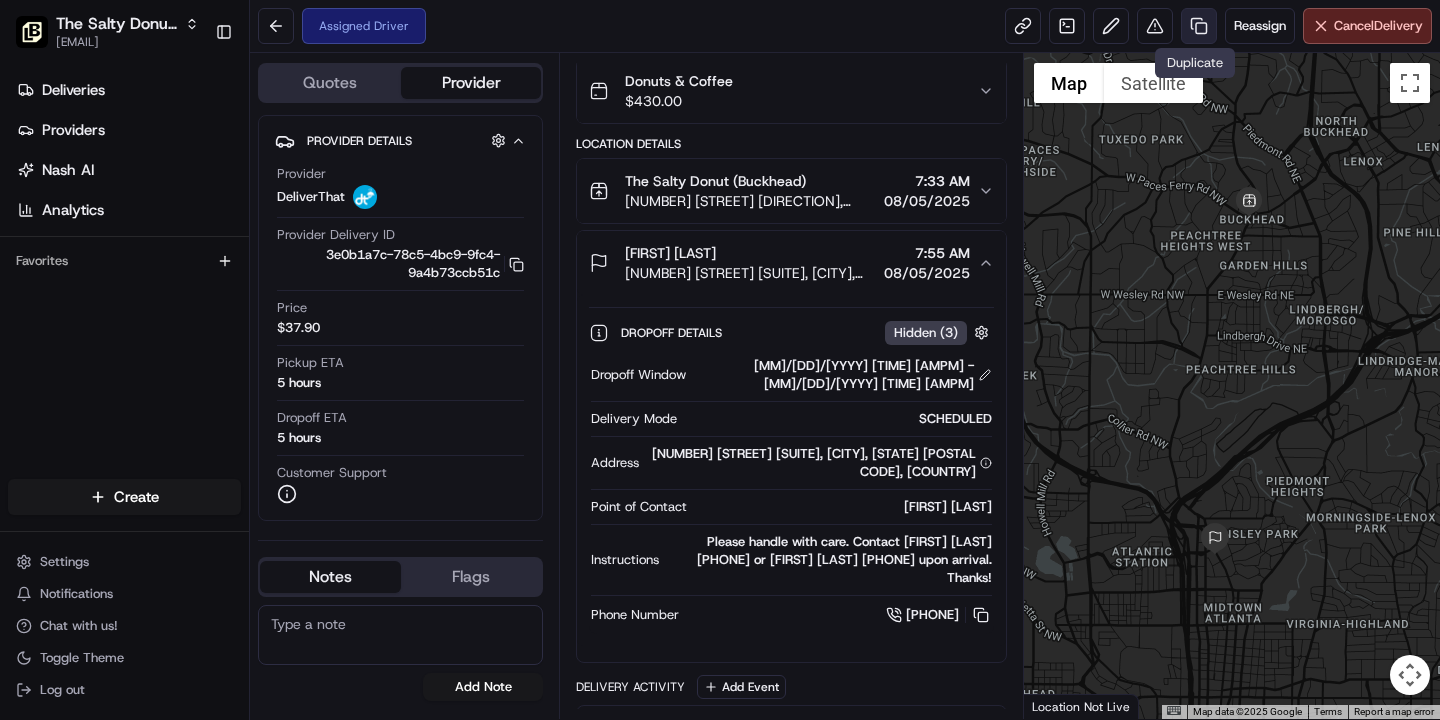 click at bounding box center [1199, 26] 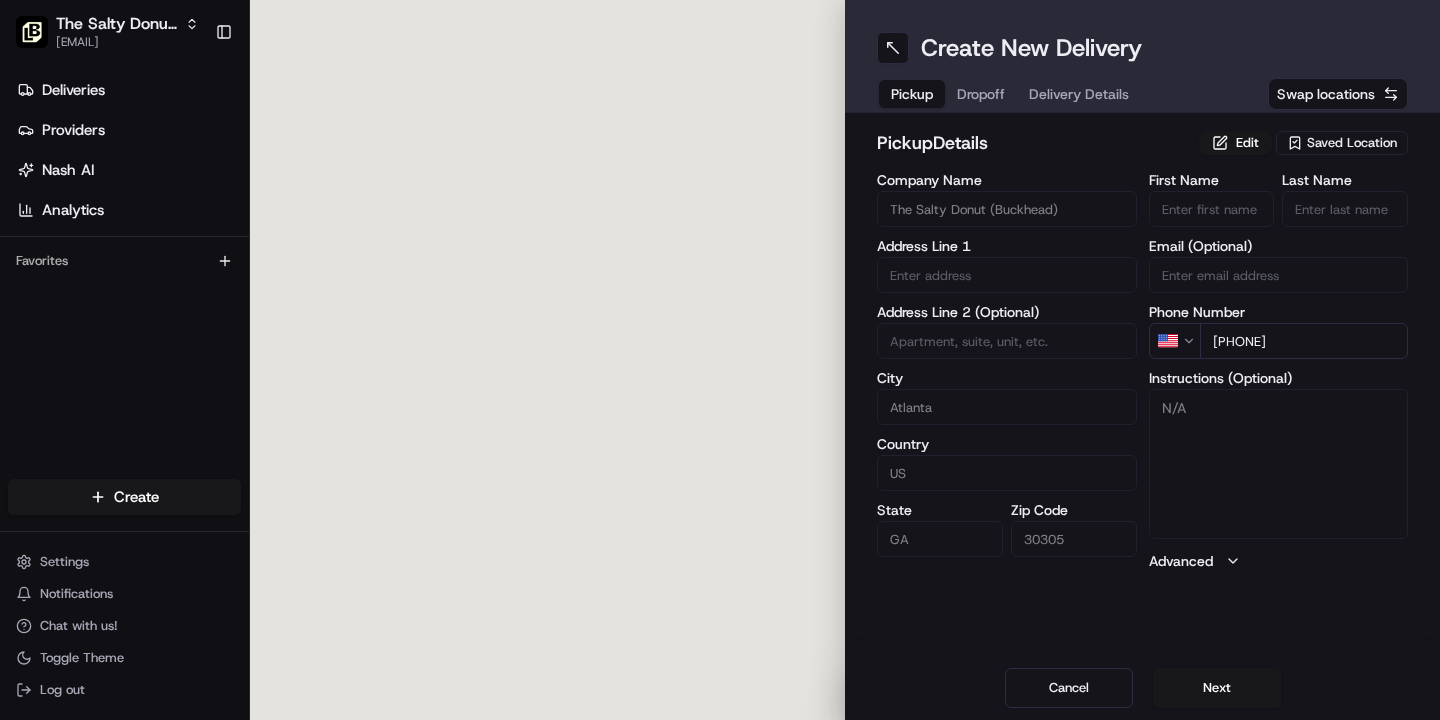 type on "5 W Paces Ferry Rd NW" 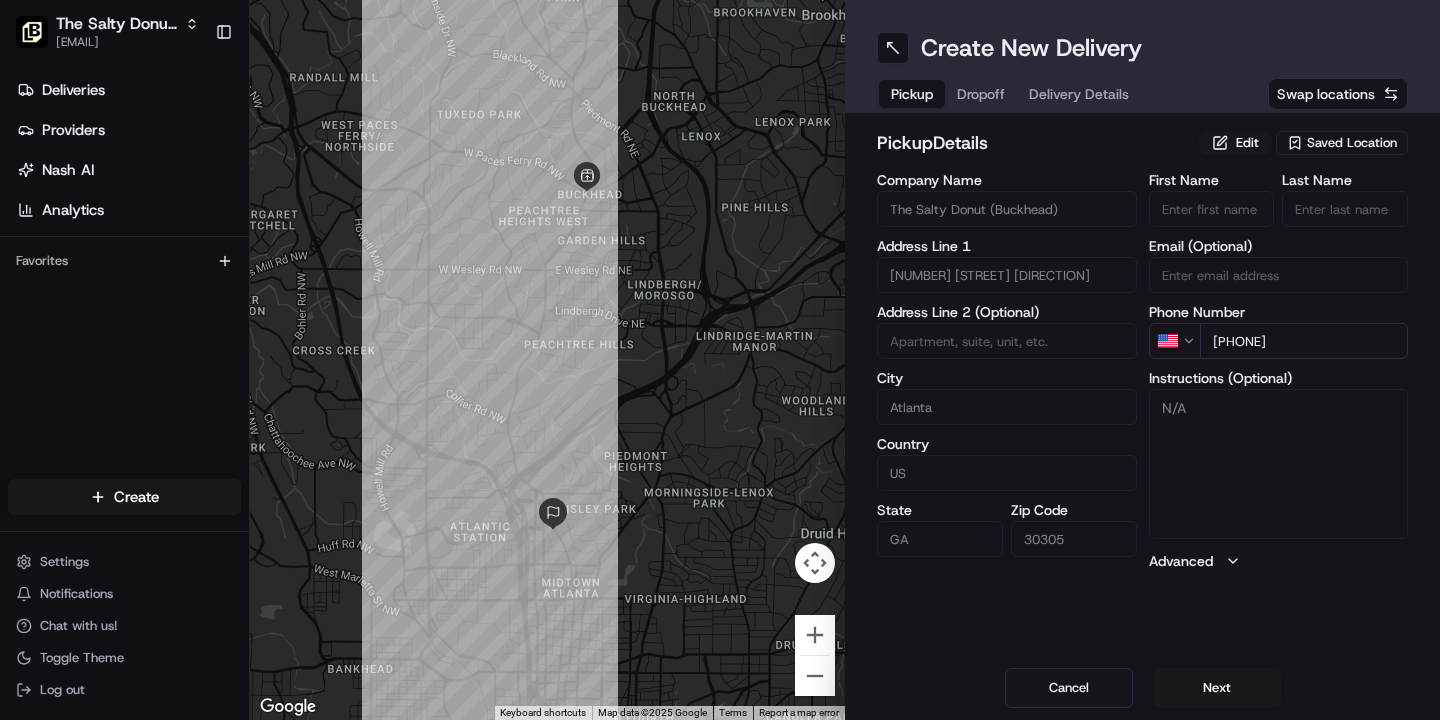 click on "Saved Location" at bounding box center (1352, 143) 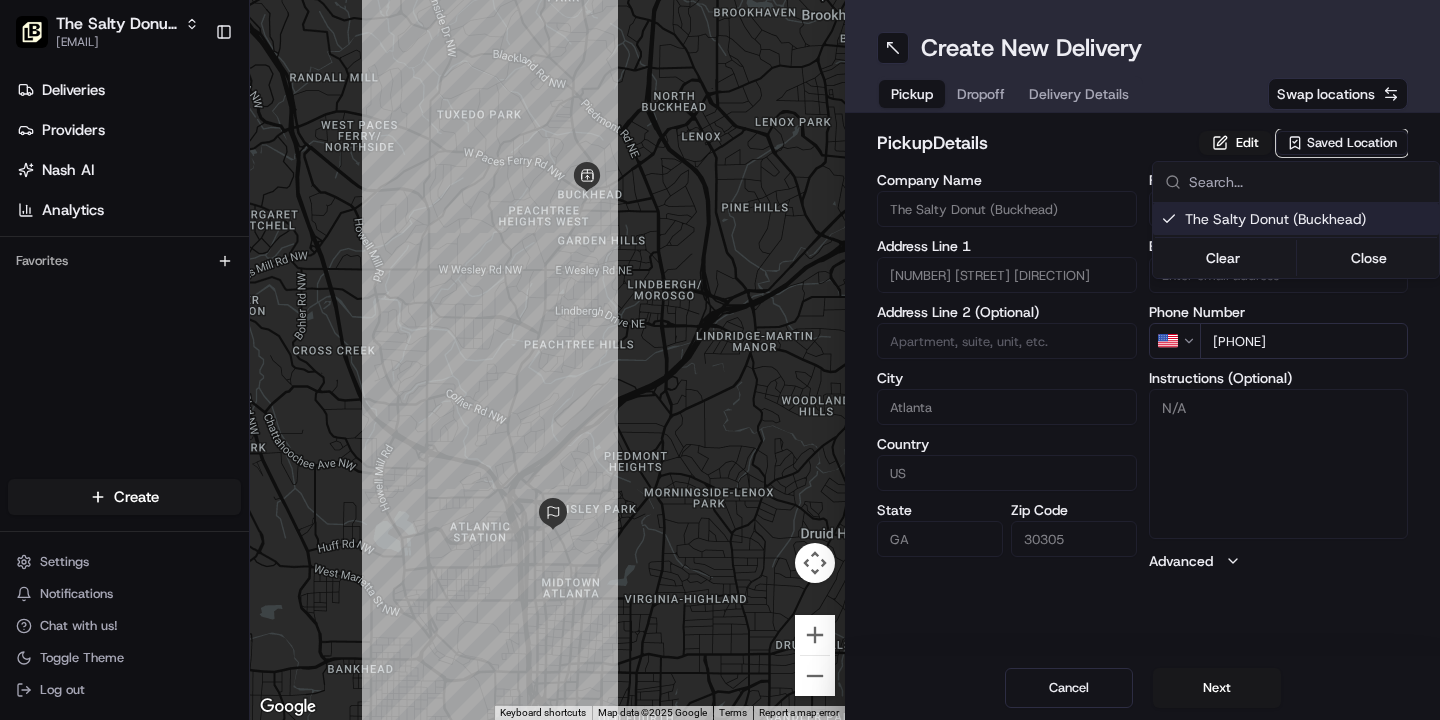 click on "The Salty Donut (Buckhead)" at bounding box center (1308, 219) 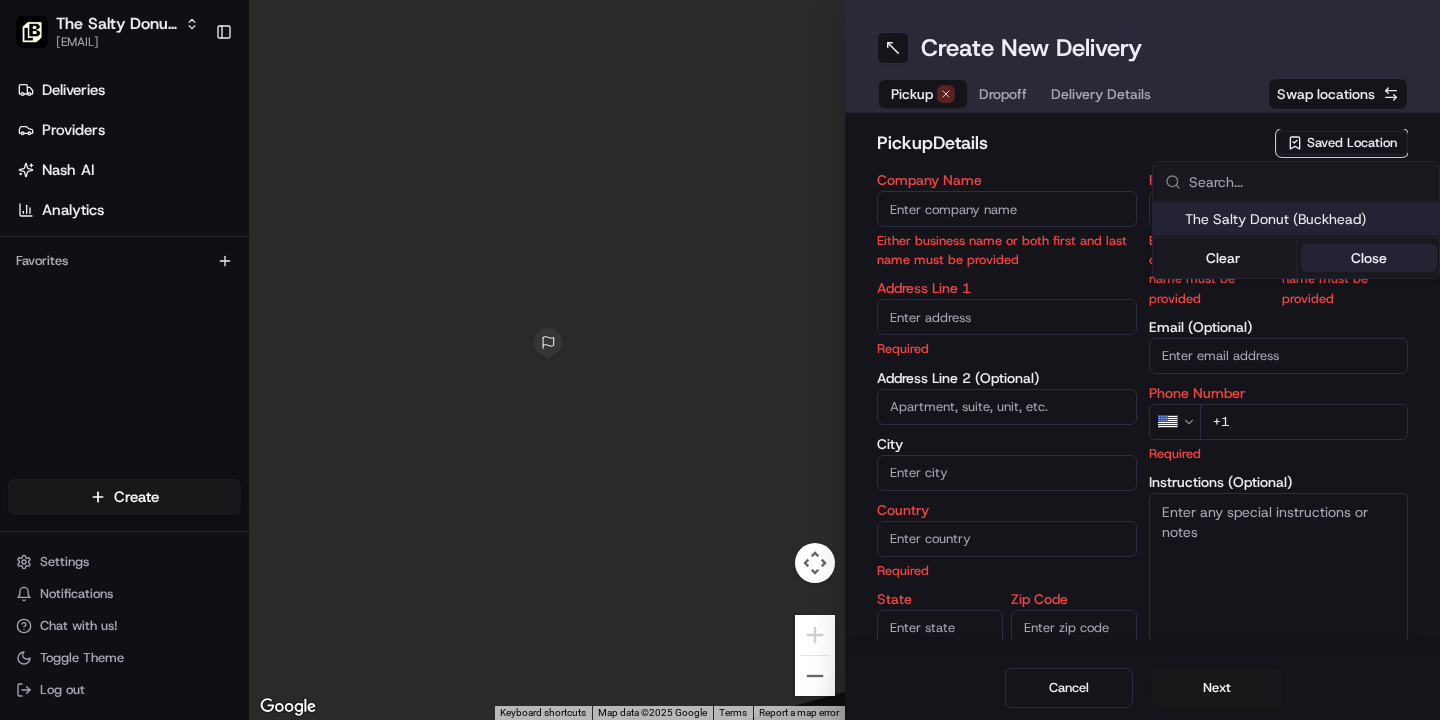 click on "Close" at bounding box center (1369, 258) 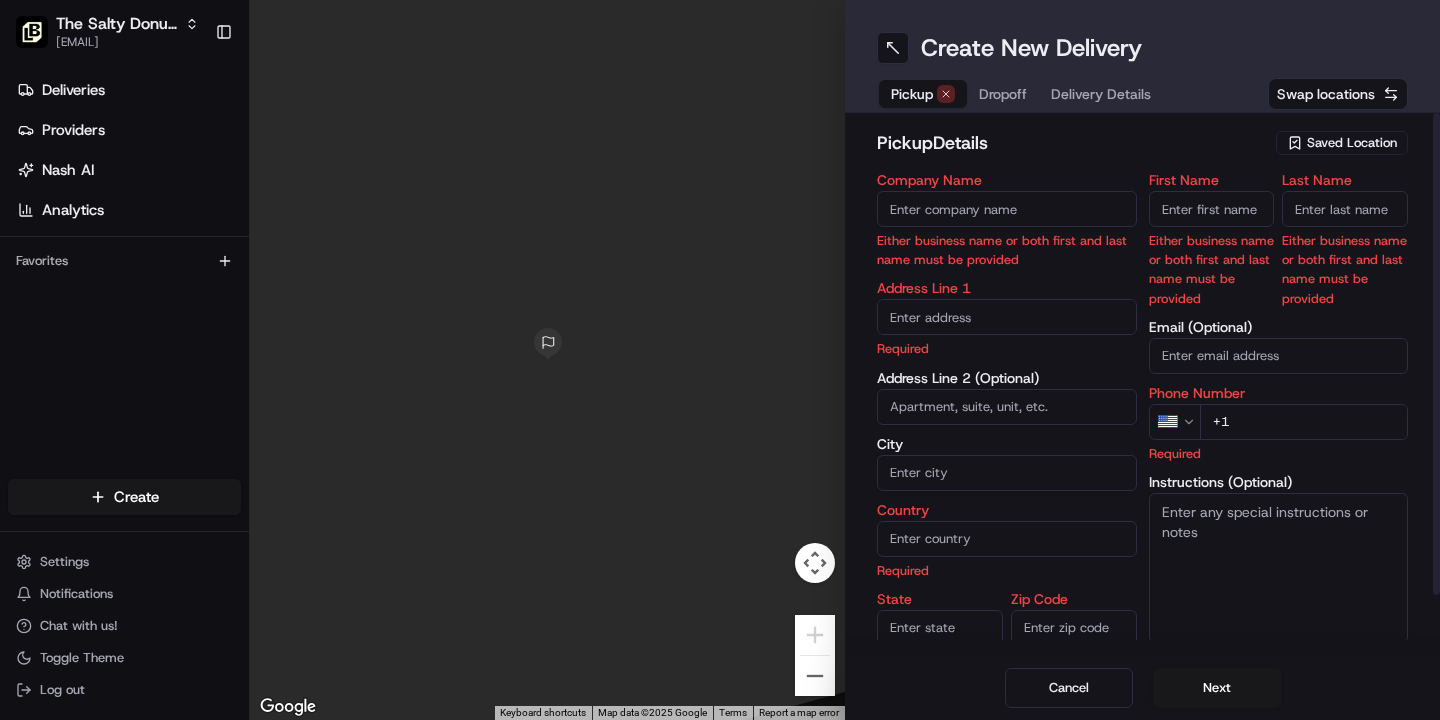 click on "Saved Location" at bounding box center [1352, 143] 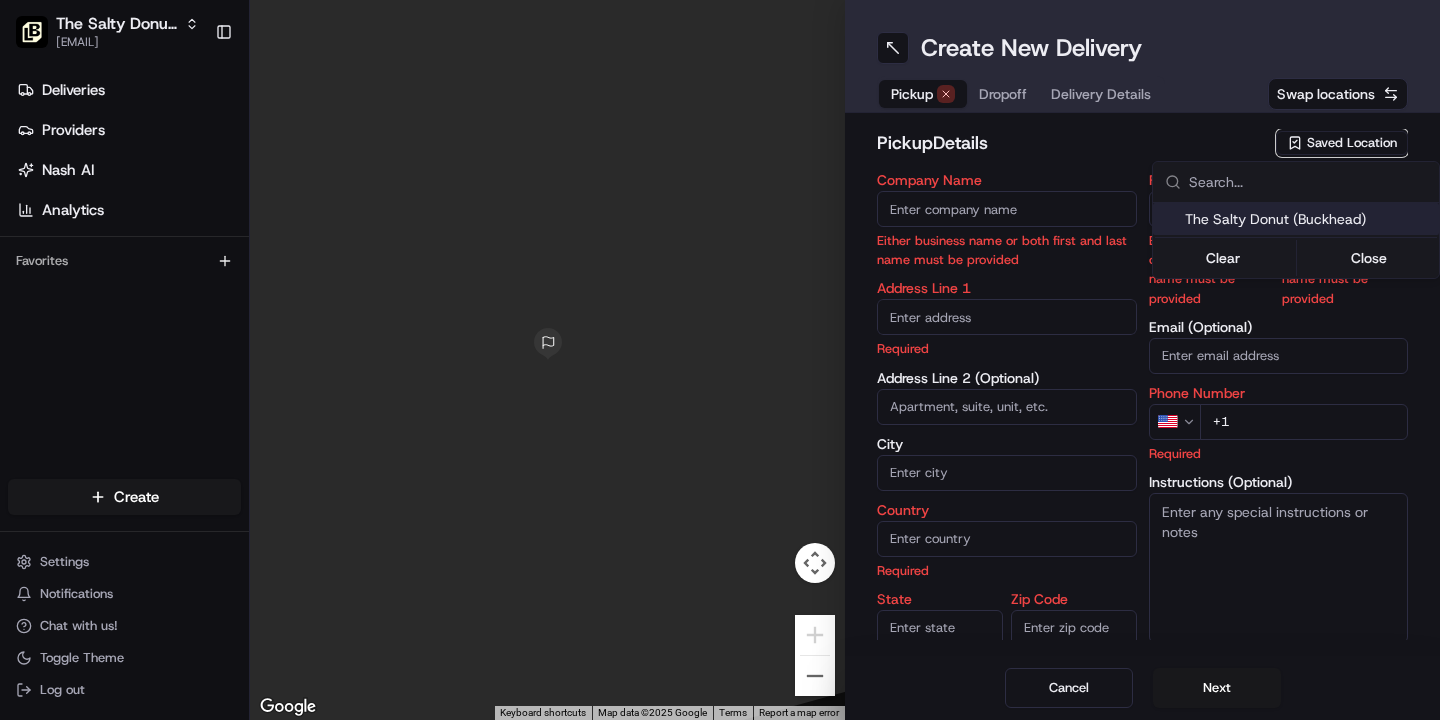 click on "The Salty Donut (Buckhead)" at bounding box center (1308, 219) 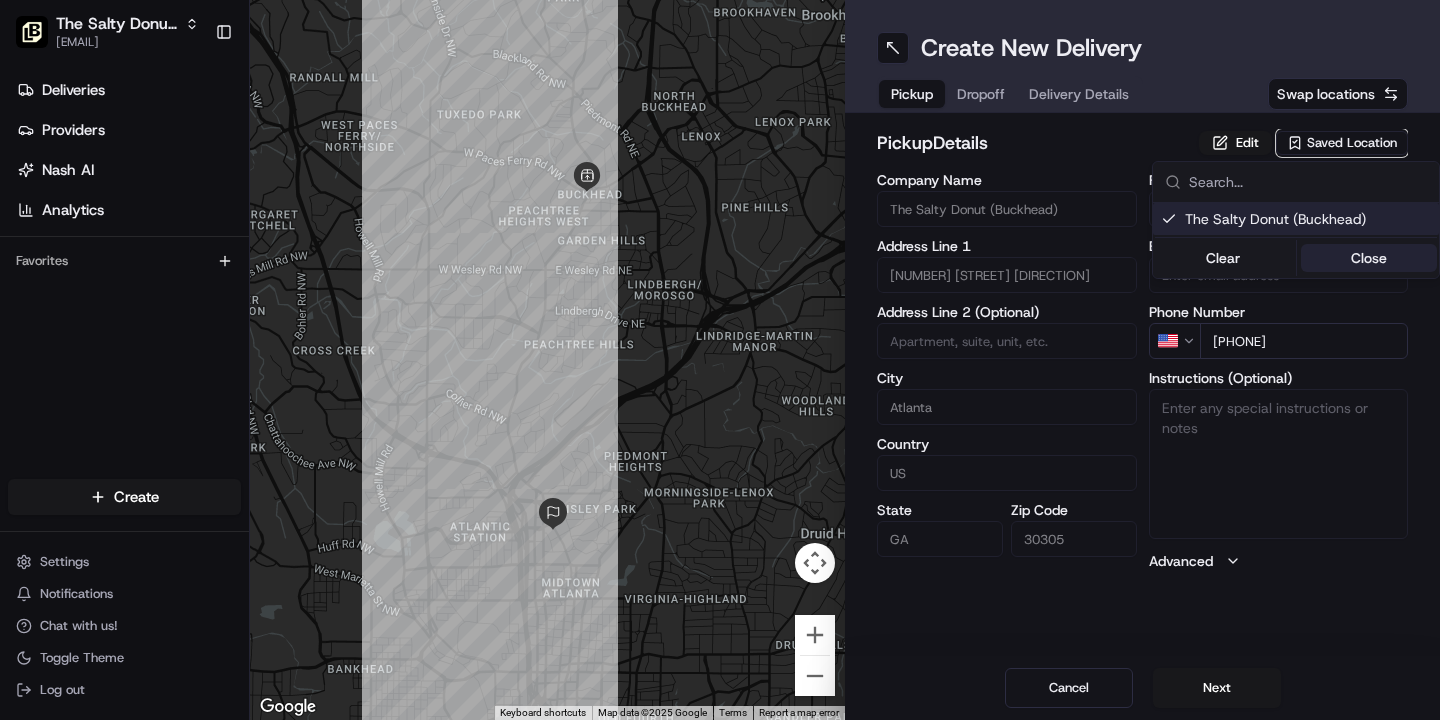 click on "Close" at bounding box center (1369, 258) 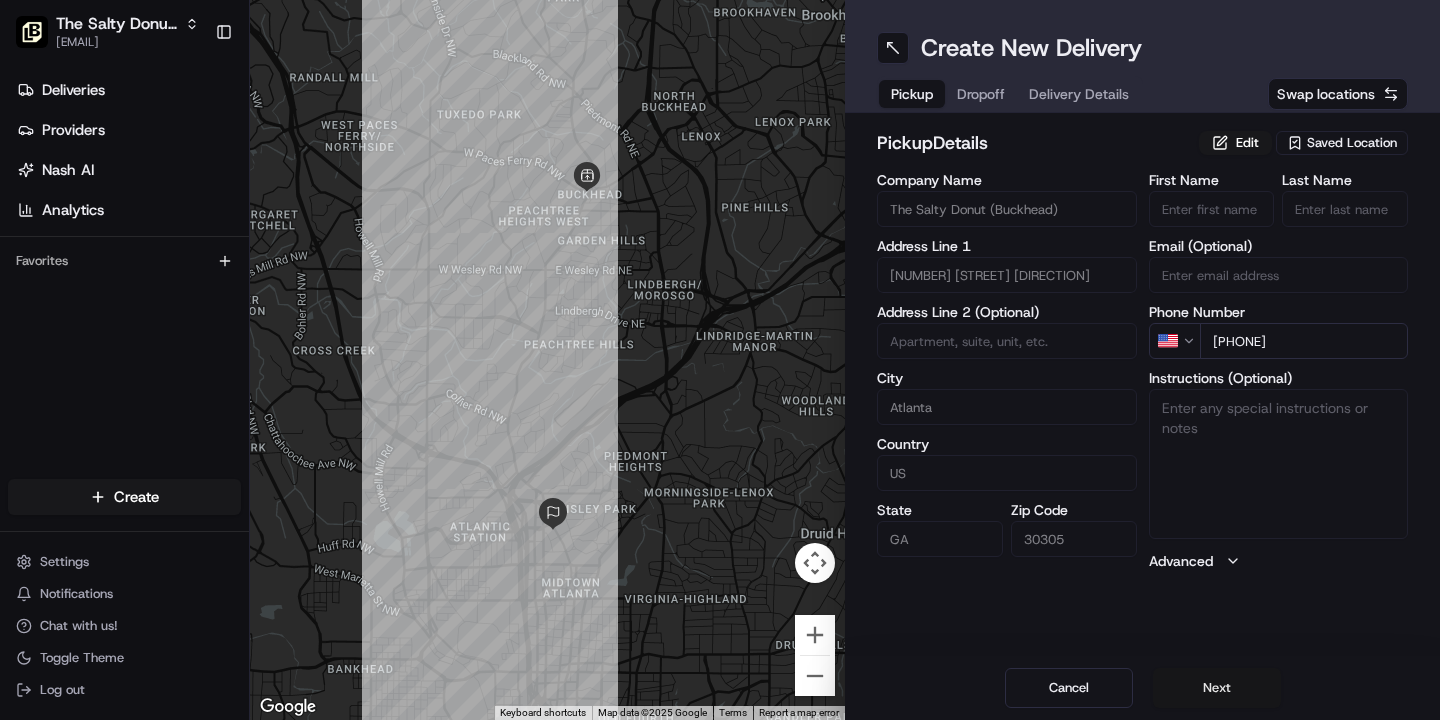 click on "Next" at bounding box center [1217, 688] 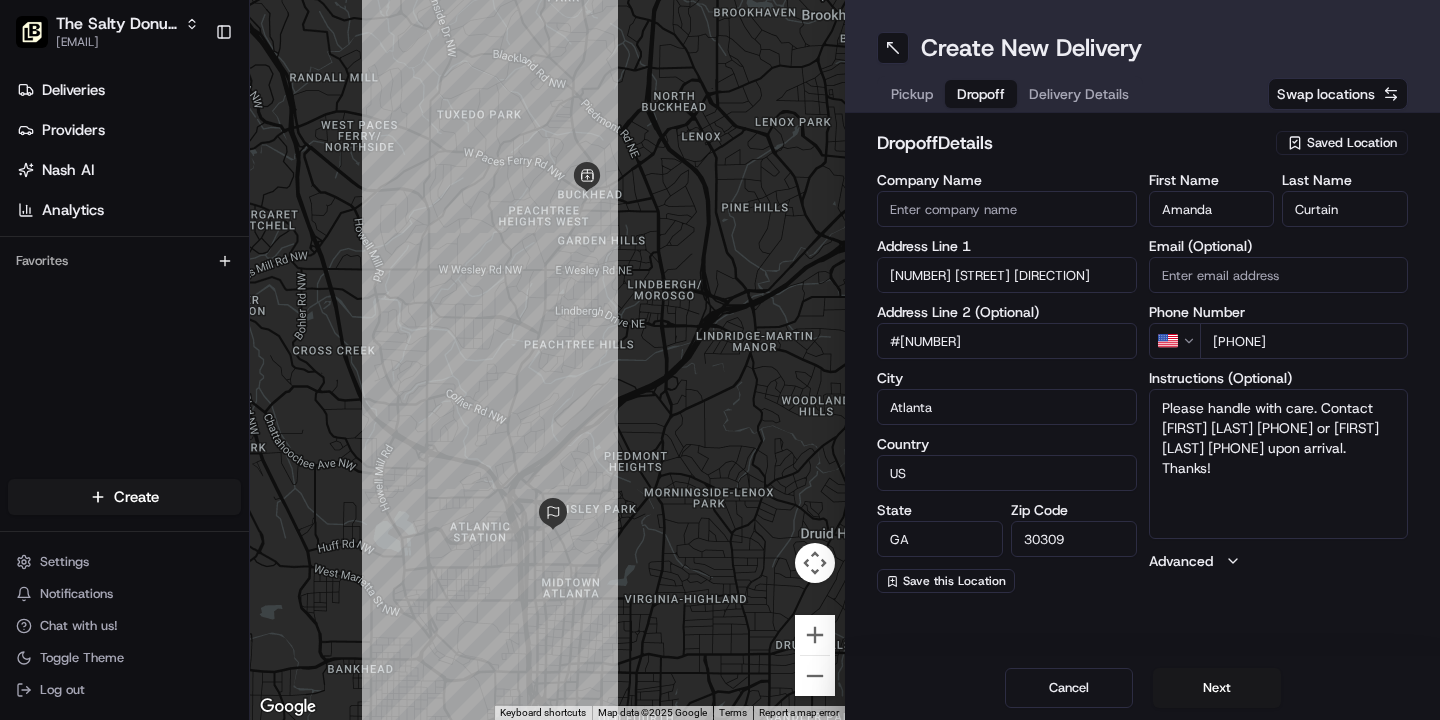 click on "1360 Peachtree St NE" at bounding box center [1007, 275] 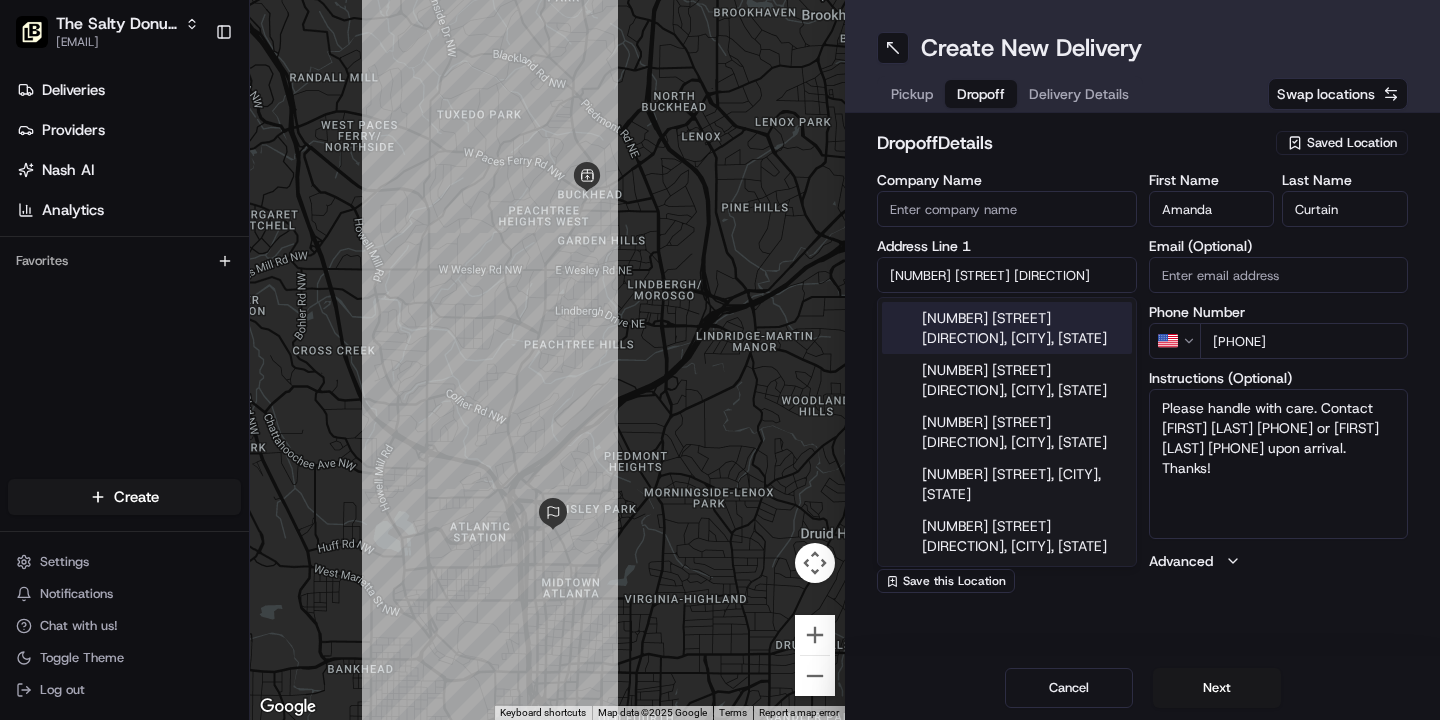 click on "1349 Peachtree St NE, Atlanta, GA" at bounding box center (1007, 328) 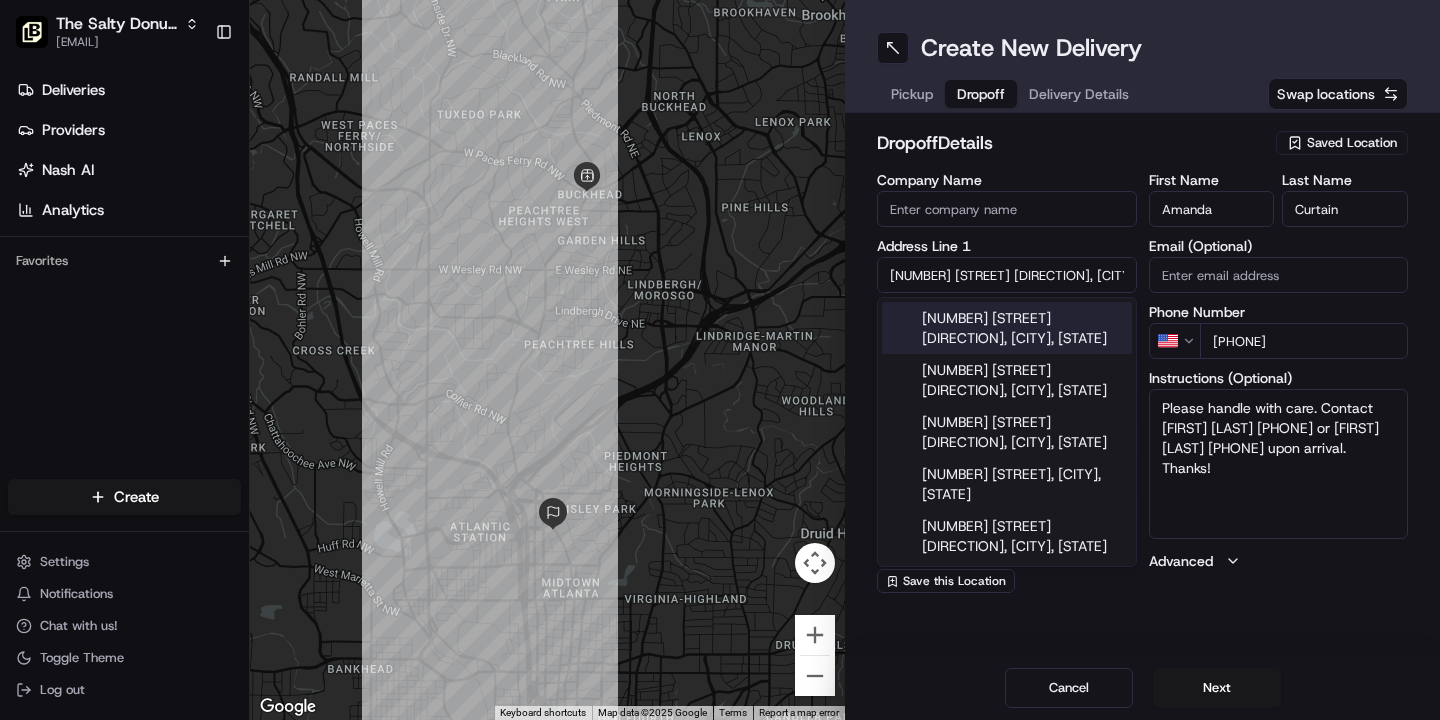 type on "[NUMBER] [STREET_TYPE] [STREET_NAME], [CITY], [STATE] [ZIP], [COUNTRY]" 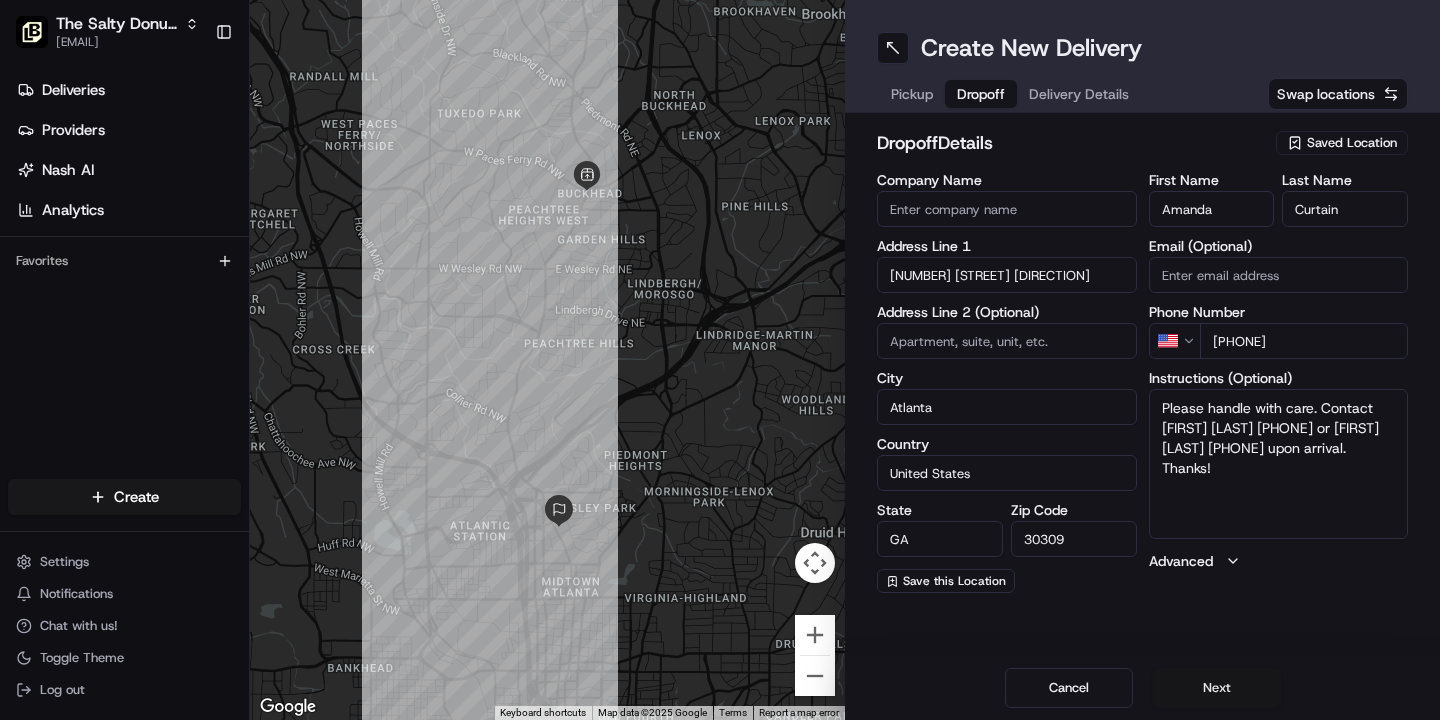 click on "Next" at bounding box center [1217, 688] 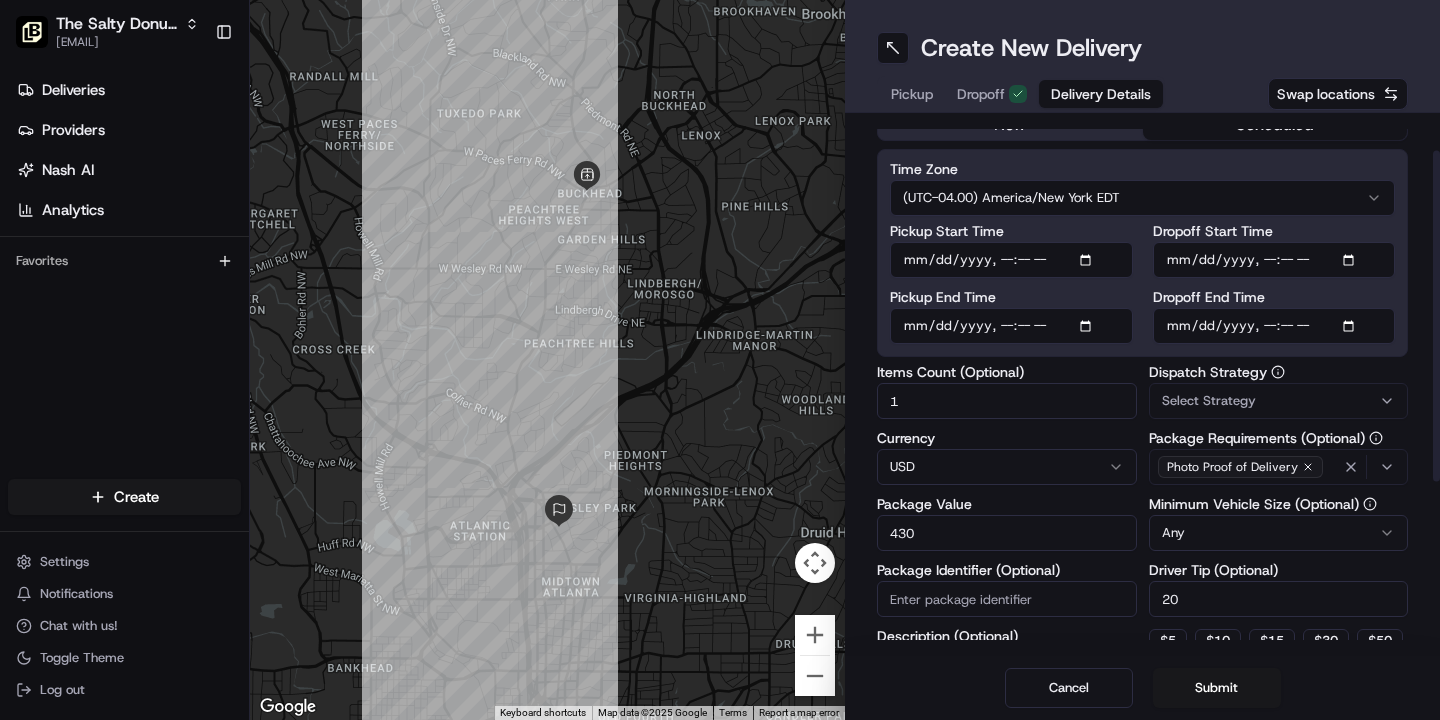 scroll, scrollTop: 58, scrollLeft: 0, axis: vertical 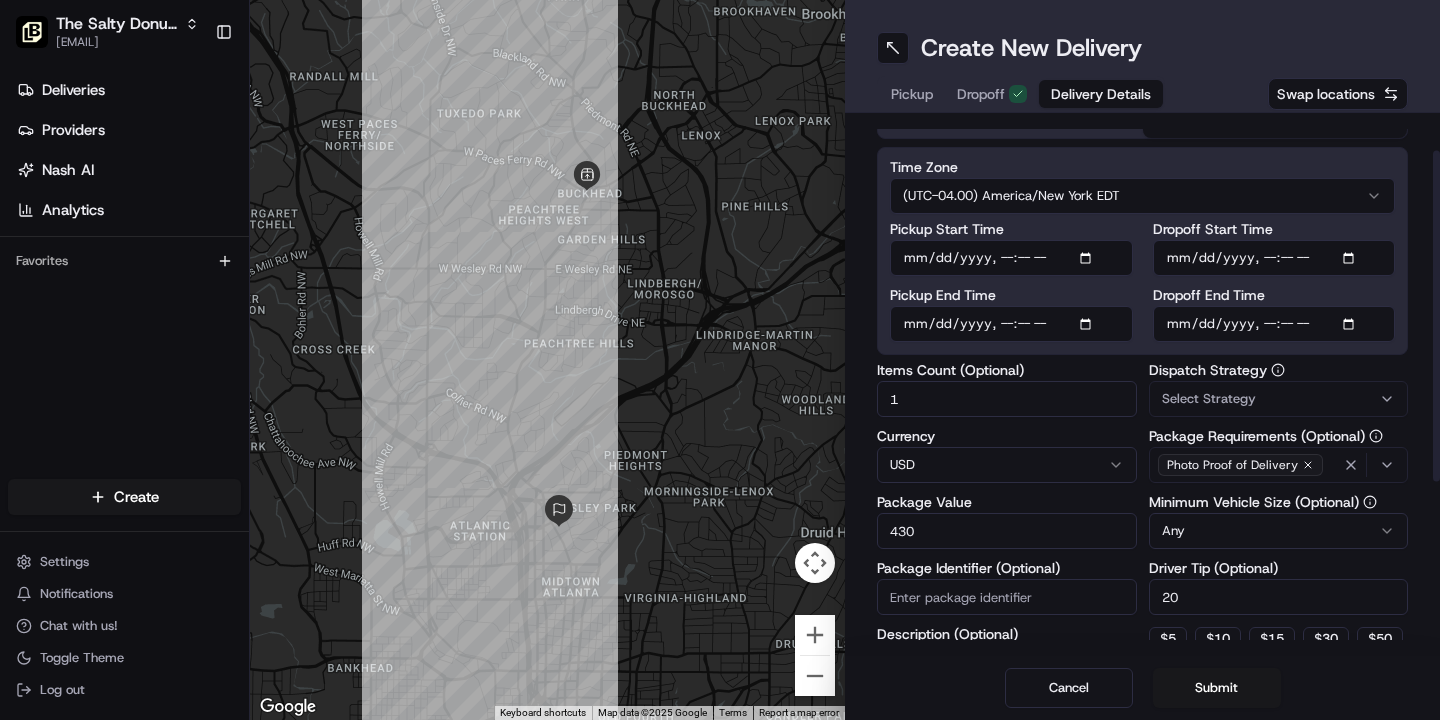 click on "Dropoff Start Time" at bounding box center (1274, 258) 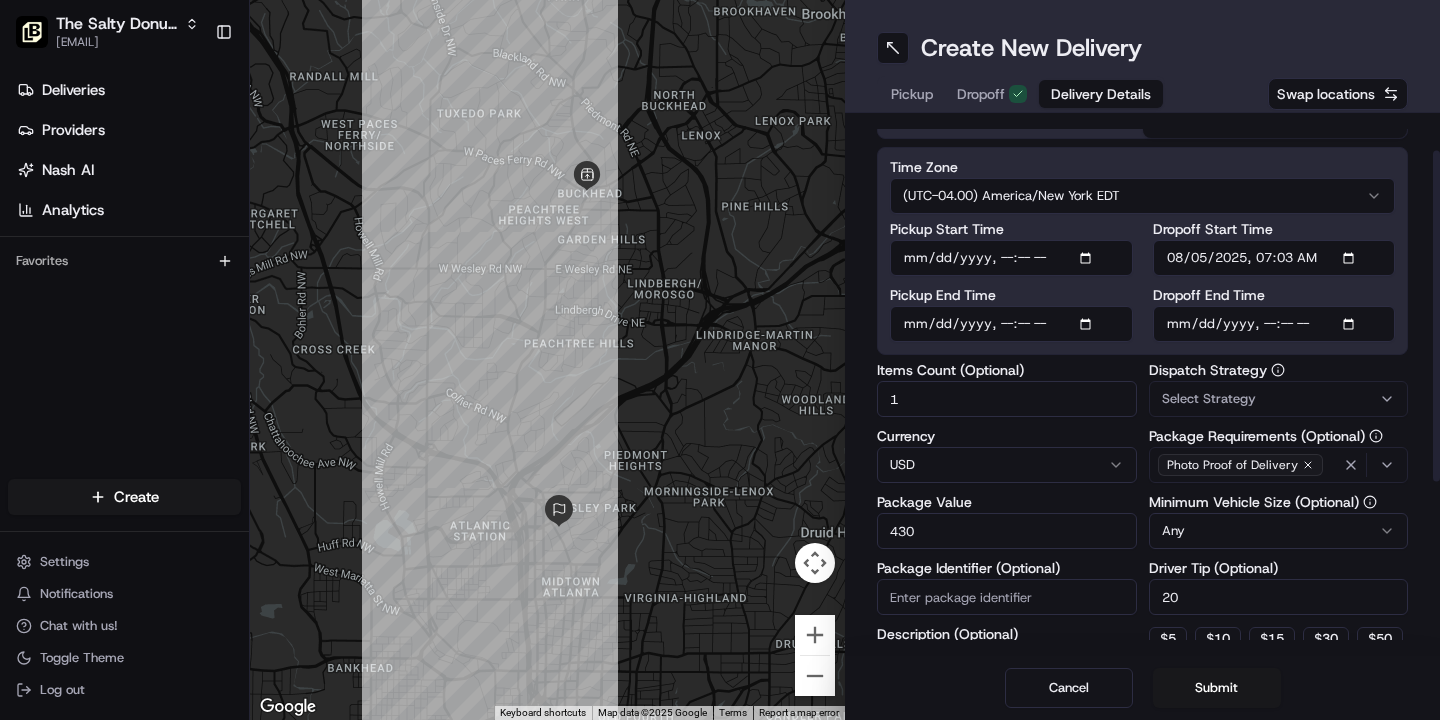 type on "2025-08-05T07:35" 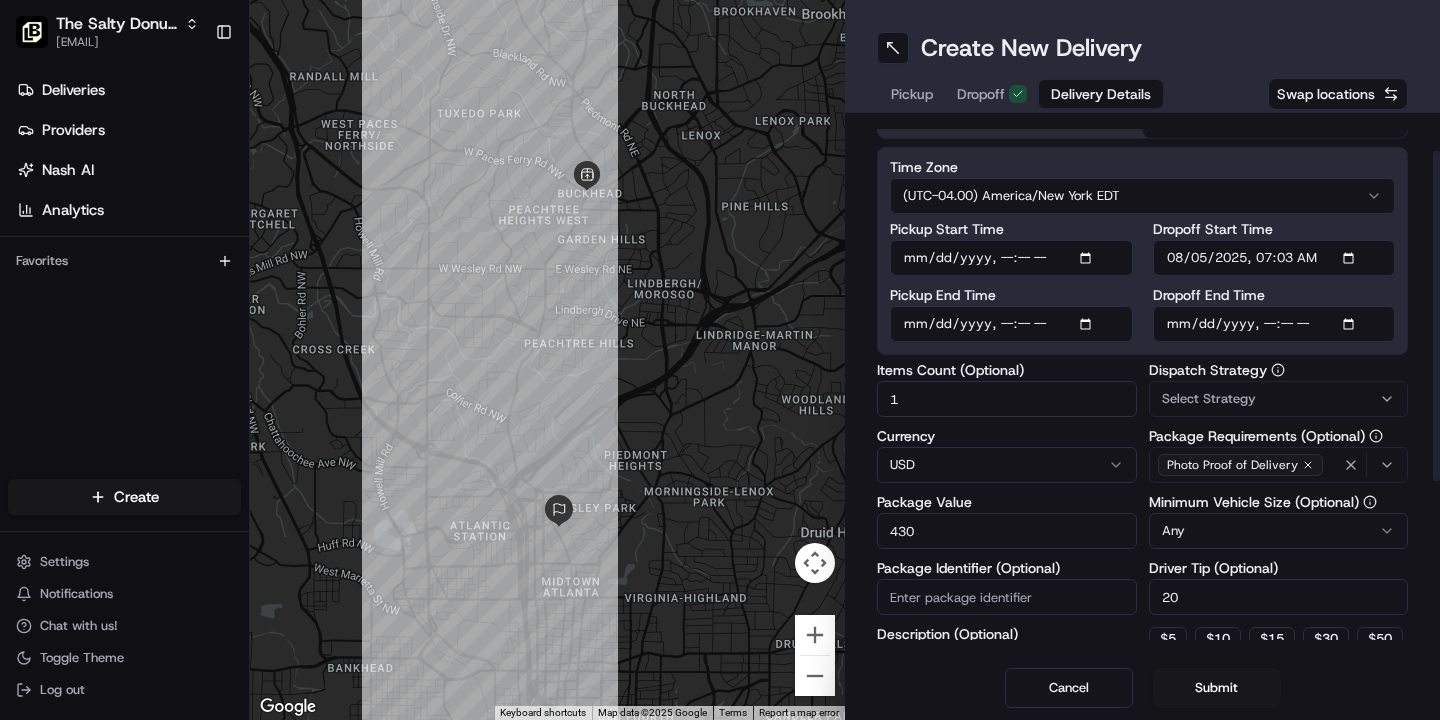 click on "Select Strategy" at bounding box center [1279, 399] 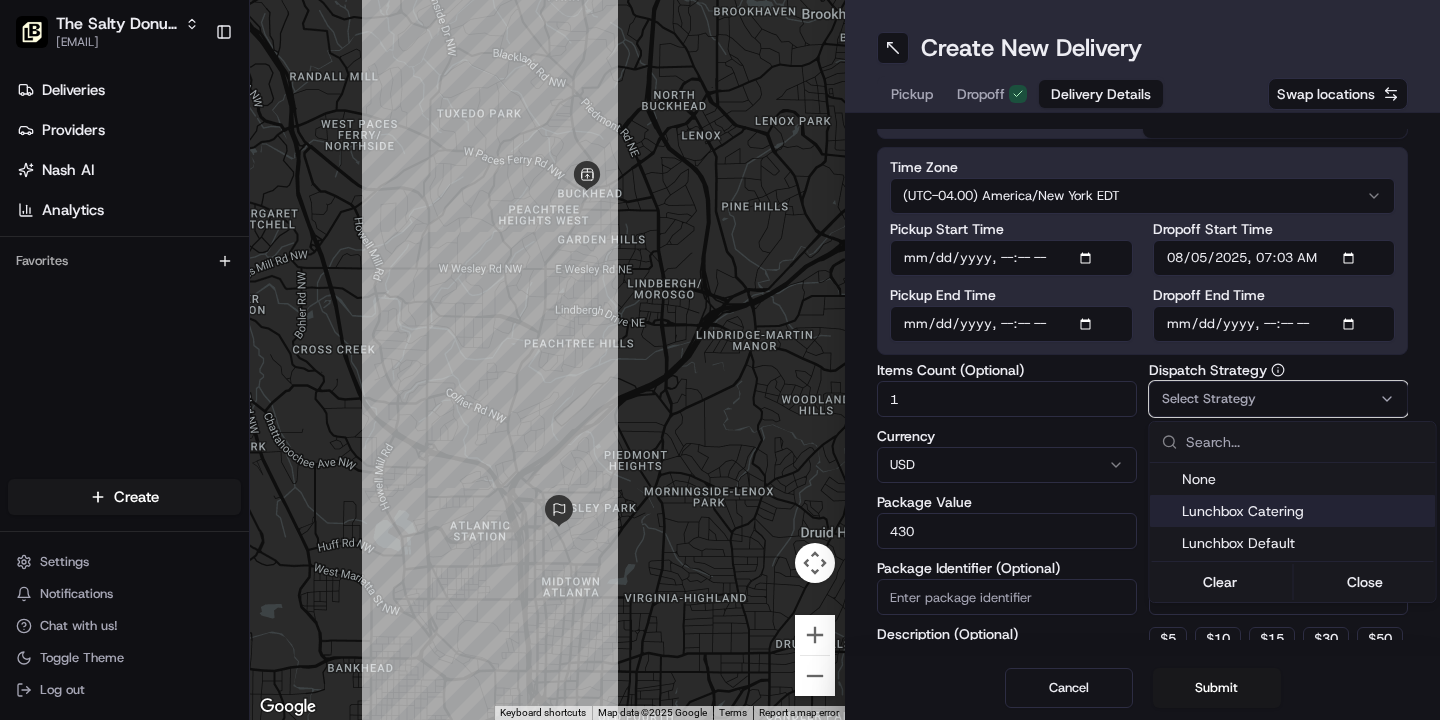click on "Lunchbox Catering" at bounding box center (1293, 511) 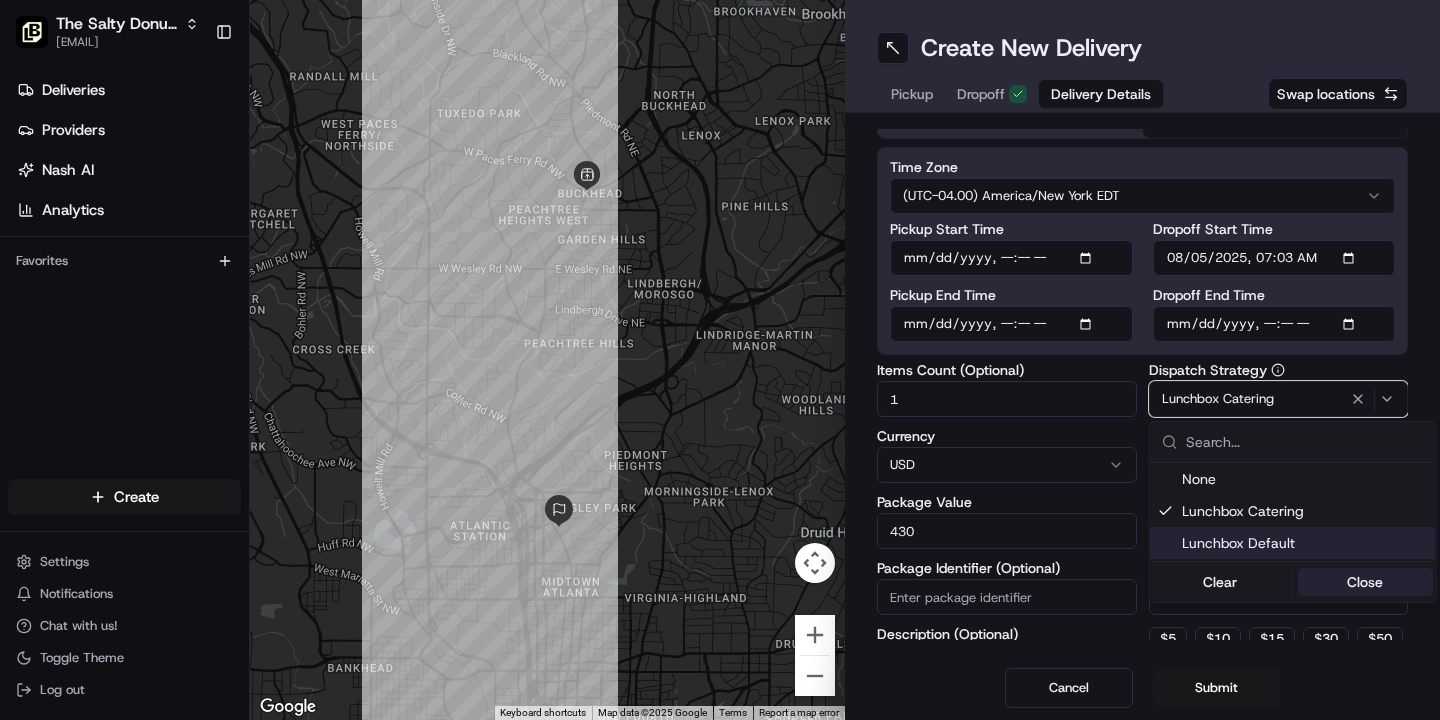 click on "Close" at bounding box center [1365, 582] 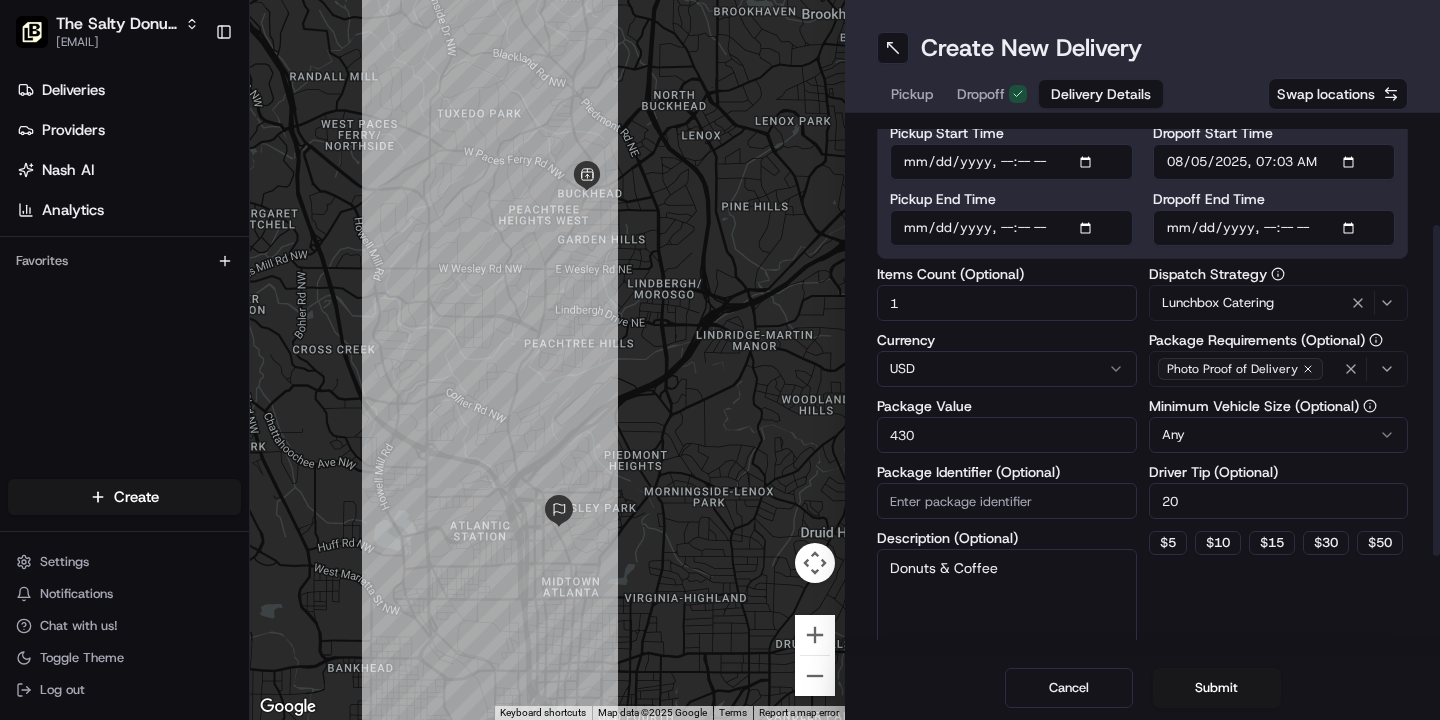 scroll, scrollTop: 173, scrollLeft: 0, axis: vertical 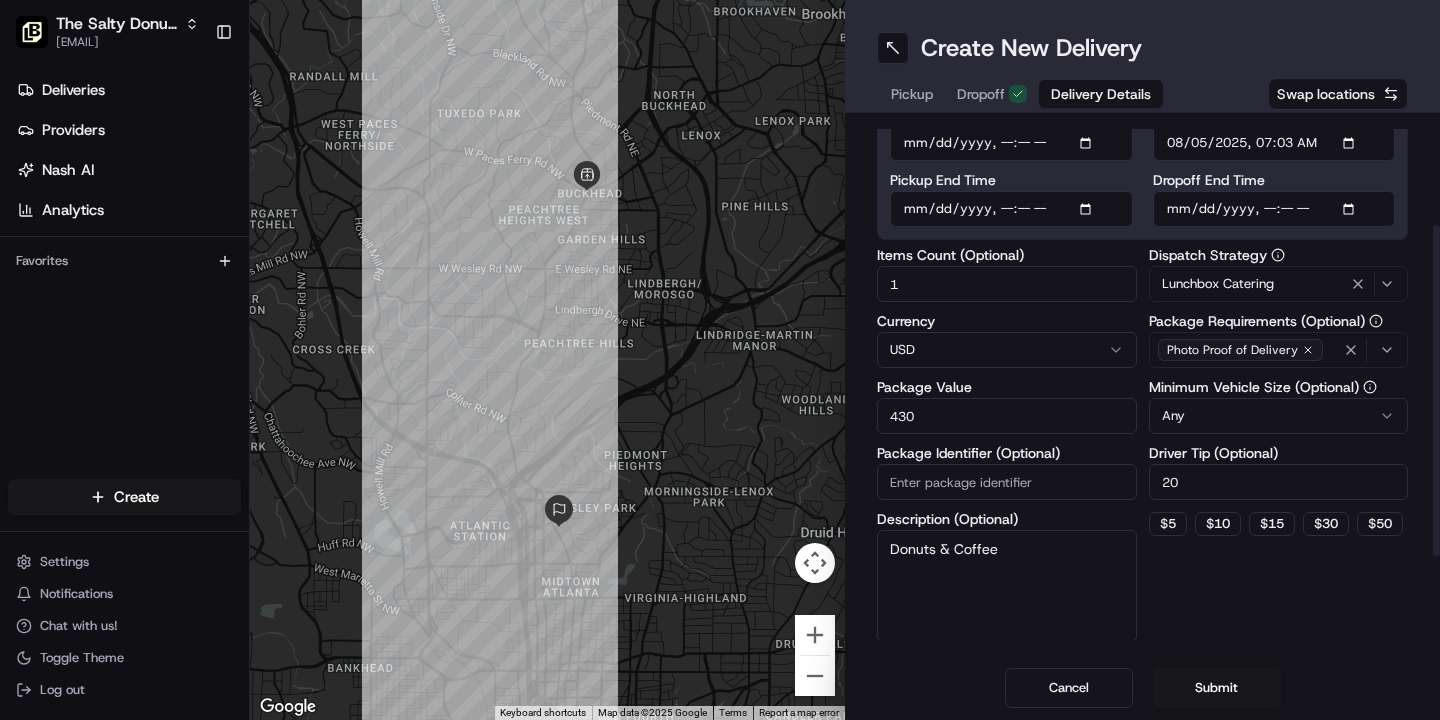 click on "1" at bounding box center [1007, 284] 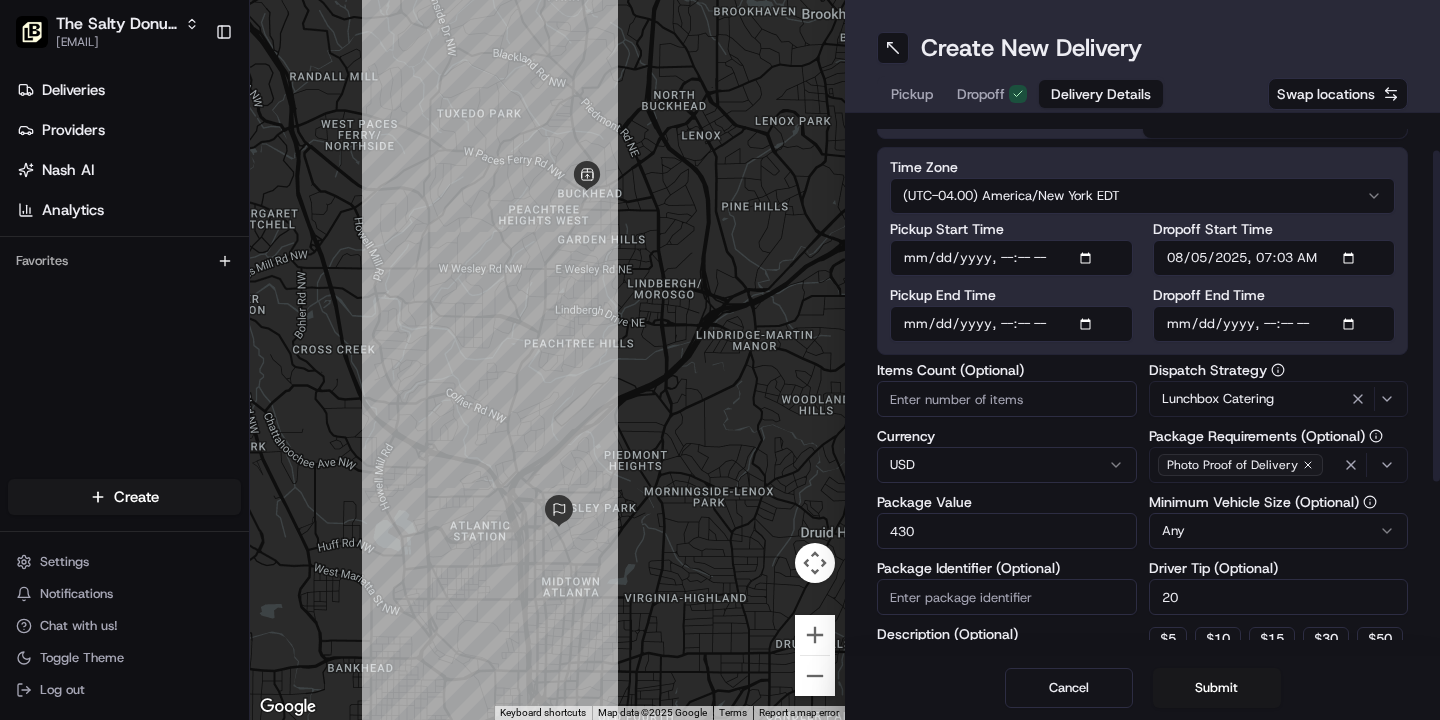 scroll, scrollTop: 60, scrollLeft: 0, axis: vertical 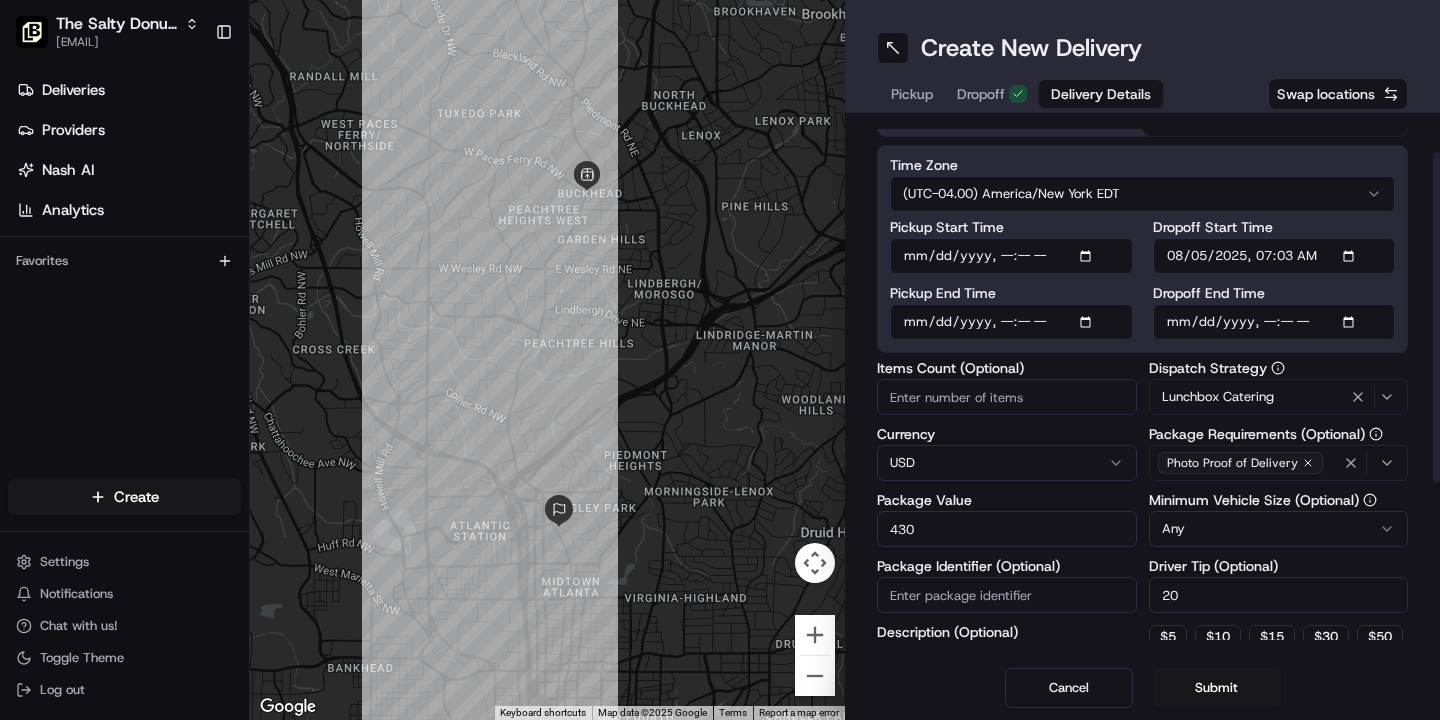 type 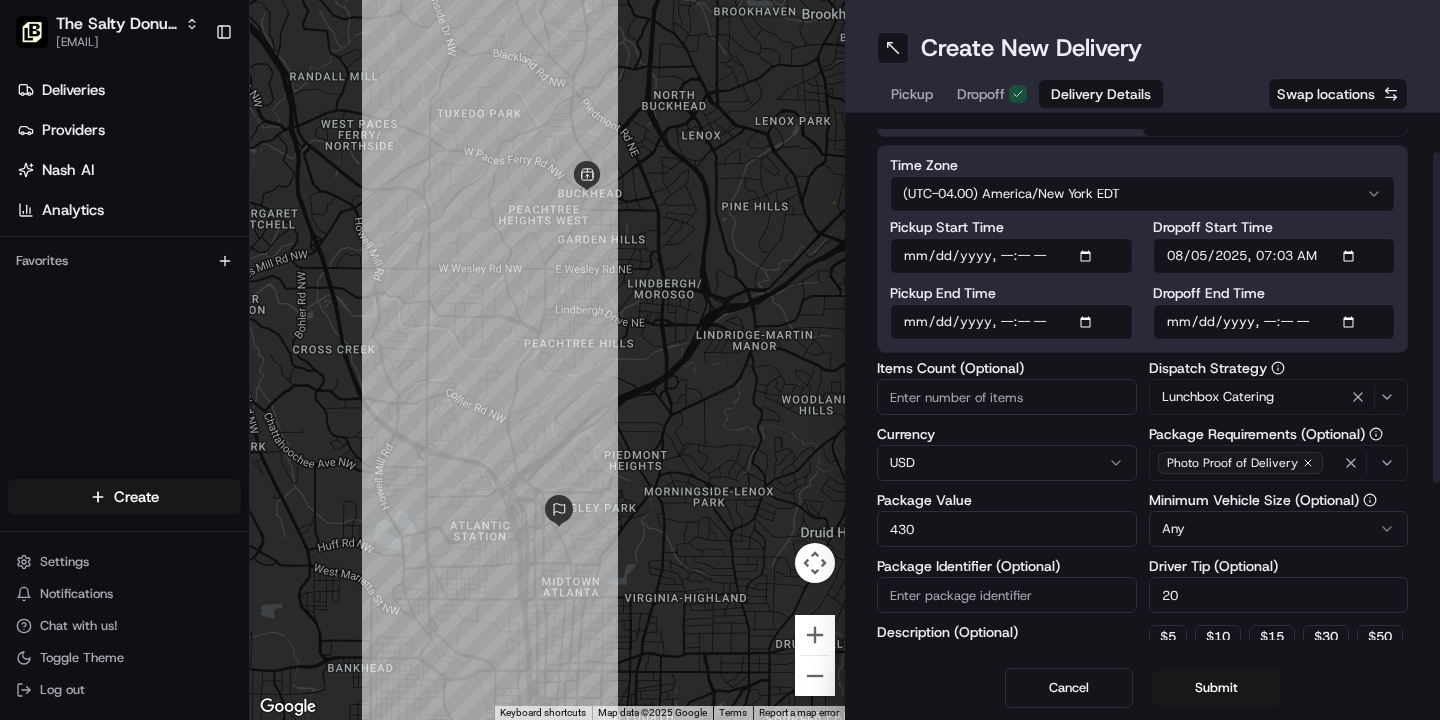 click on "Items Count (Optional) Currency USD Package Value 430 Package Identifier (Optional) Description (Optional) Donuts & Coffee Dispatch Strategy Lunchbox Catering Package Requirements (Optional) Photo Proof of Delivery Minimum Vehicle Size (Optional) Any Driver Tip (Optional) 20 $ 5 $ 10 $ 15 $ 30 $ 50" at bounding box center [1142, 558] 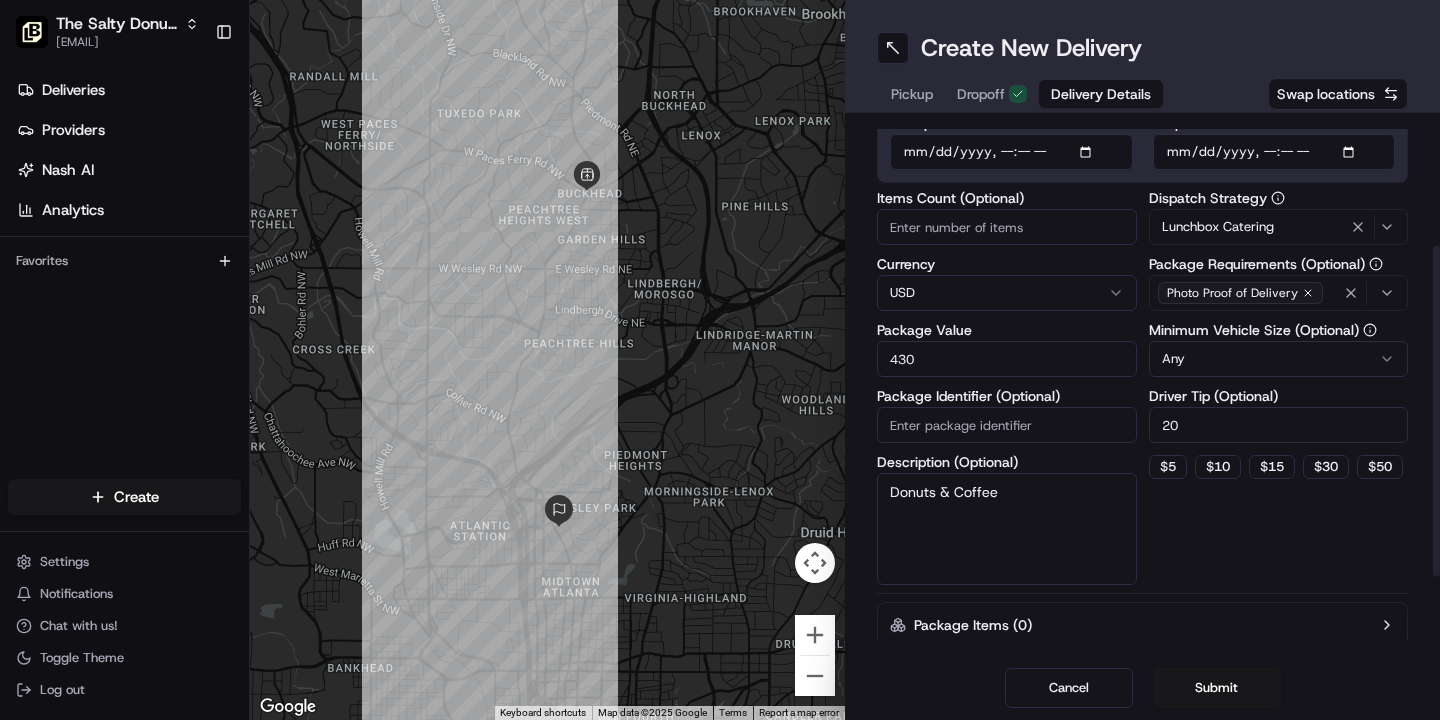 scroll, scrollTop: 327, scrollLeft: 0, axis: vertical 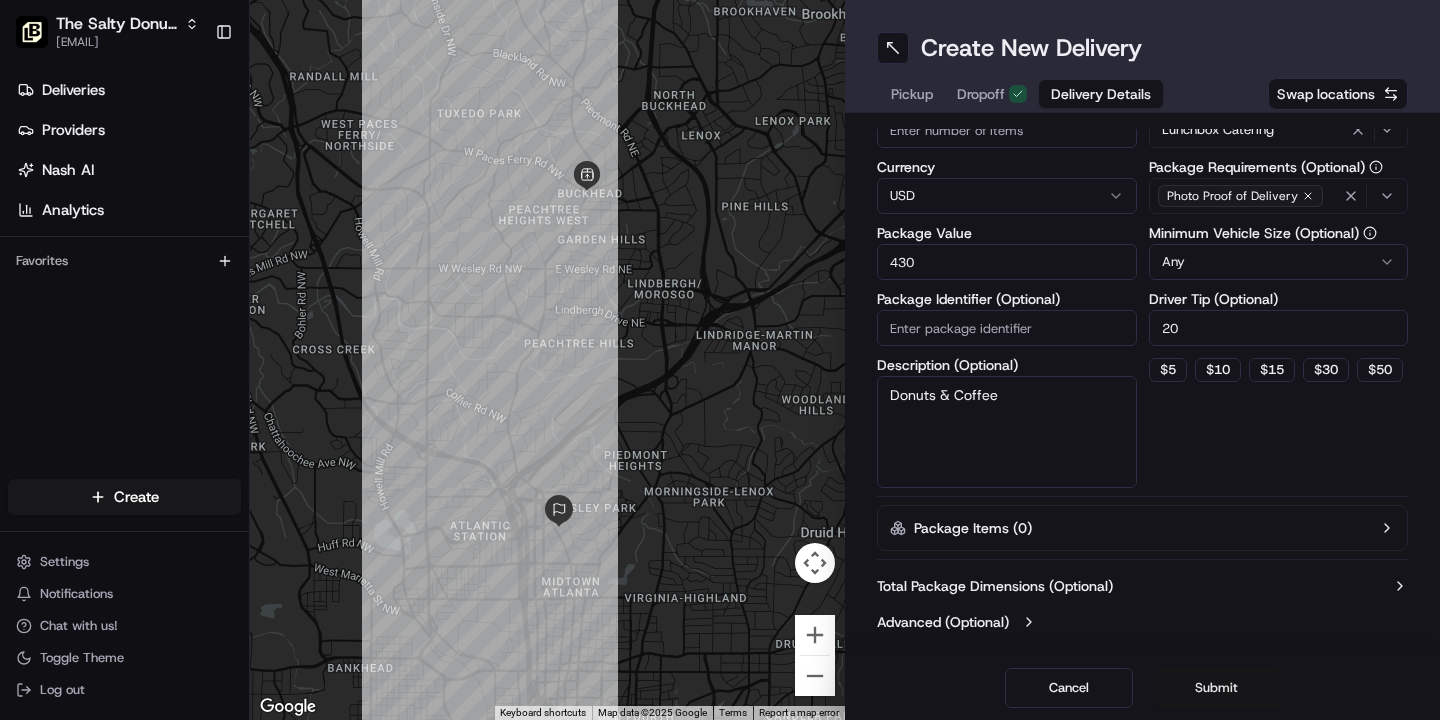 click on "Submit" at bounding box center [1217, 688] 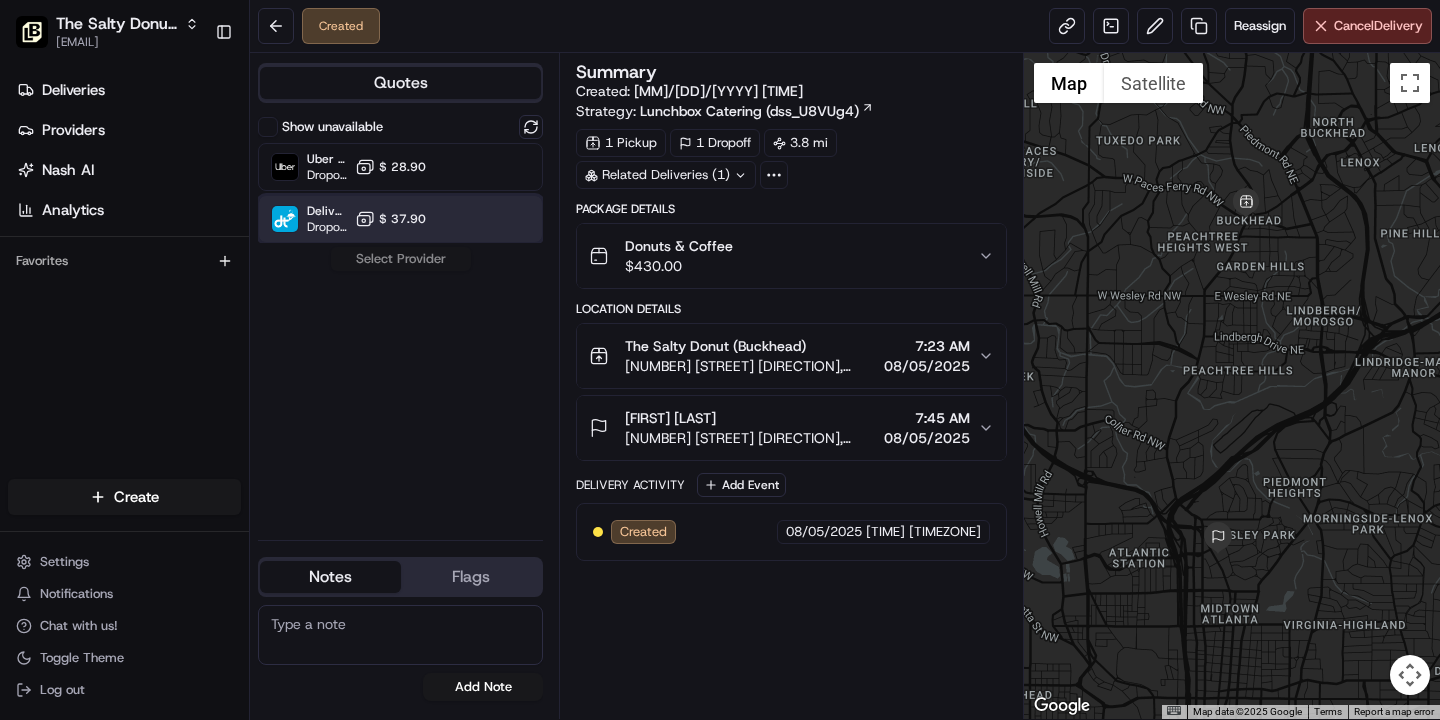 click on "DeliverThat Dropoff ETA   - $   37.90" at bounding box center [400, 219] 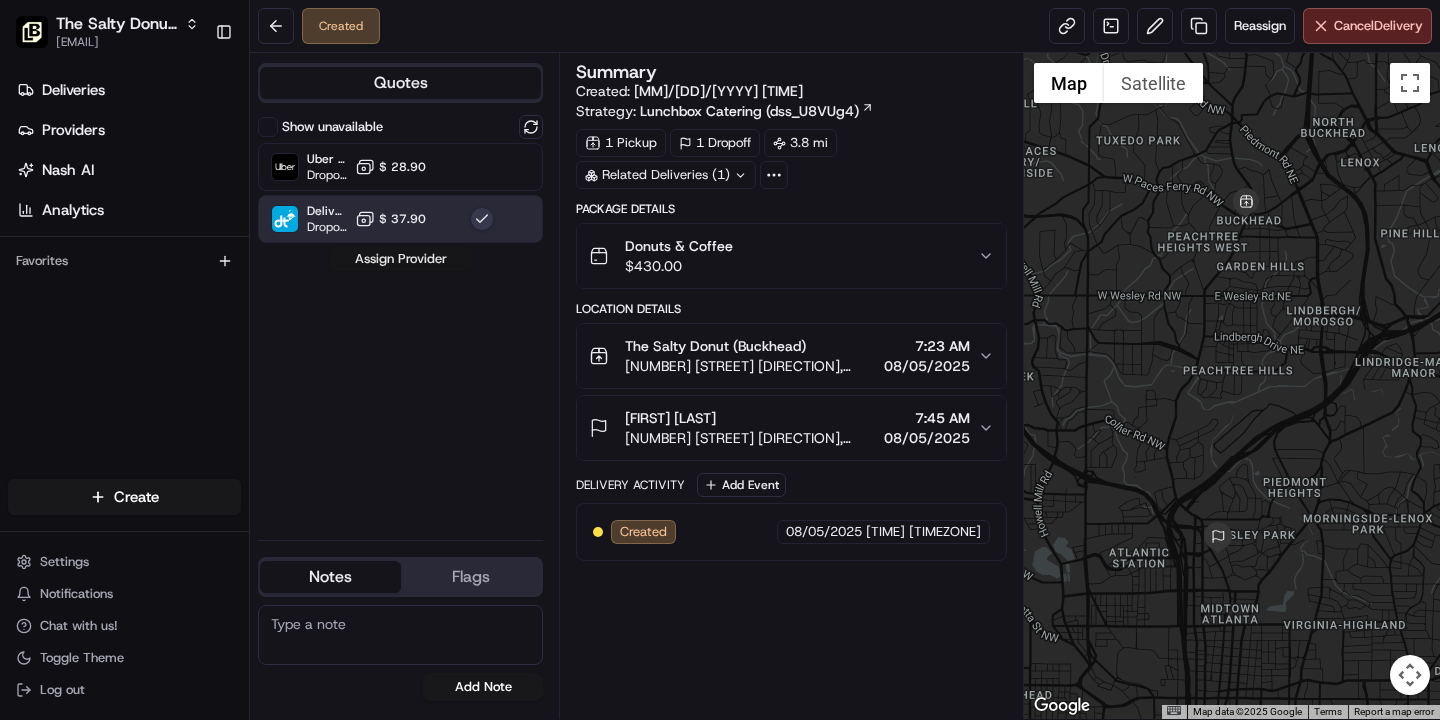 click on "Assign Provider" at bounding box center (401, 259) 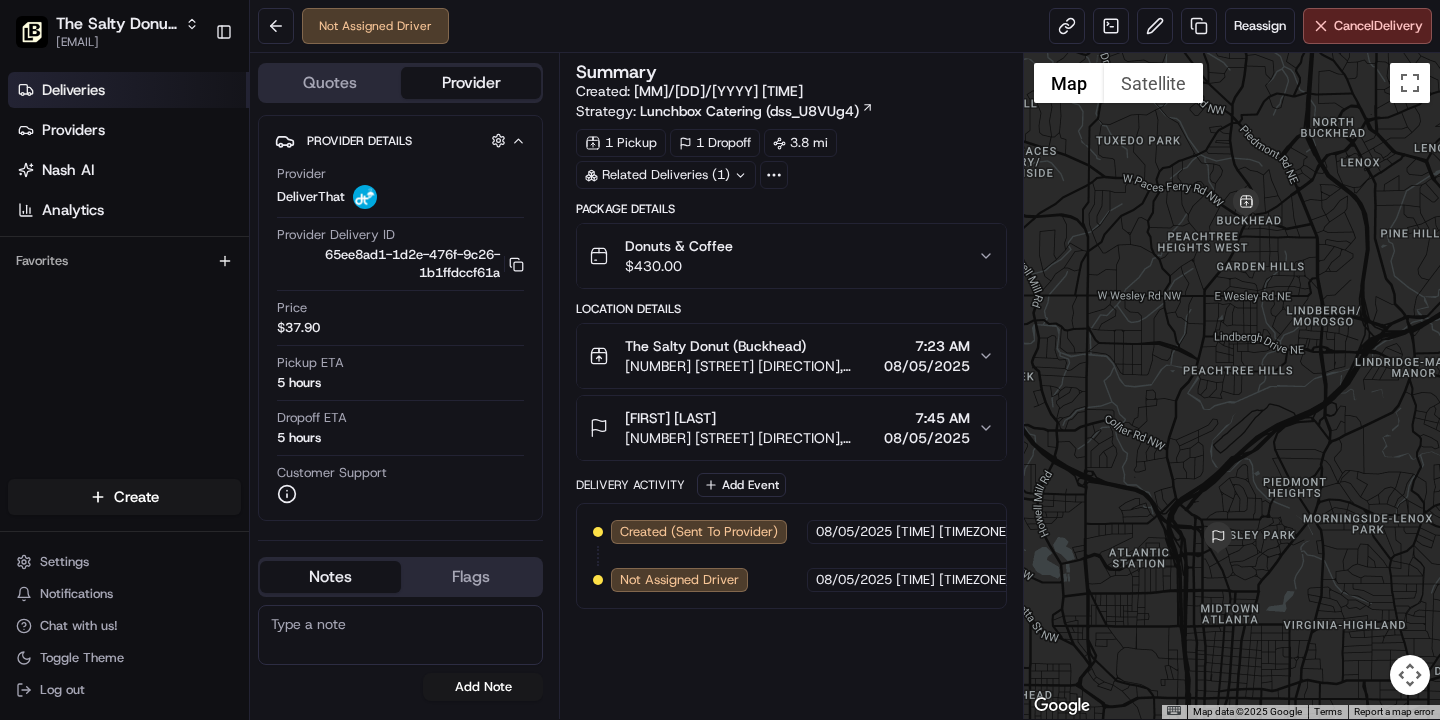 click on "Deliveries" at bounding box center [128, 90] 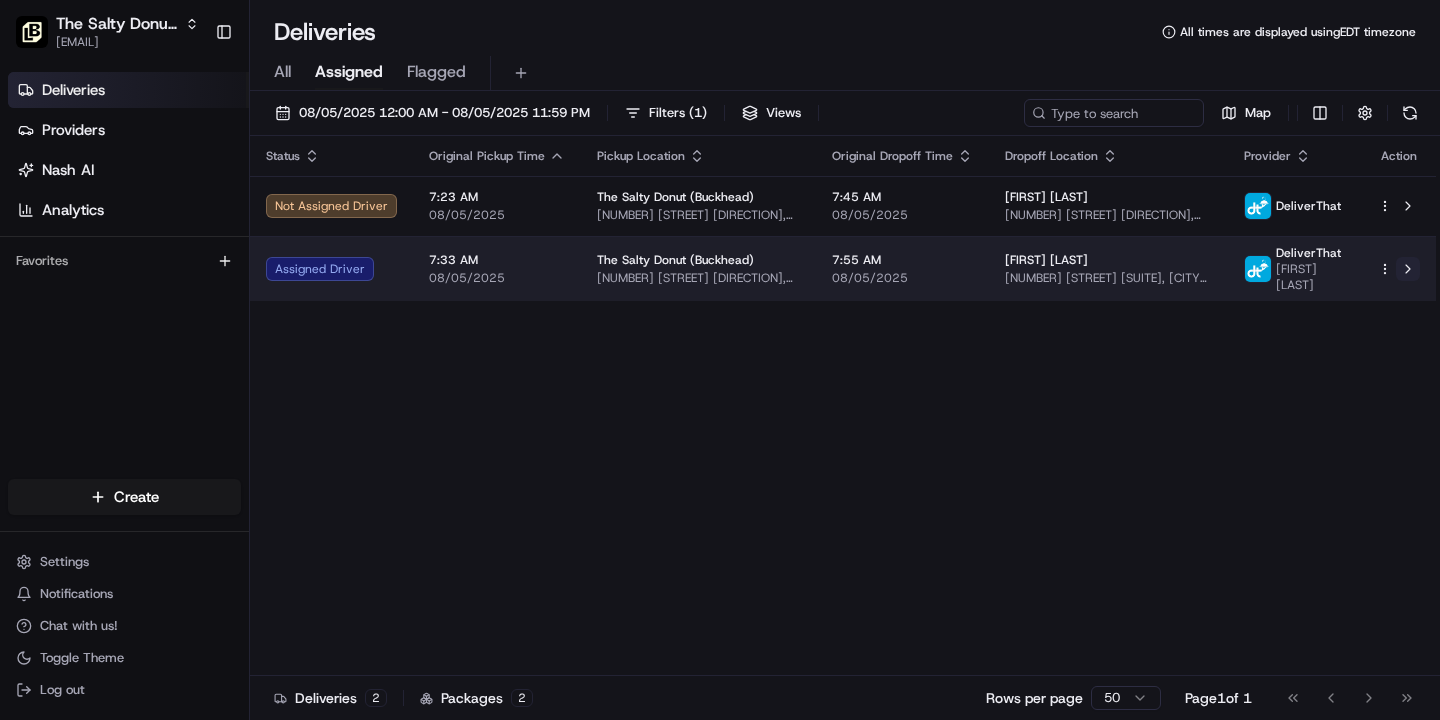 click at bounding box center [1408, 269] 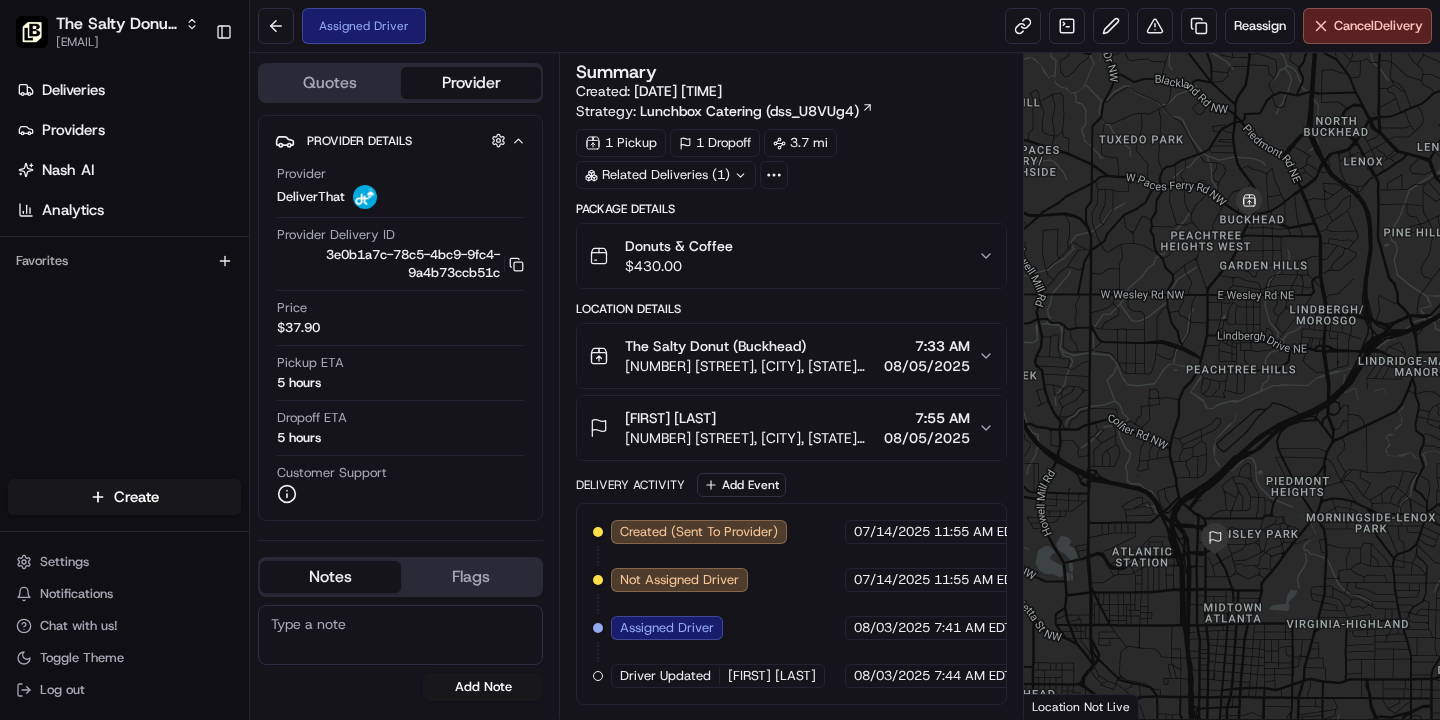 scroll, scrollTop: 0, scrollLeft: 0, axis: both 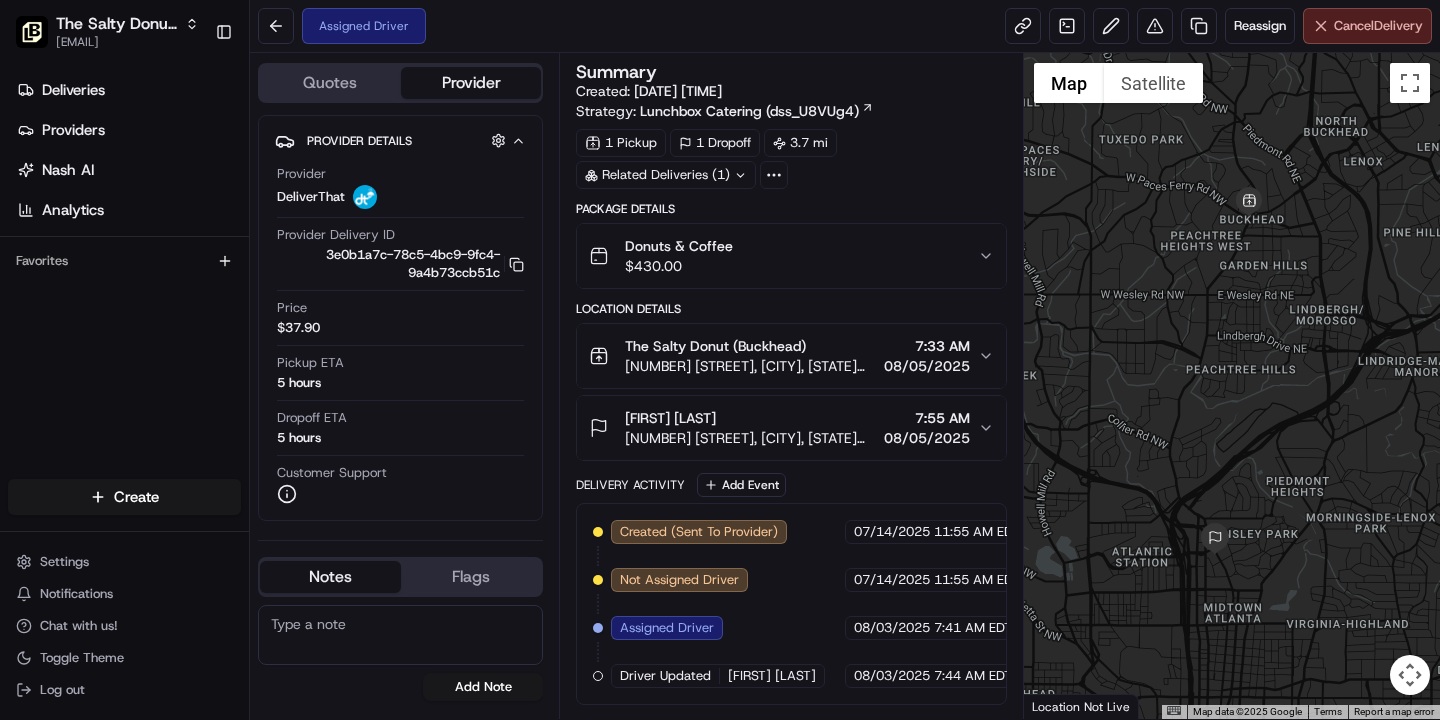 click on "Cancel  Delivery" at bounding box center [1367, 26] 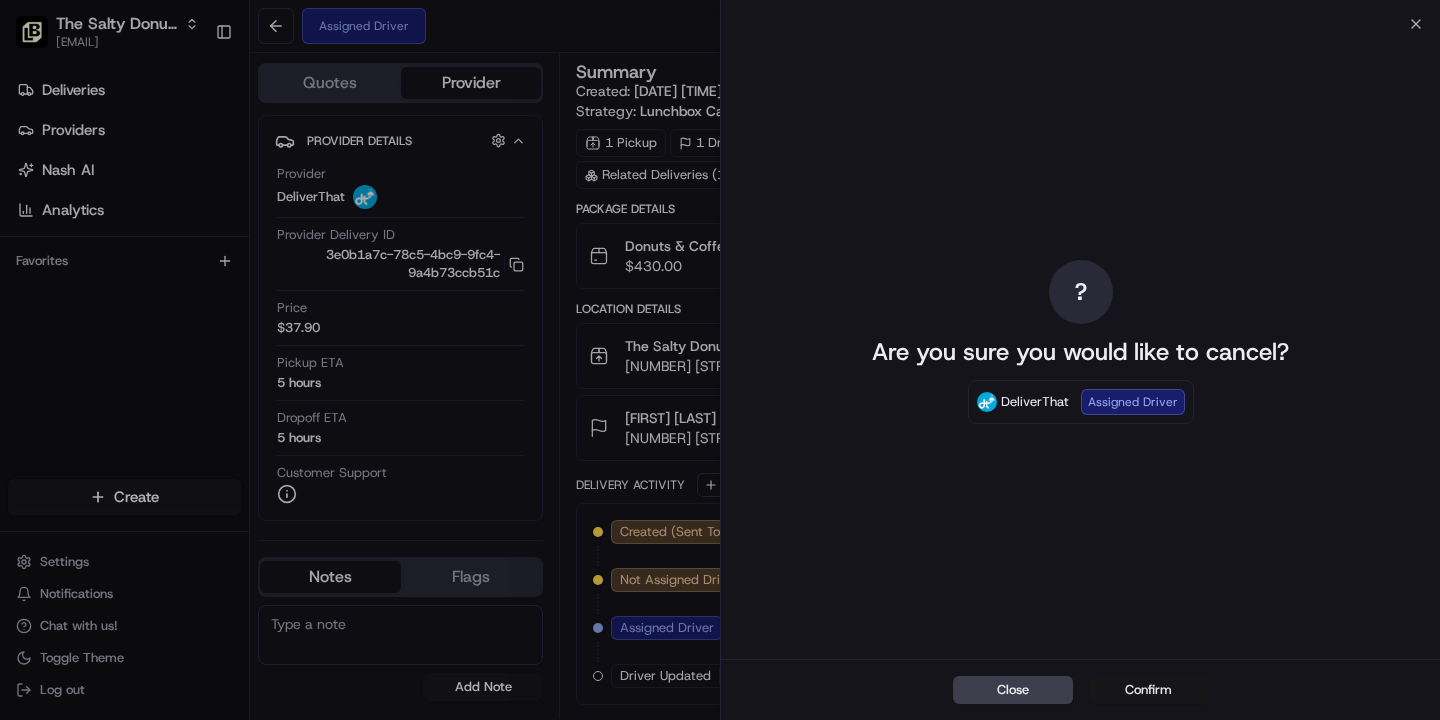 click on "Confirm" at bounding box center [1149, 690] 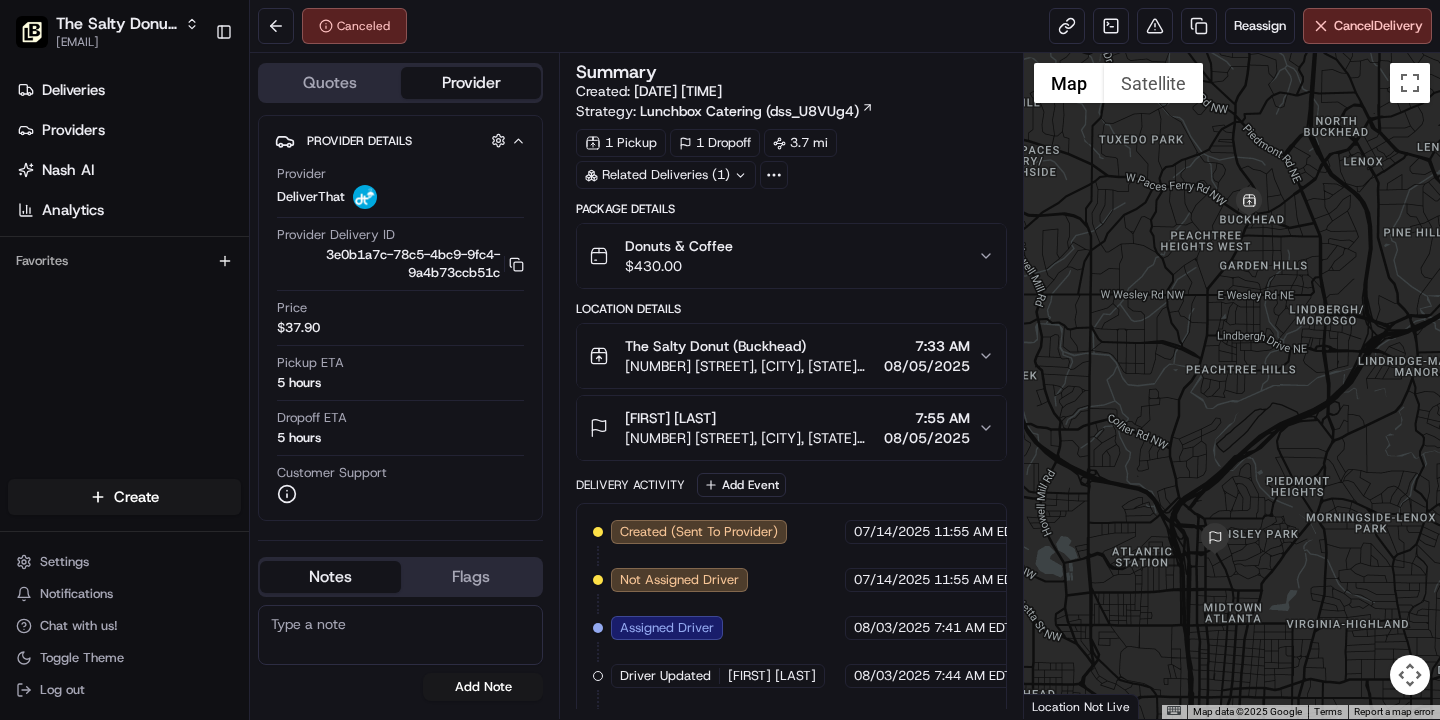scroll, scrollTop: 44, scrollLeft: 0, axis: vertical 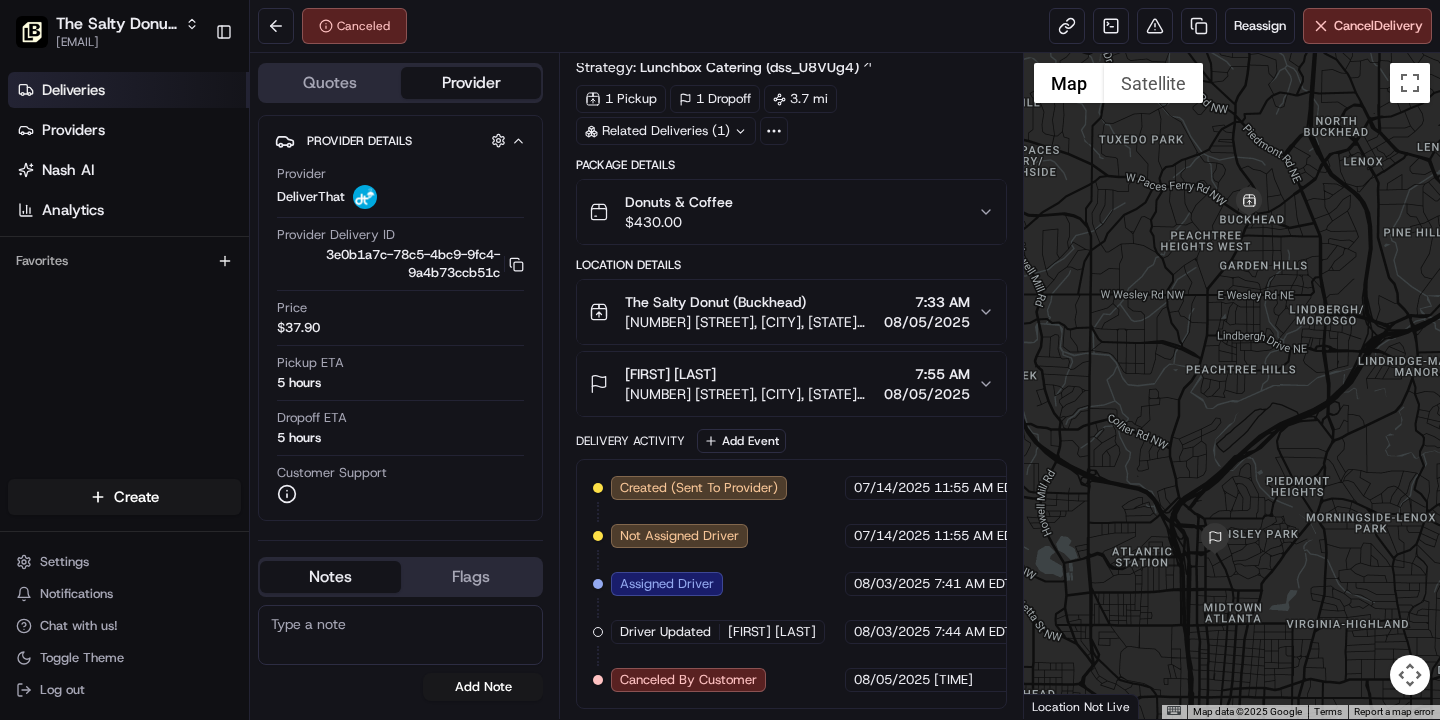 click on "Deliveries" at bounding box center (73, 90) 